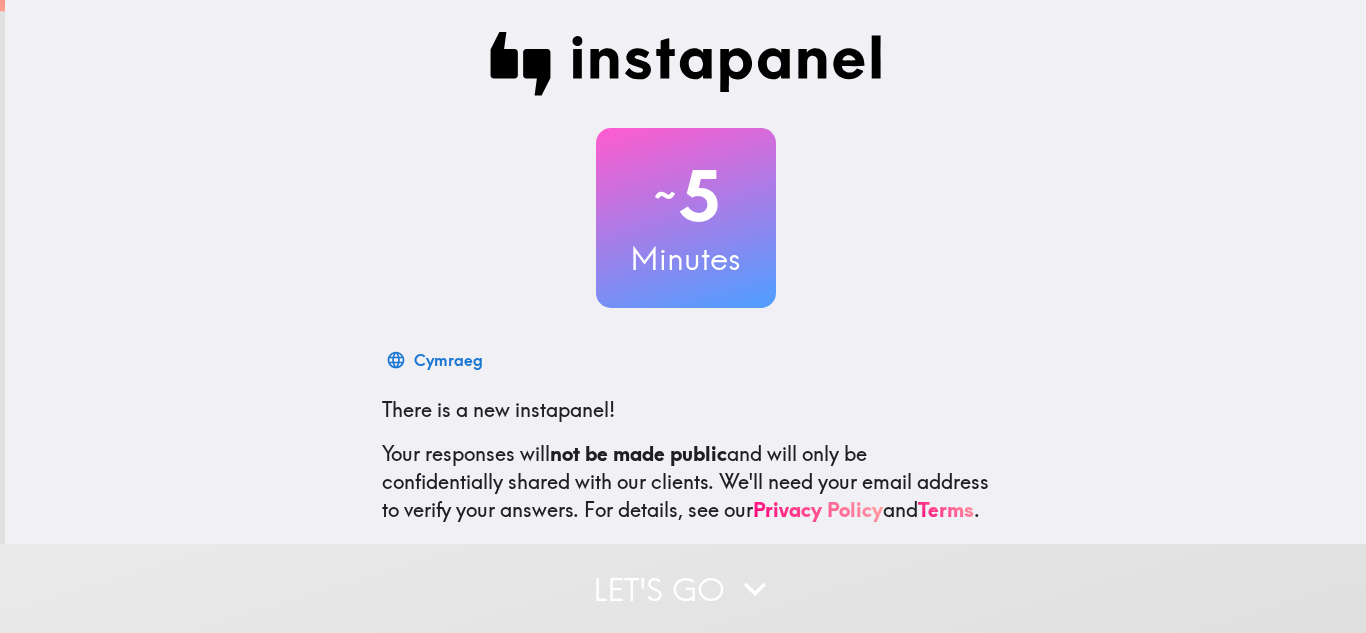scroll, scrollTop: 0, scrollLeft: 0, axis: both 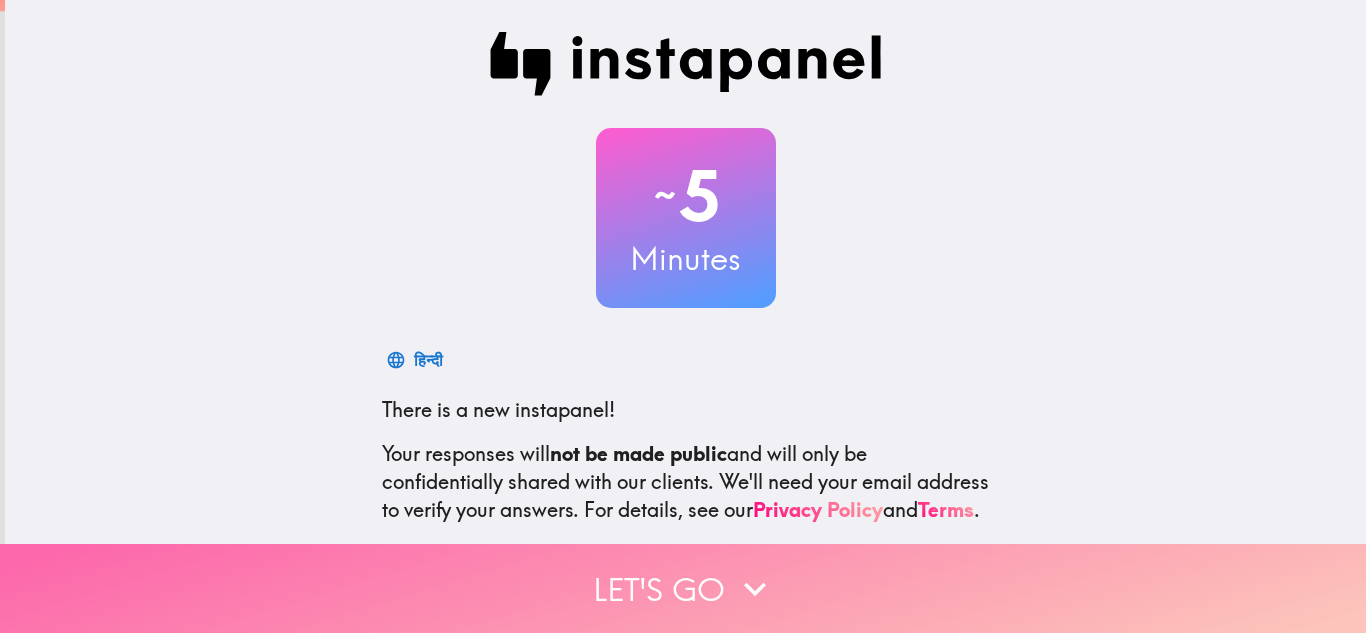 click on "Let's go" at bounding box center [683, 588] 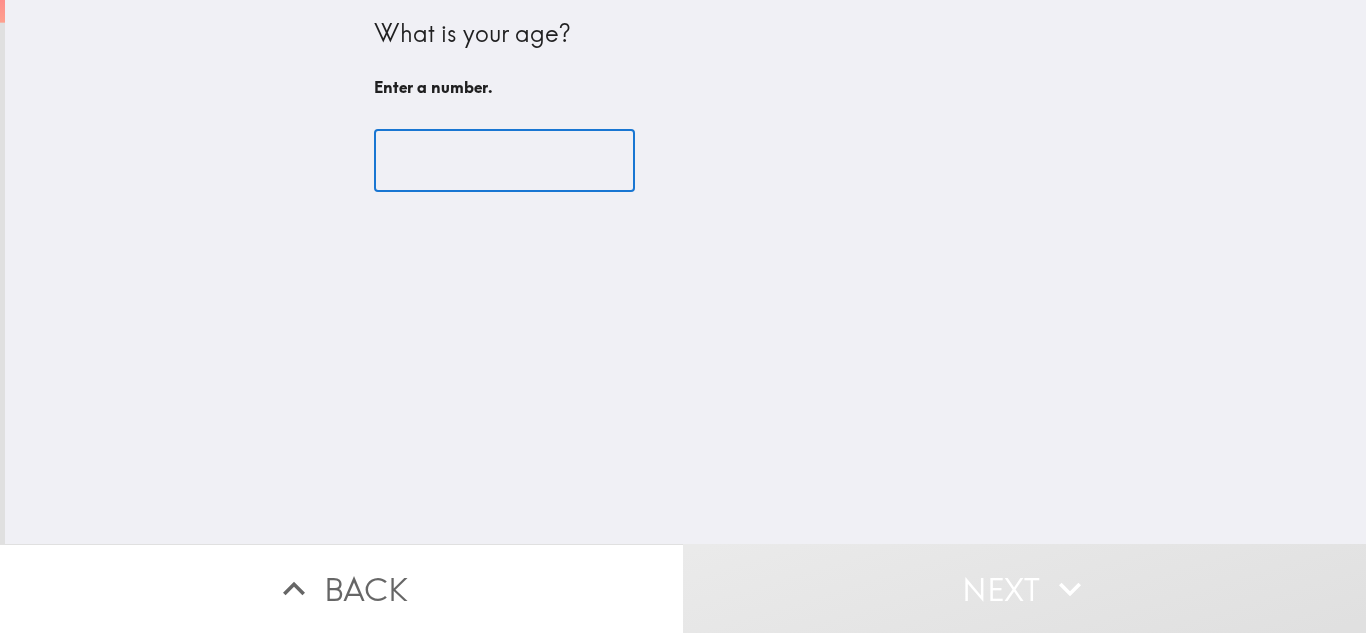 click at bounding box center (504, 161) 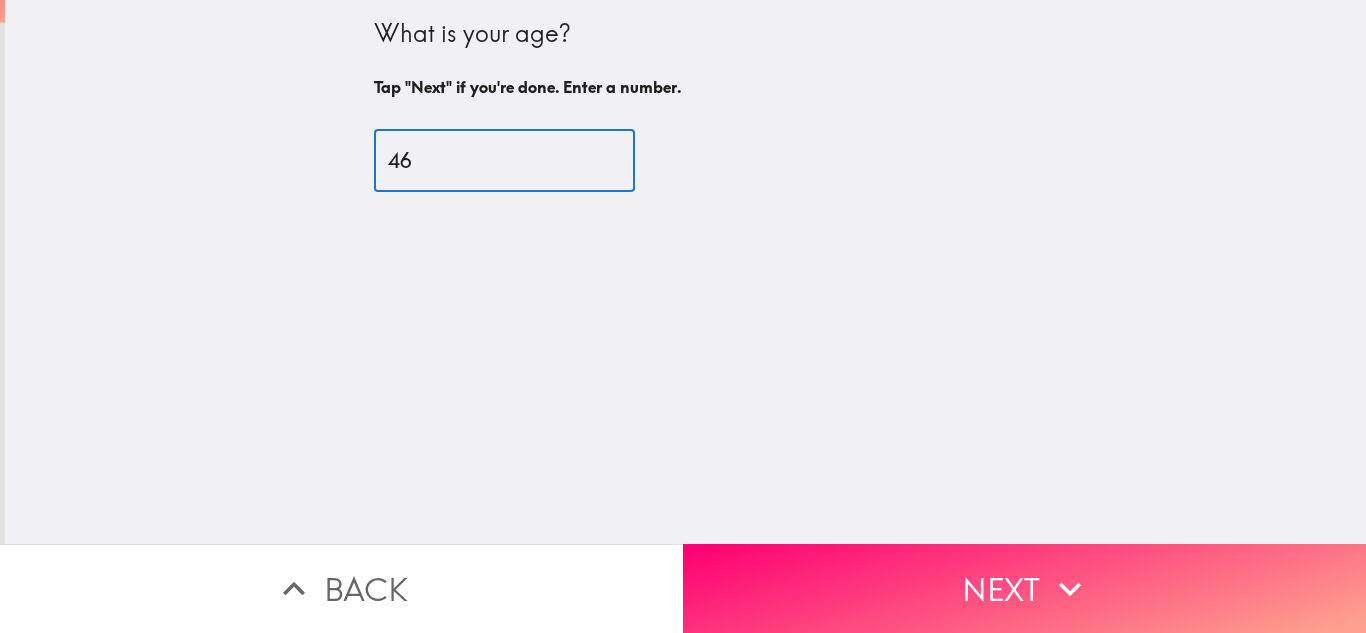type on "46" 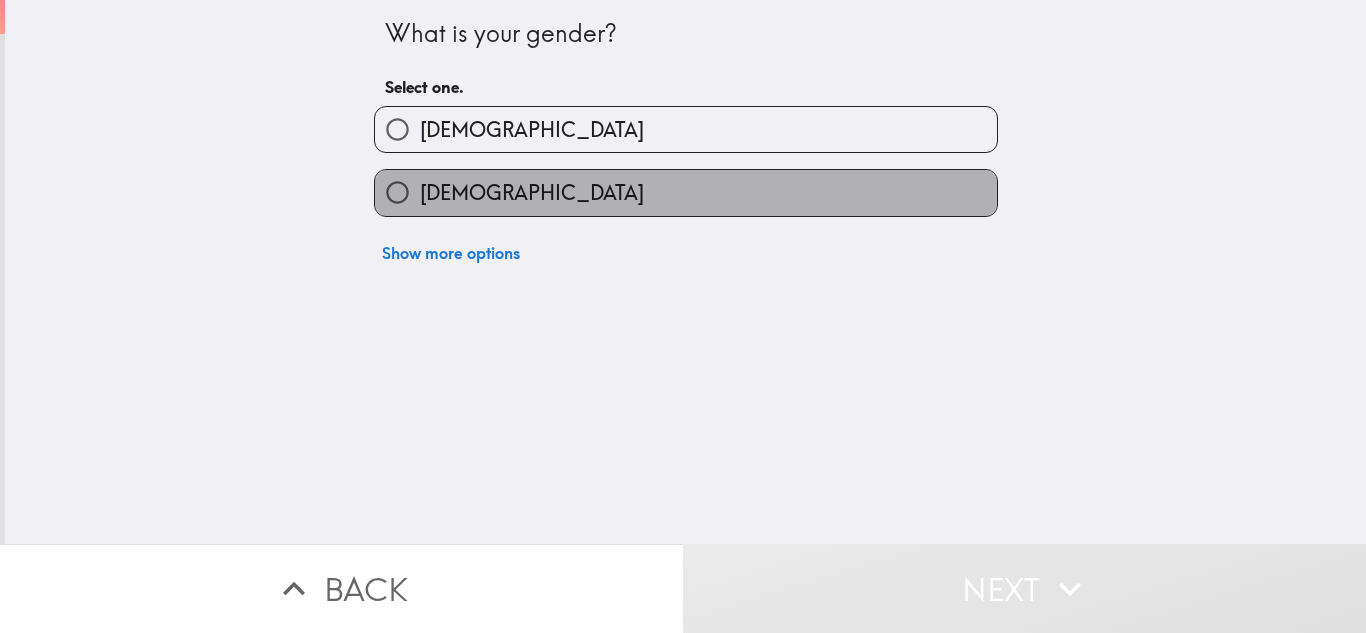 click on "[DEMOGRAPHIC_DATA]" at bounding box center (686, 192) 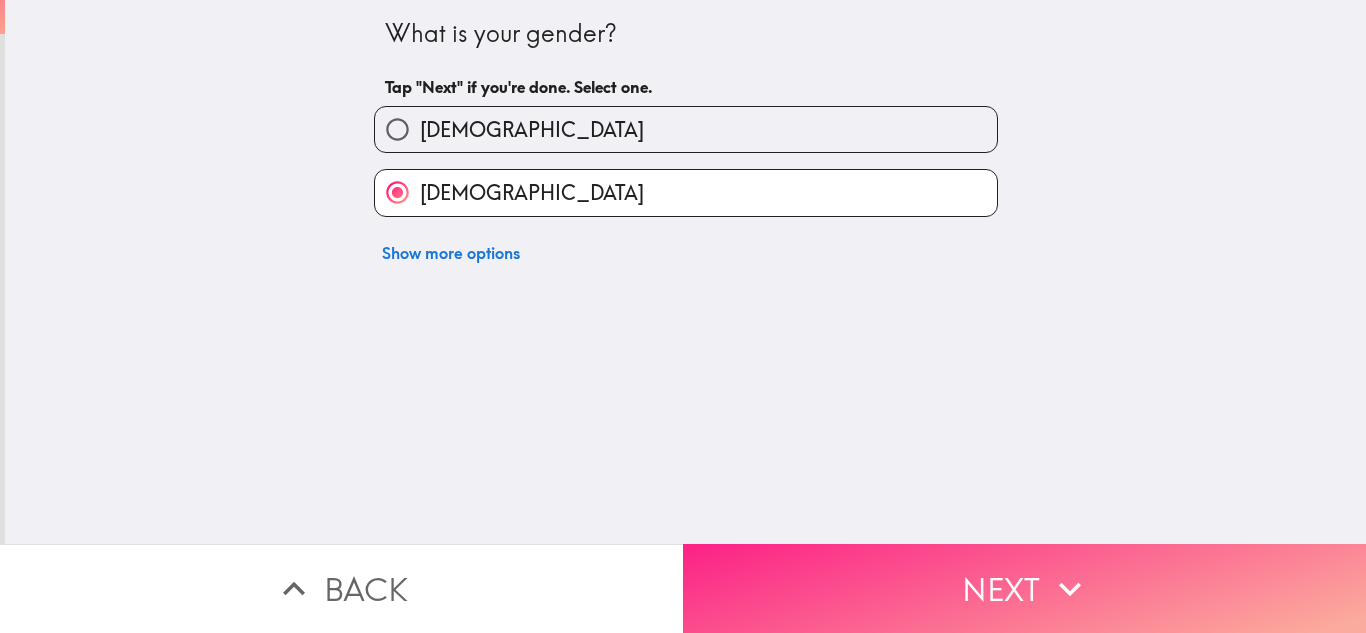 click on "Next" at bounding box center (1024, 588) 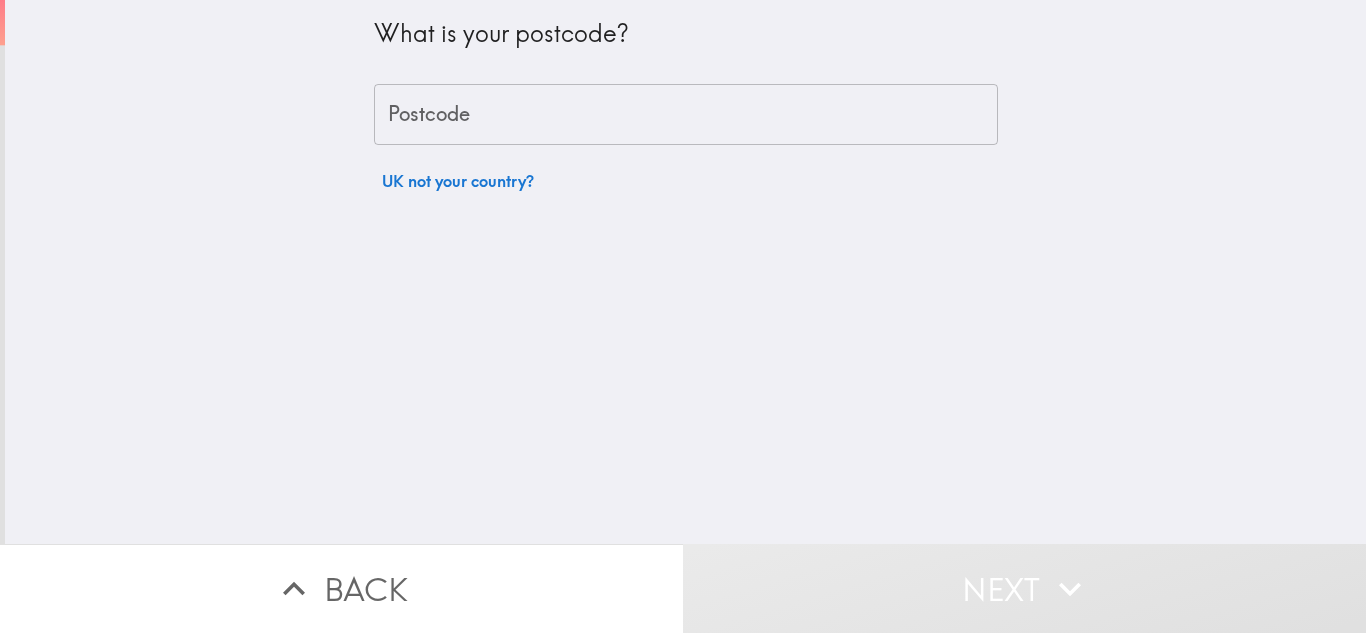 click on "Postcode" at bounding box center [686, 115] 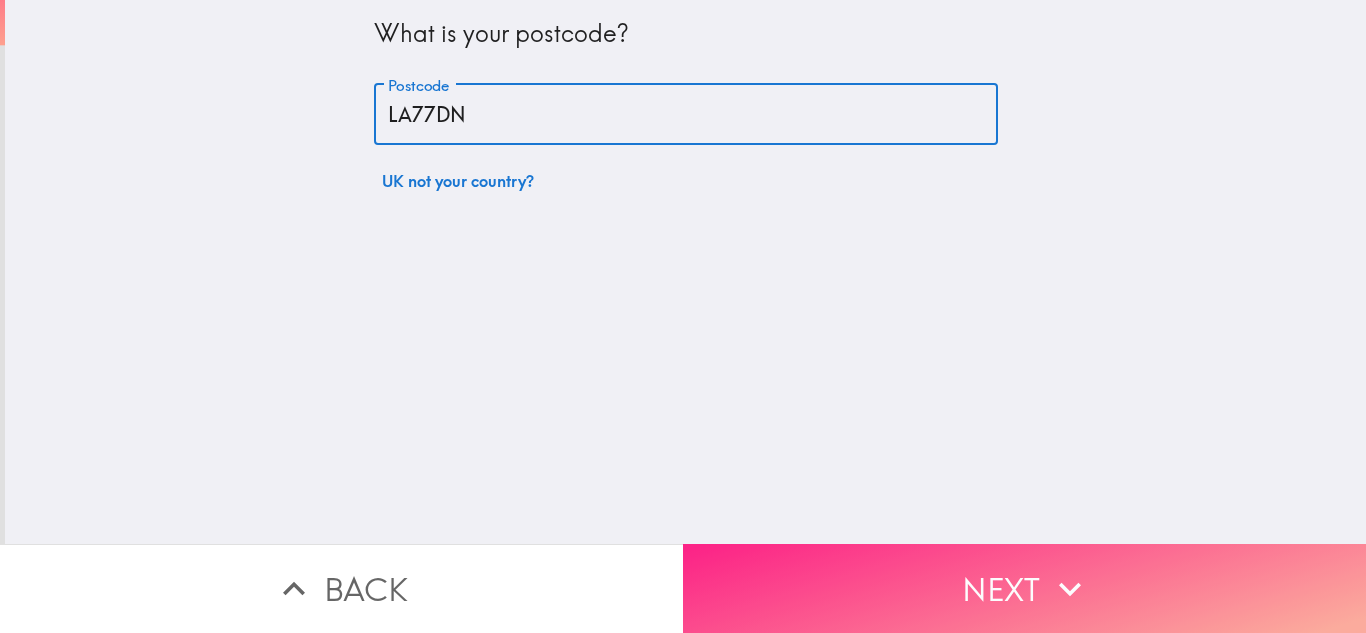 type on "LA77DN" 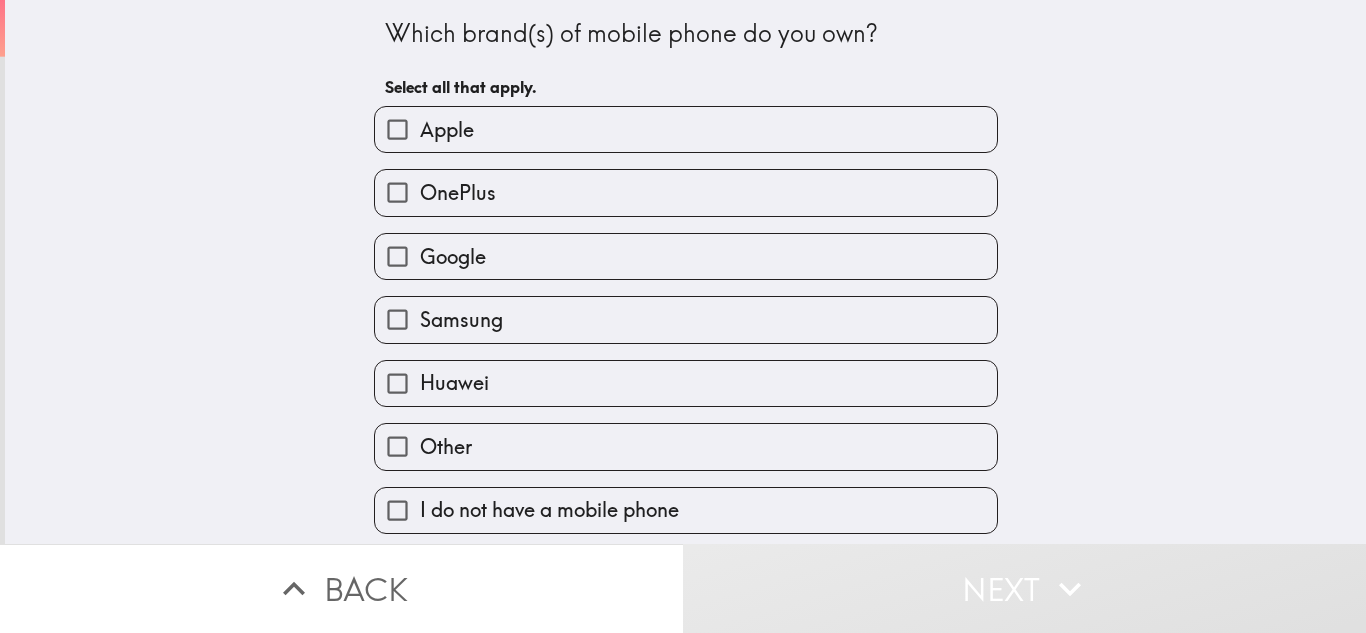 click on "Apple" at bounding box center (686, 129) 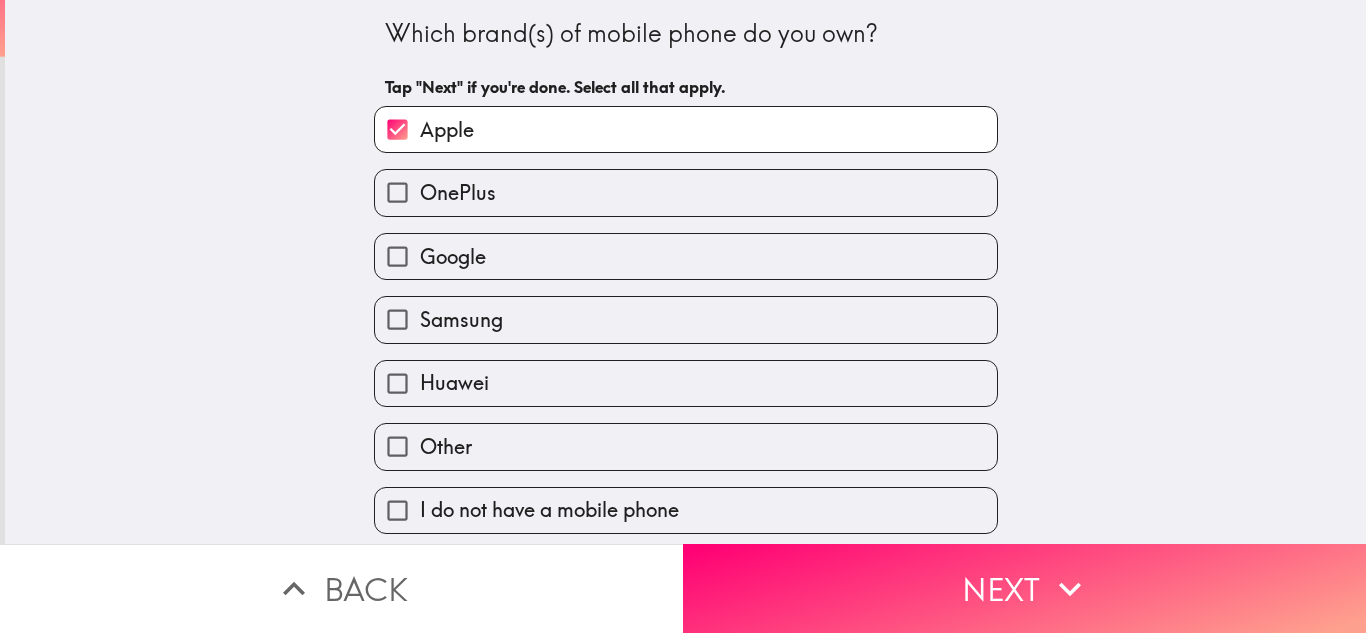 click on "Samsung" at bounding box center [686, 319] 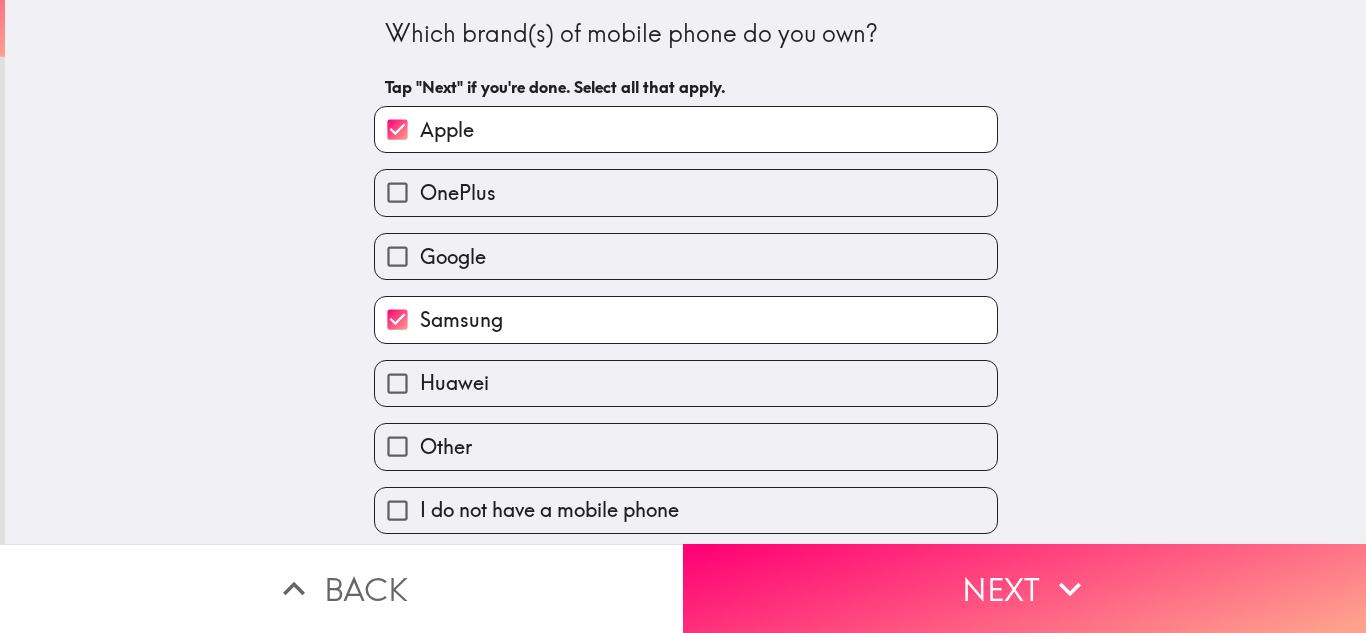 scroll, scrollTop: 5, scrollLeft: 0, axis: vertical 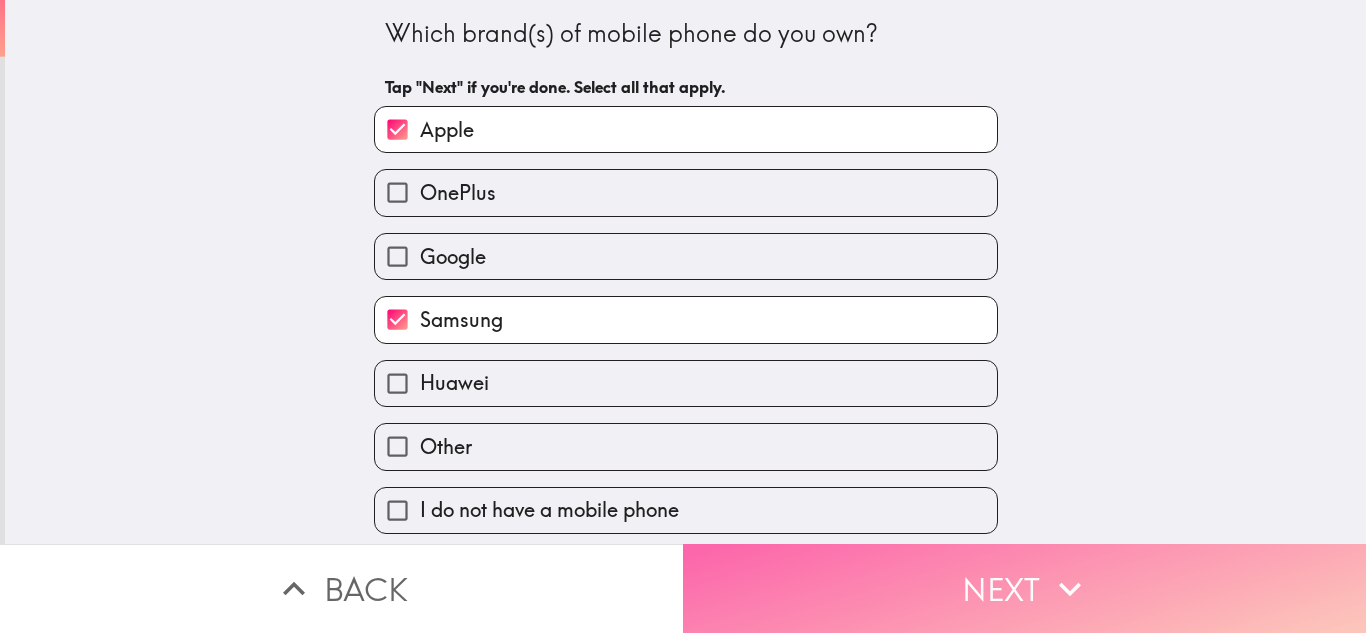 click on "Next" at bounding box center (1024, 588) 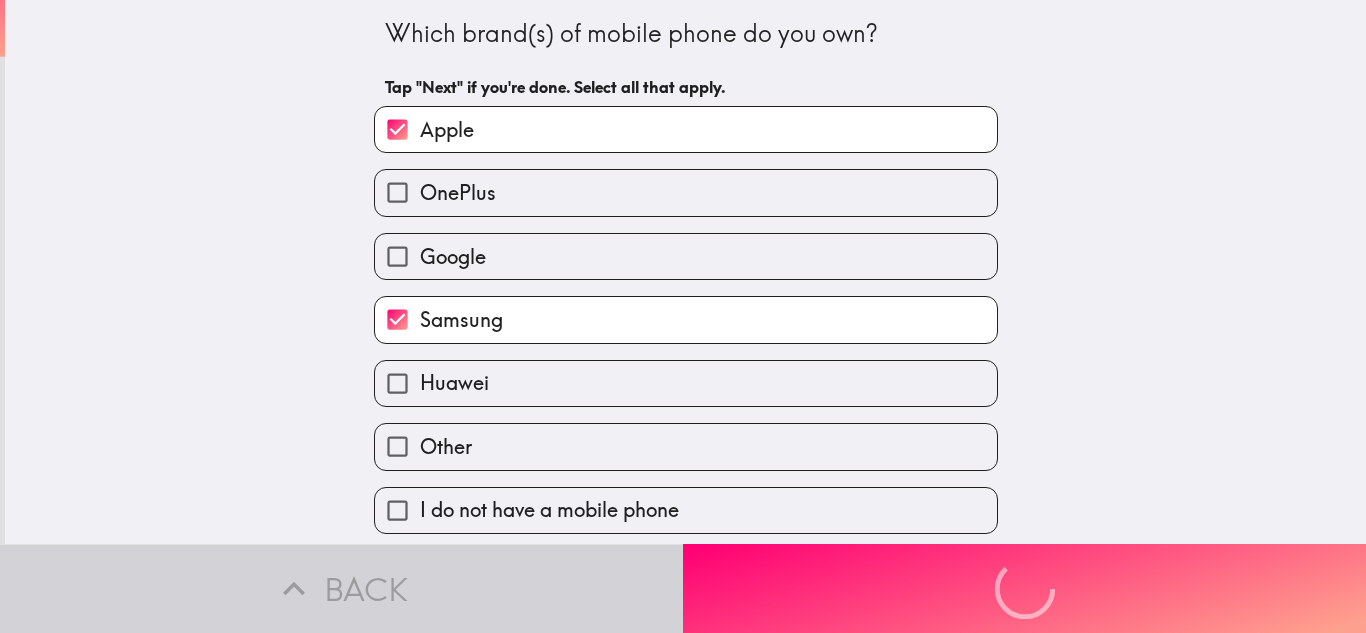 scroll, scrollTop: 0, scrollLeft: 0, axis: both 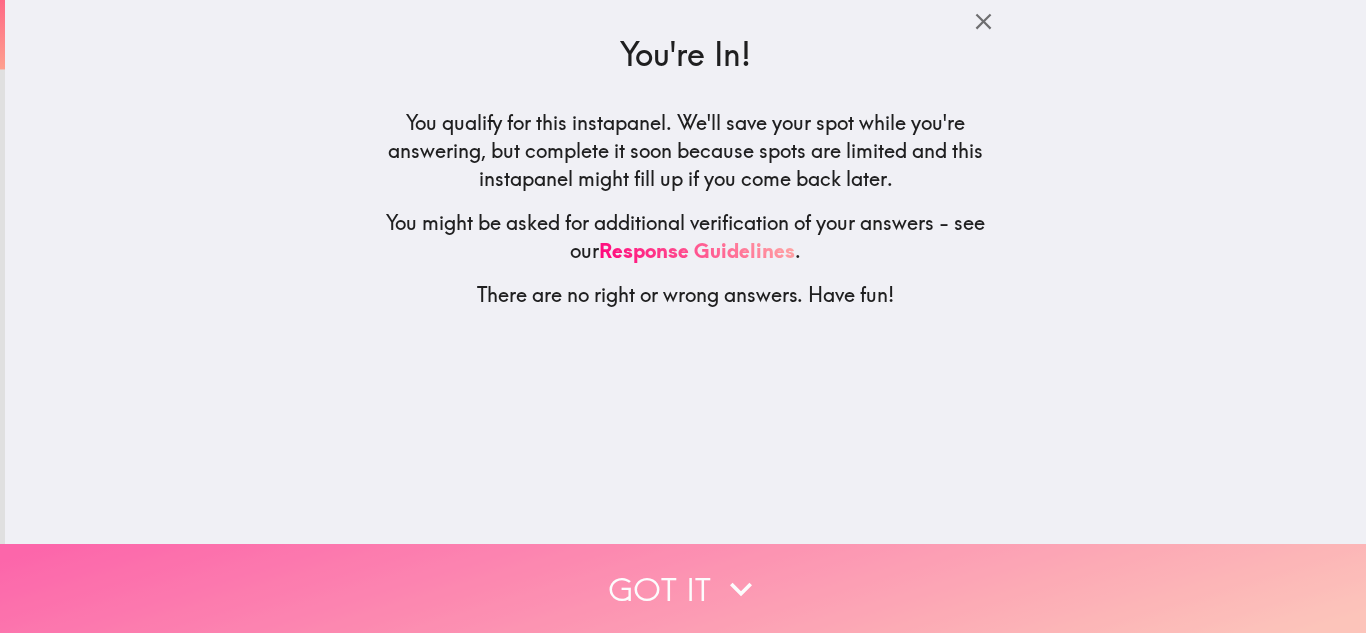 click on "Got it" at bounding box center [683, 588] 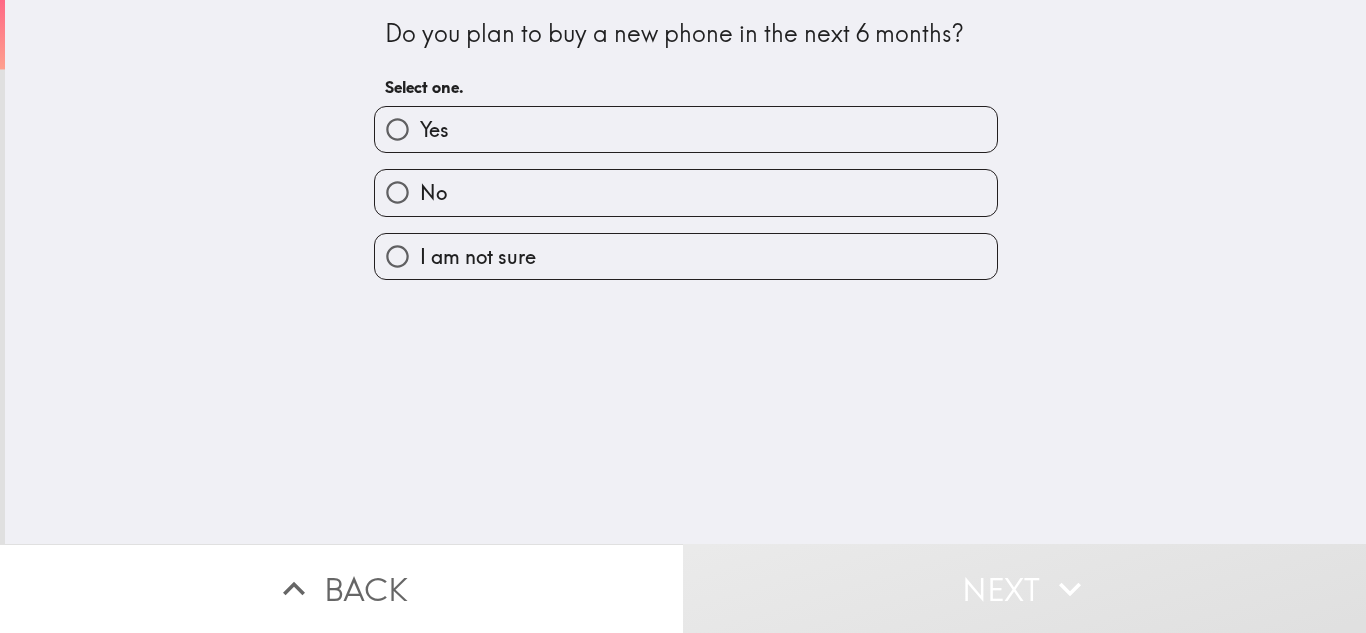 click on "Yes" at bounding box center [686, 129] 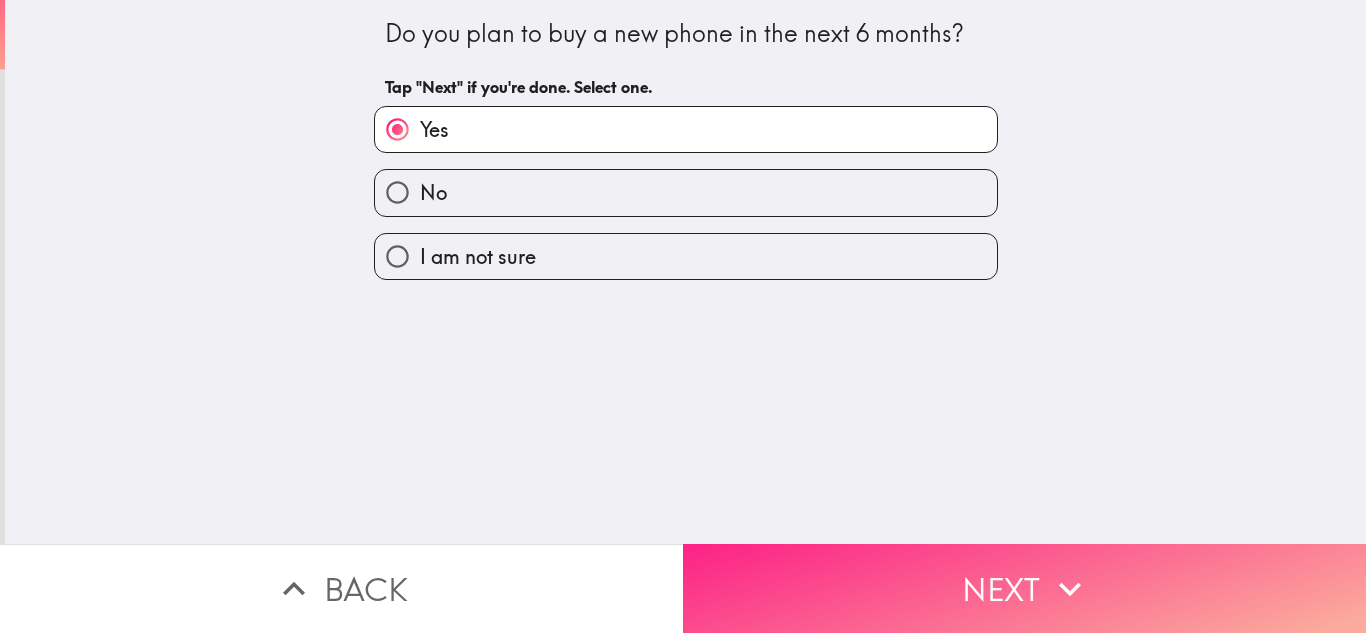 click on "Next" at bounding box center [1024, 588] 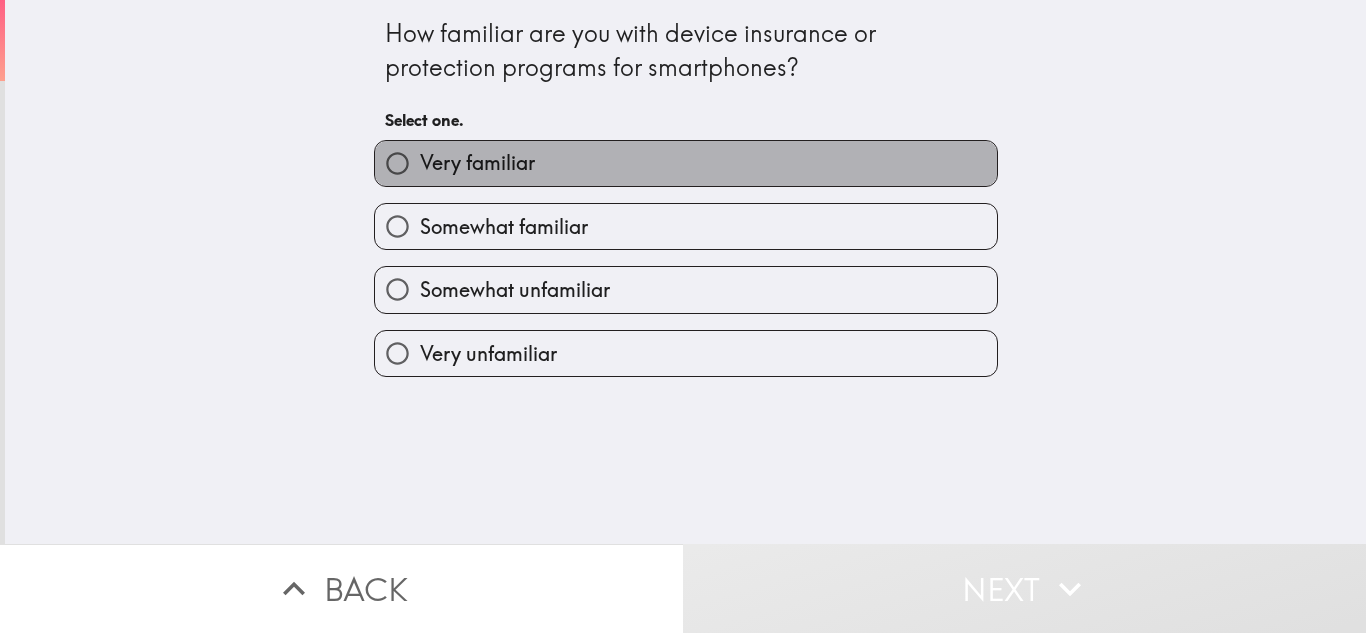 click on "Very familiar" at bounding box center (686, 163) 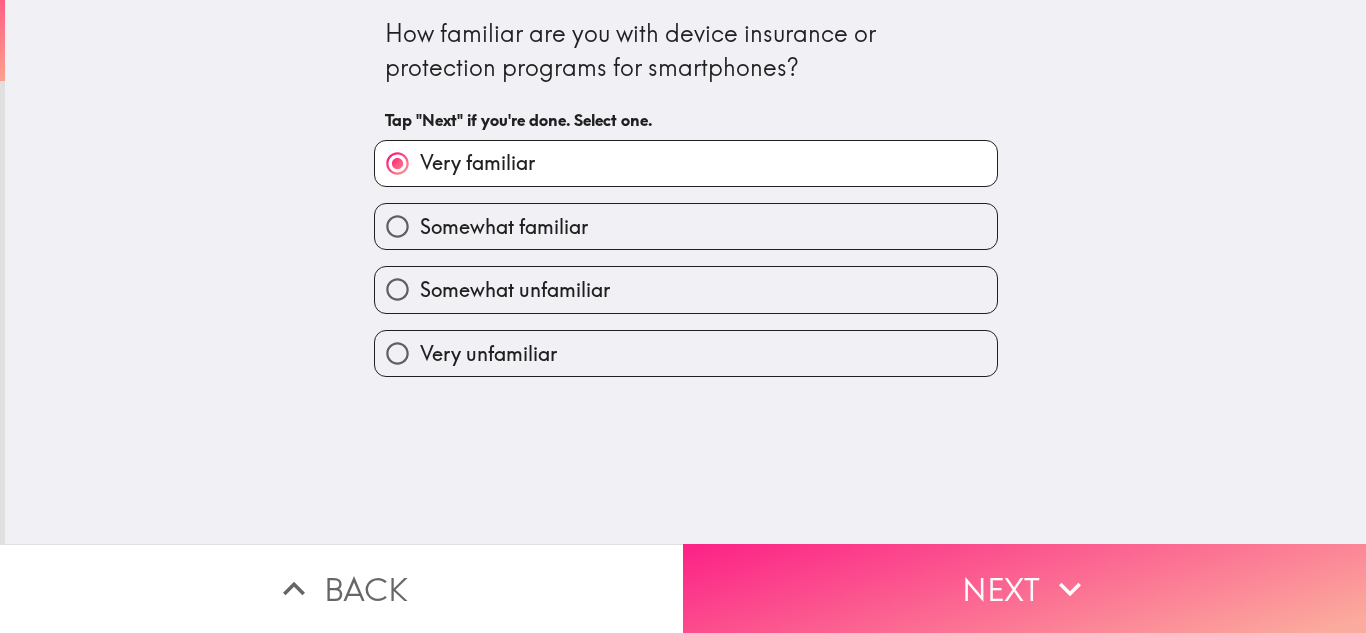 click on "Next" at bounding box center (1024, 588) 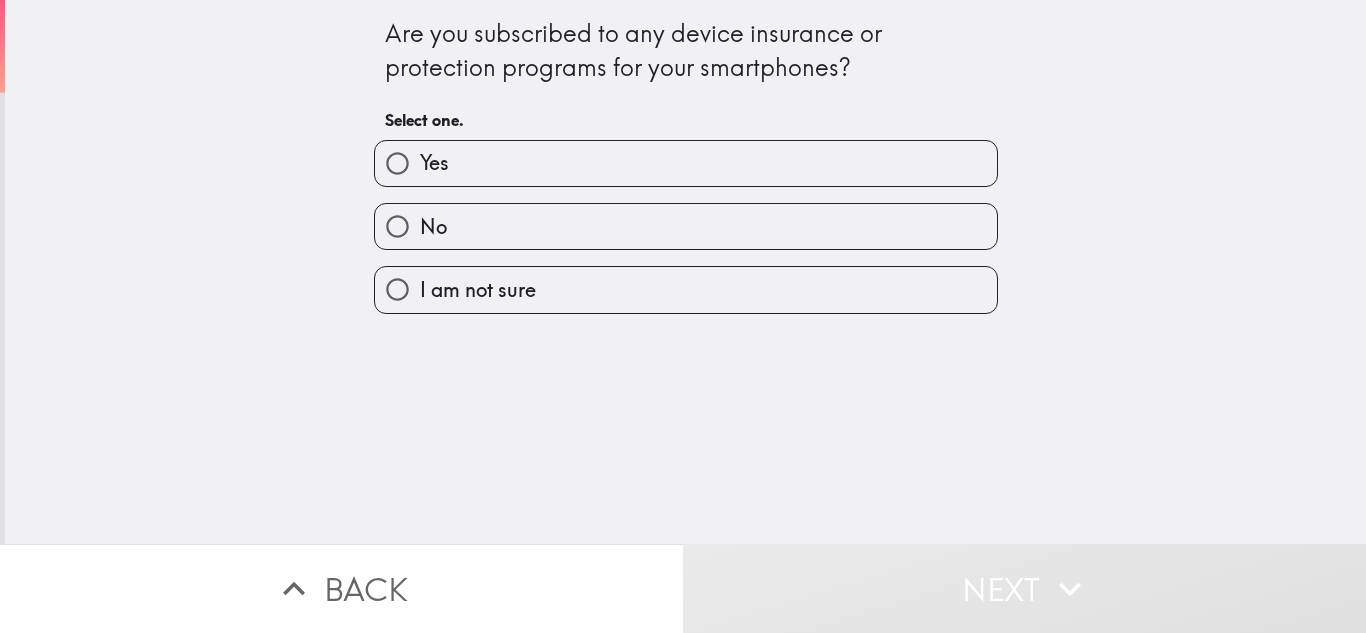 click on "No" at bounding box center [686, 226] 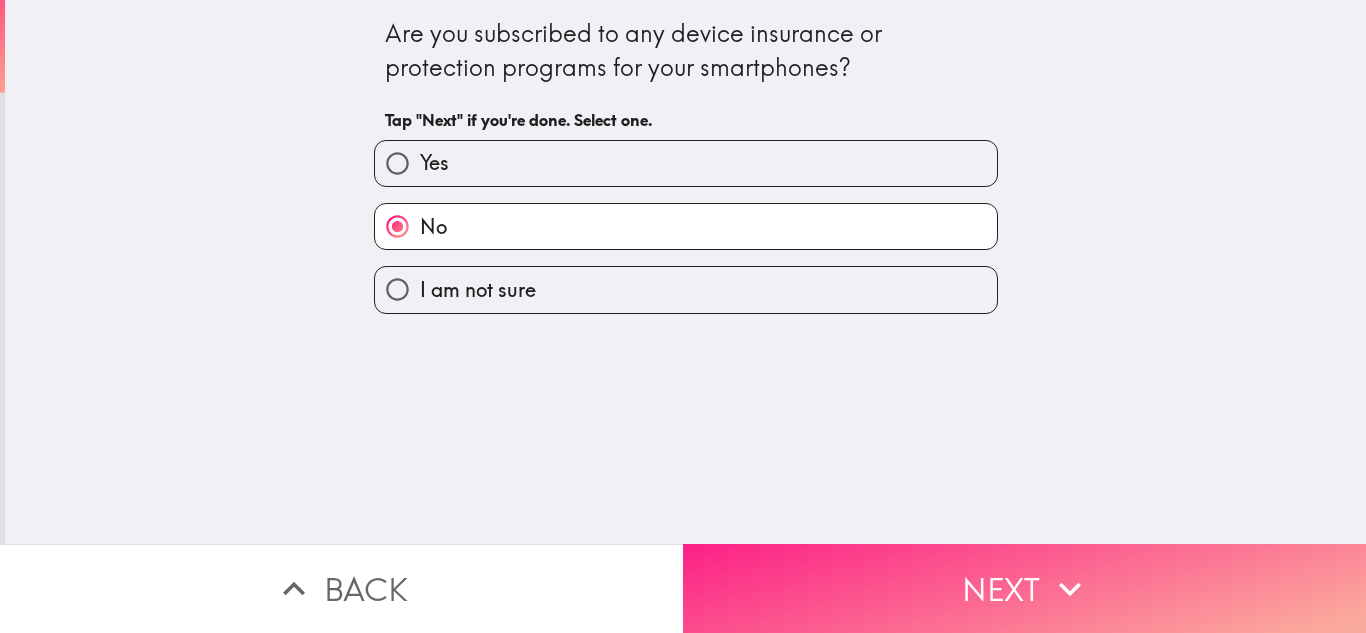 click on "Next" at bounding box center [1024, 588] 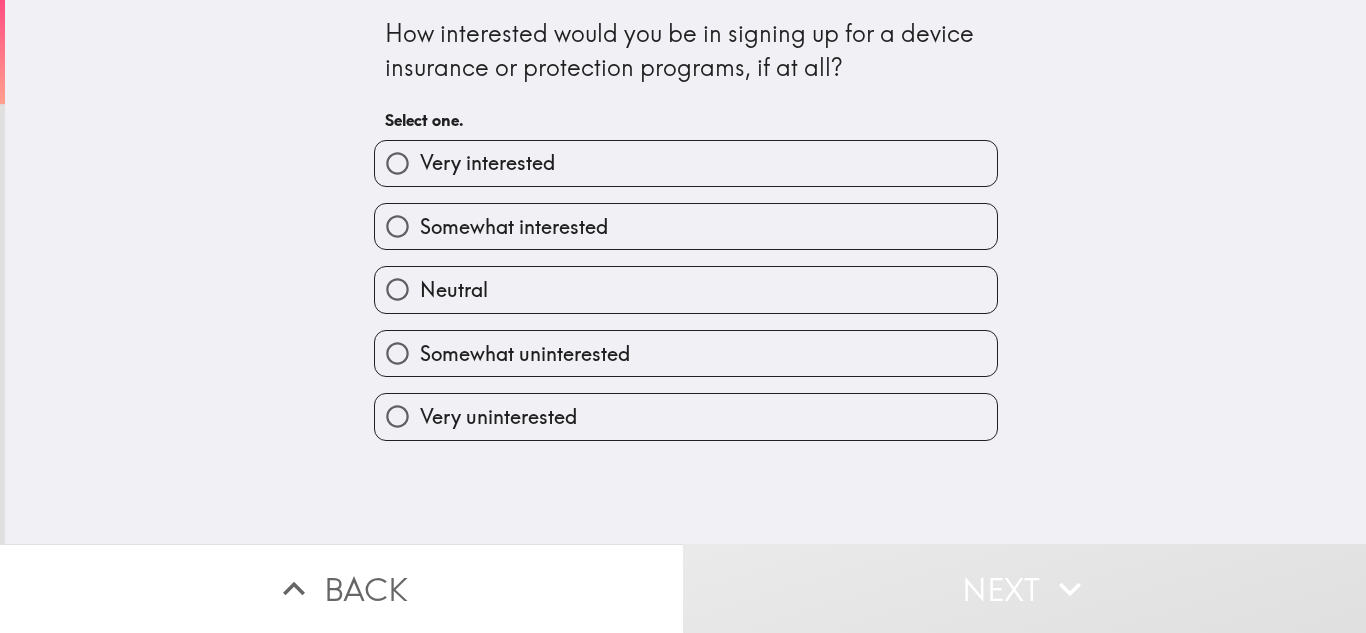 click on "Very interested" at bounding box center (487, 163) 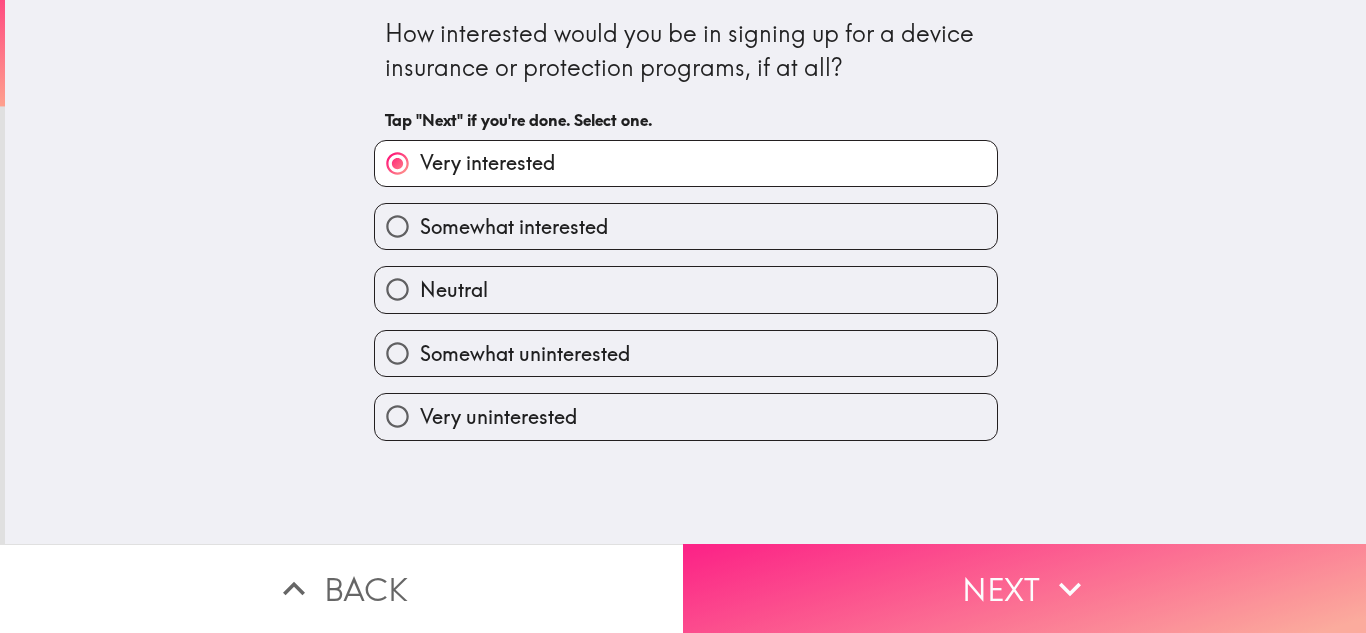 click on "Next" at bounding box center [1024, 588] 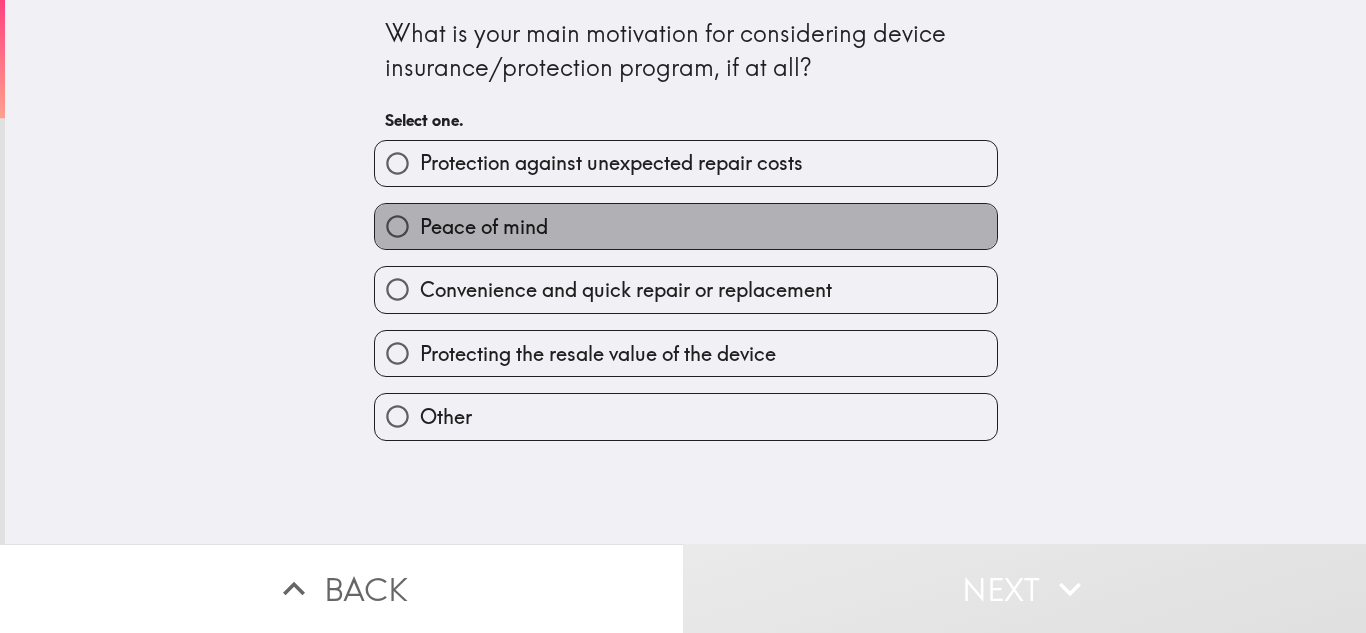 click on "Peace of mind" at bounding box center (686, 226) 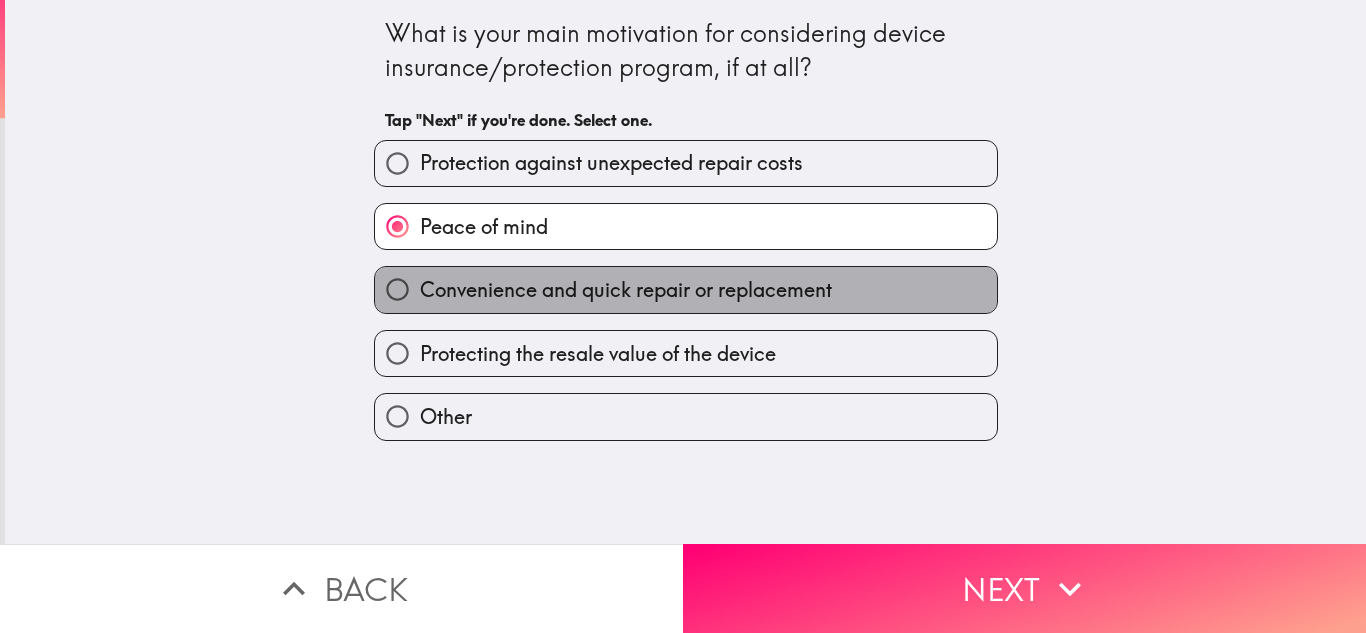 click on "Convenience and quick repair or replacement" at bounding box center (626, 290) 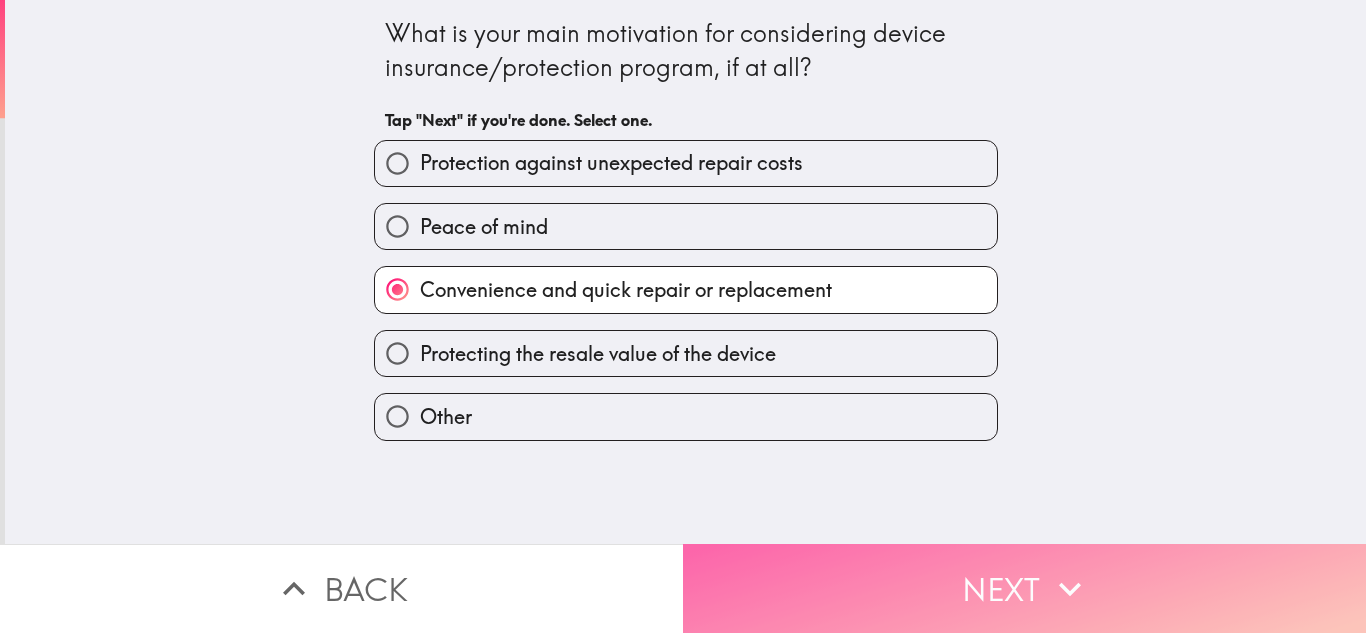 click on "Next" at bounding box center [1024, 588] 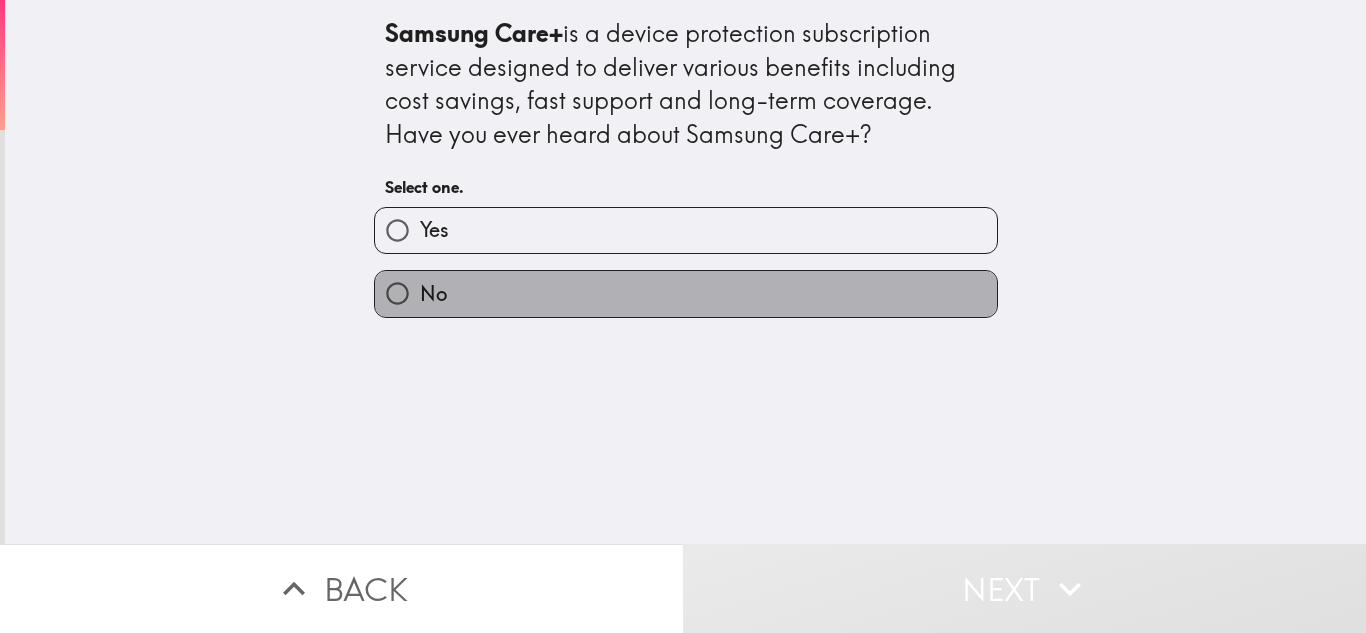 click on "No" at bounding box center [686, 293] 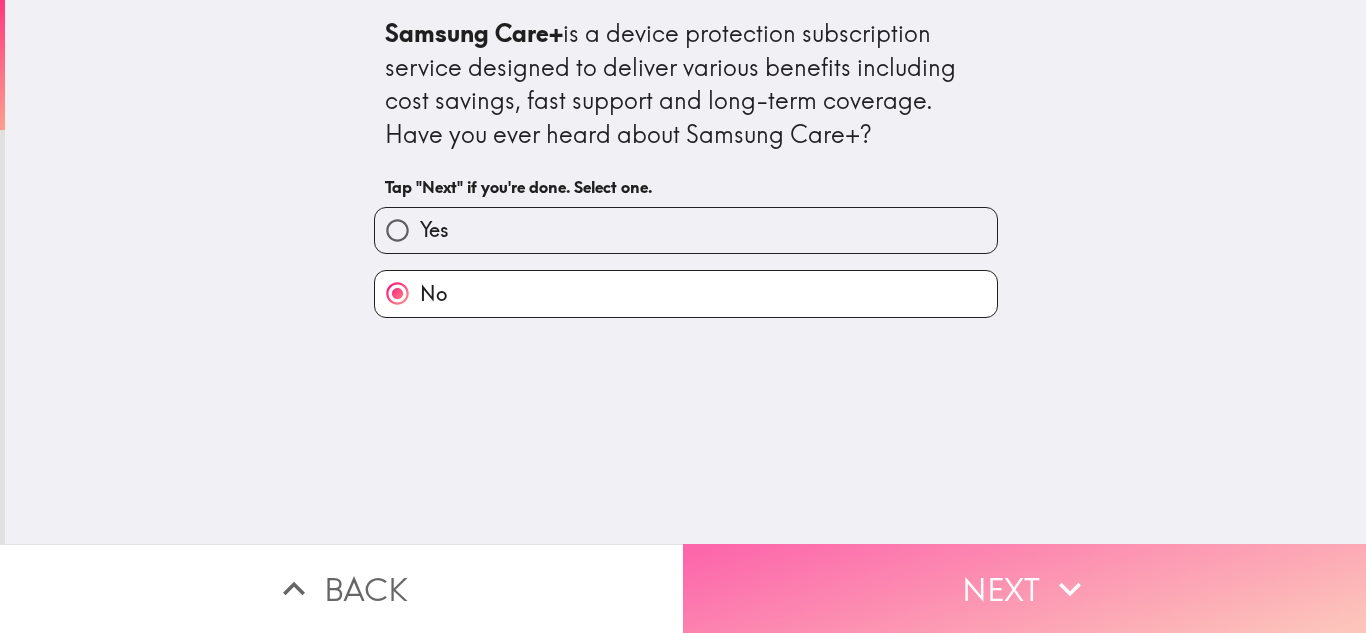 click on "Next" at bounding box center (1024, 588) 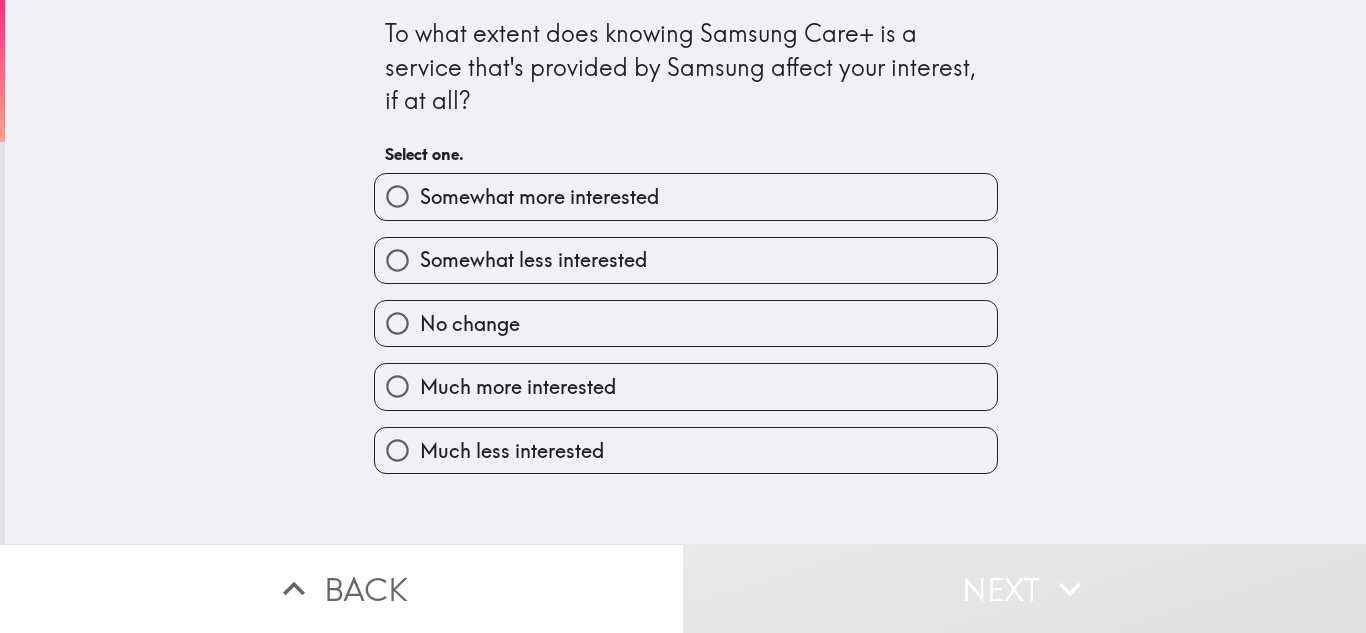 click on "Somewhat more interested" at bounding box center [539, 197] 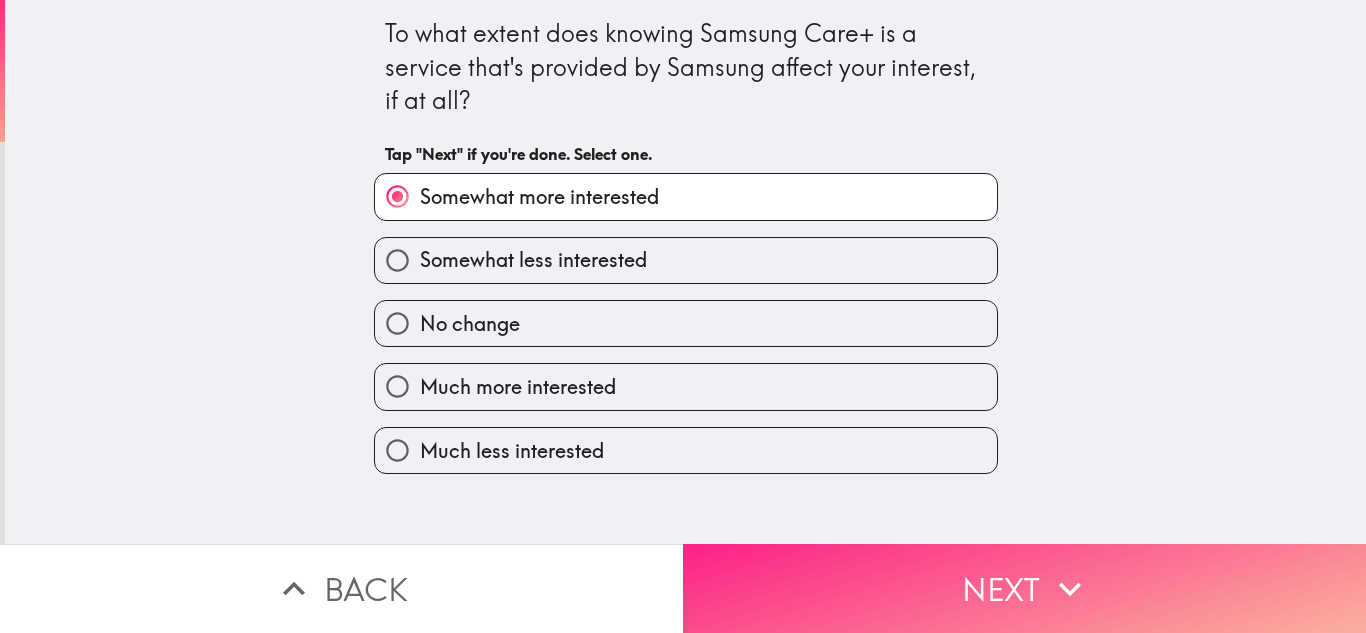click on "Next" at bounding box center [1024, 588] 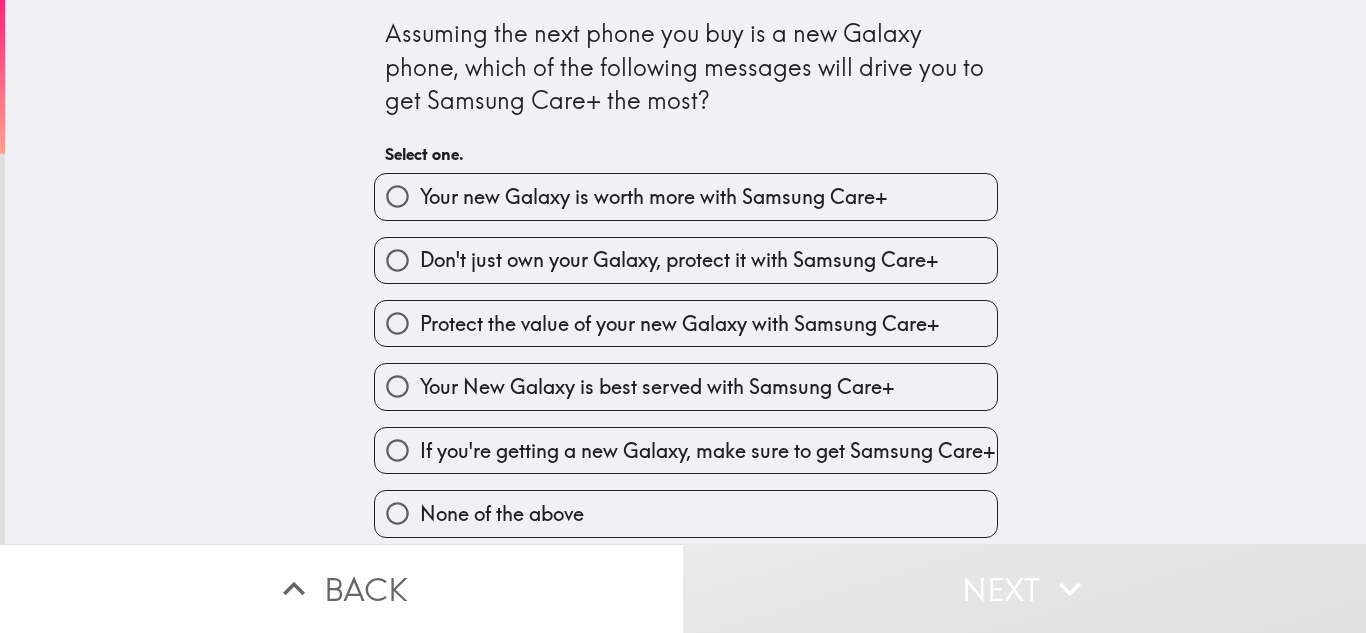 click on "Protect the value of your new Galaxy with Samsung Care+" at bounding box center (679, 324) 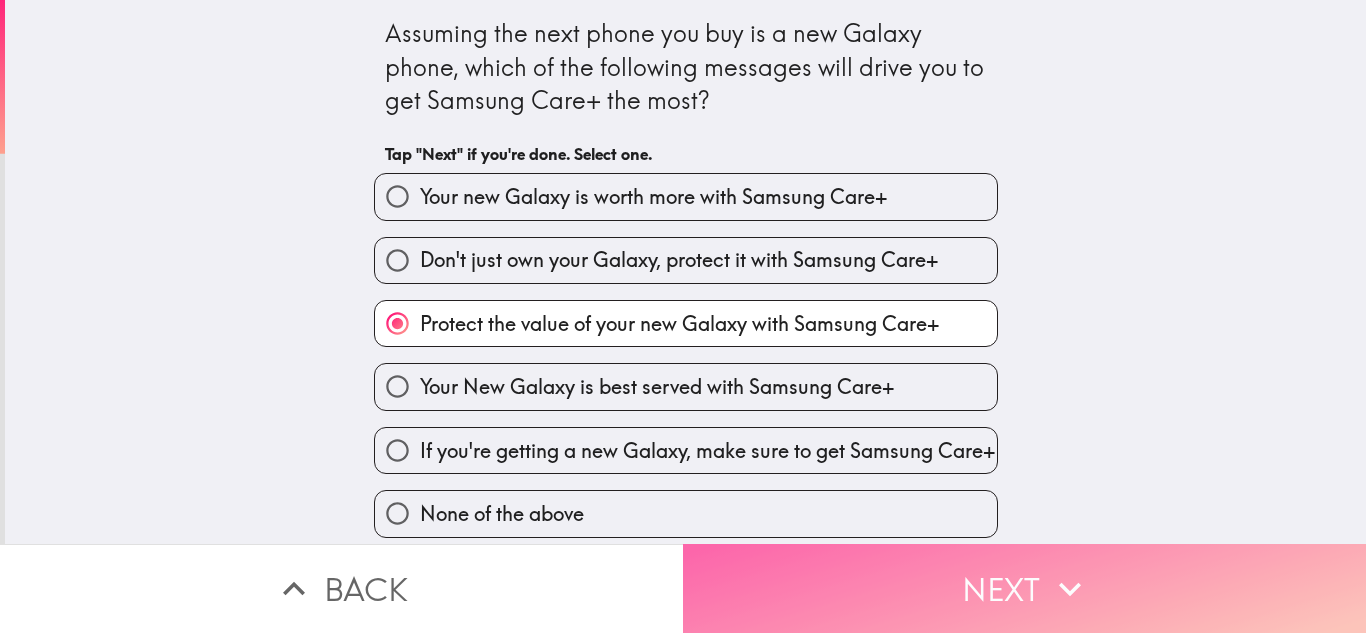 click on "Next" at bounding box center (1024, 588) 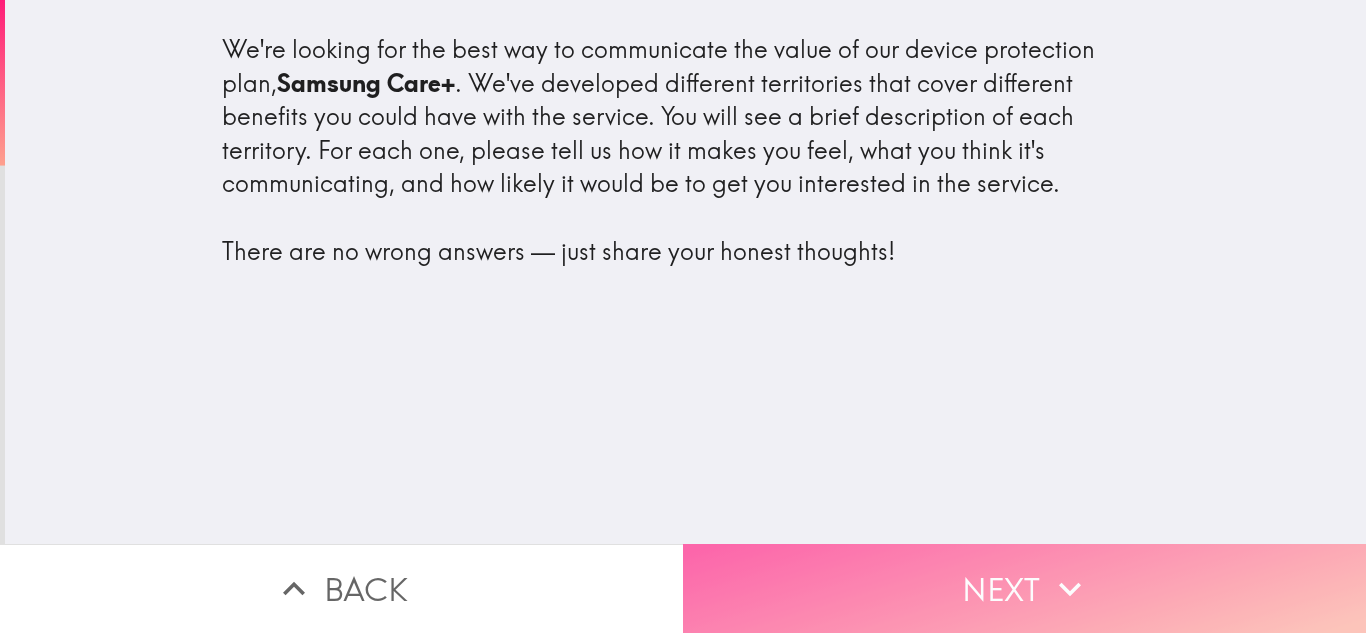click on "Next" at bounding box center [1024, 588] 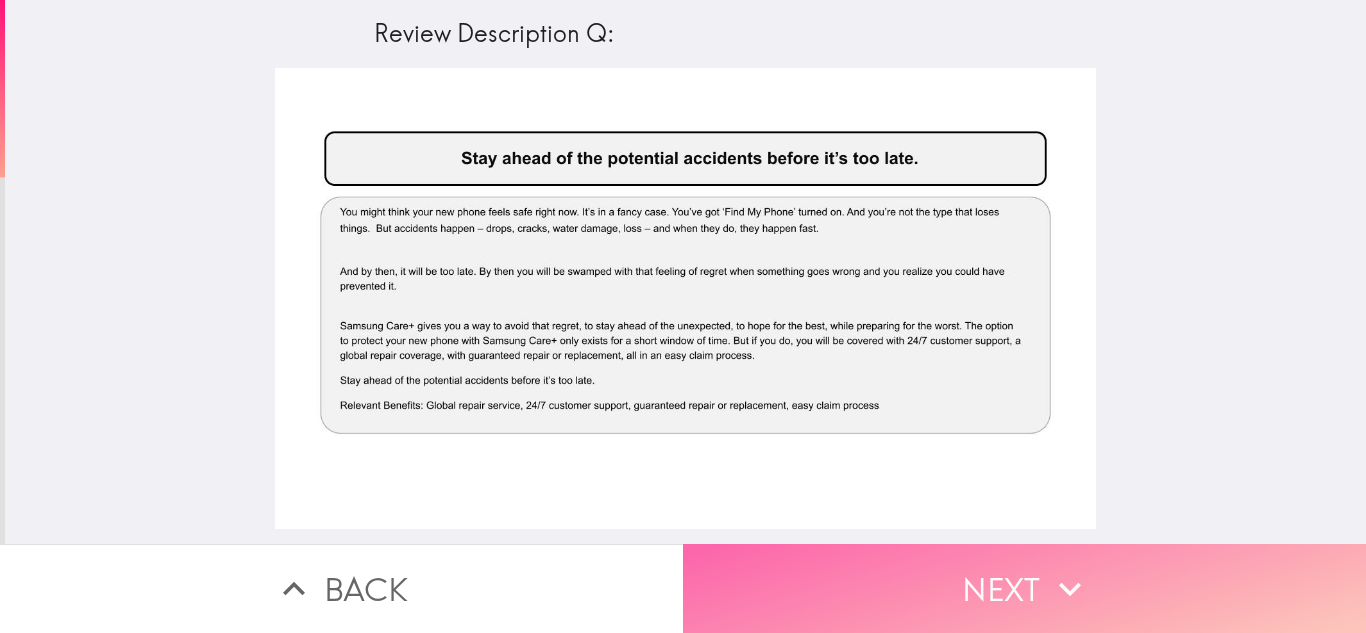 click on "Next" at bounding box center [1024, 588] 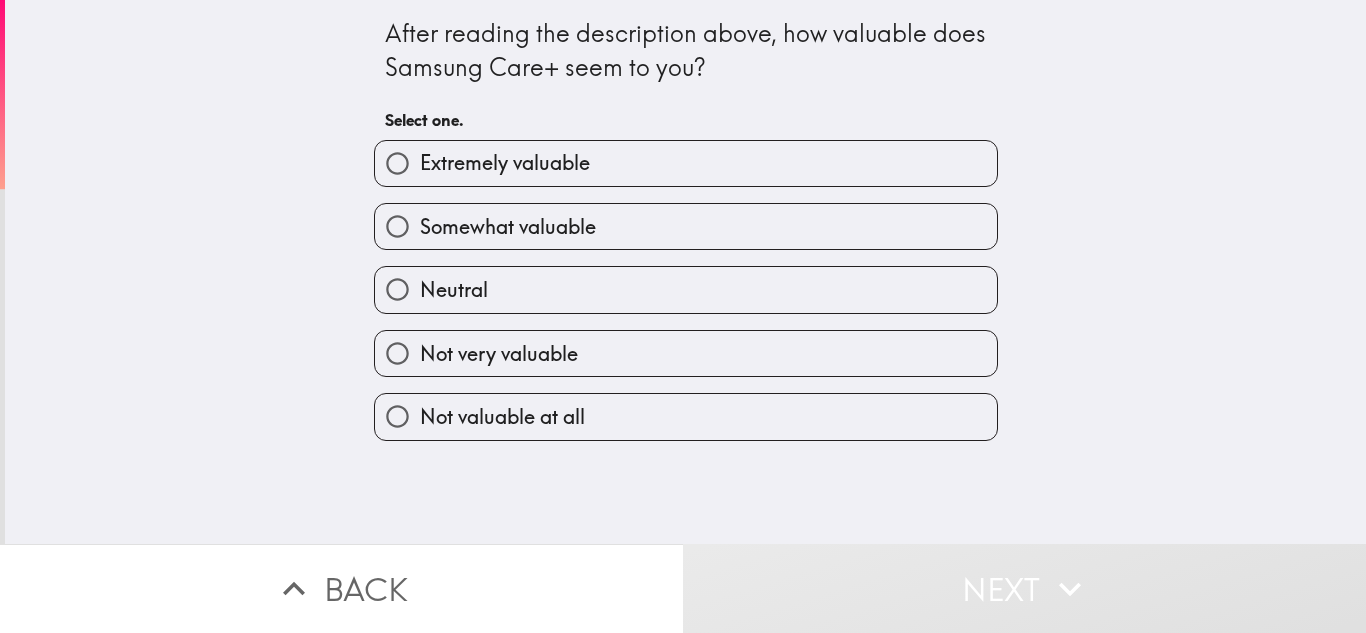 click on "Extremely valuable" at bounding box center [505, 163] 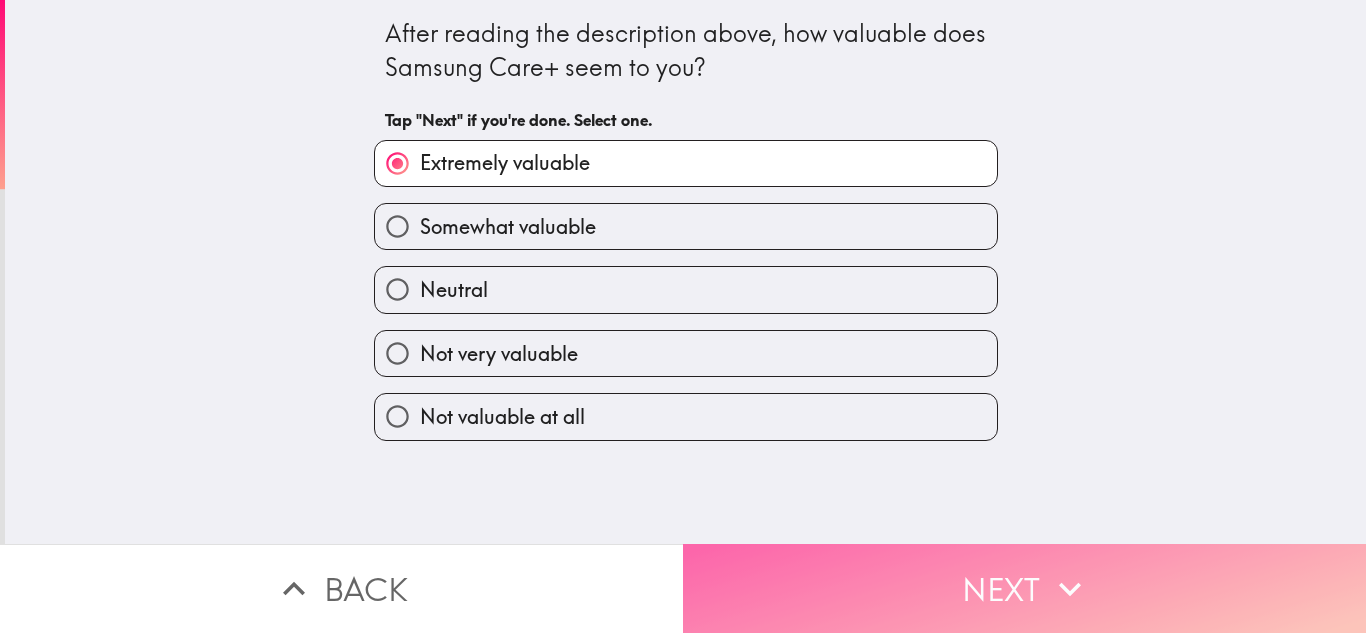 click on "Next" at bounding box center (1024, 588) 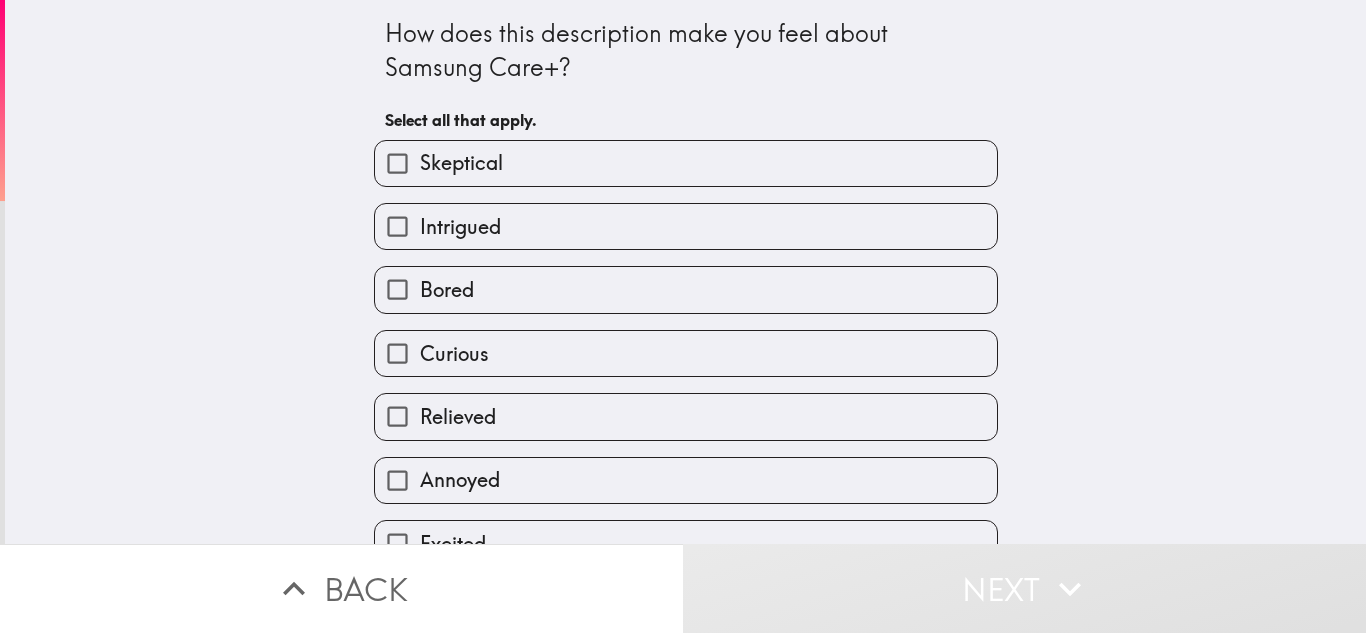 click on "Intrigued" at bounding box center [686, 226] 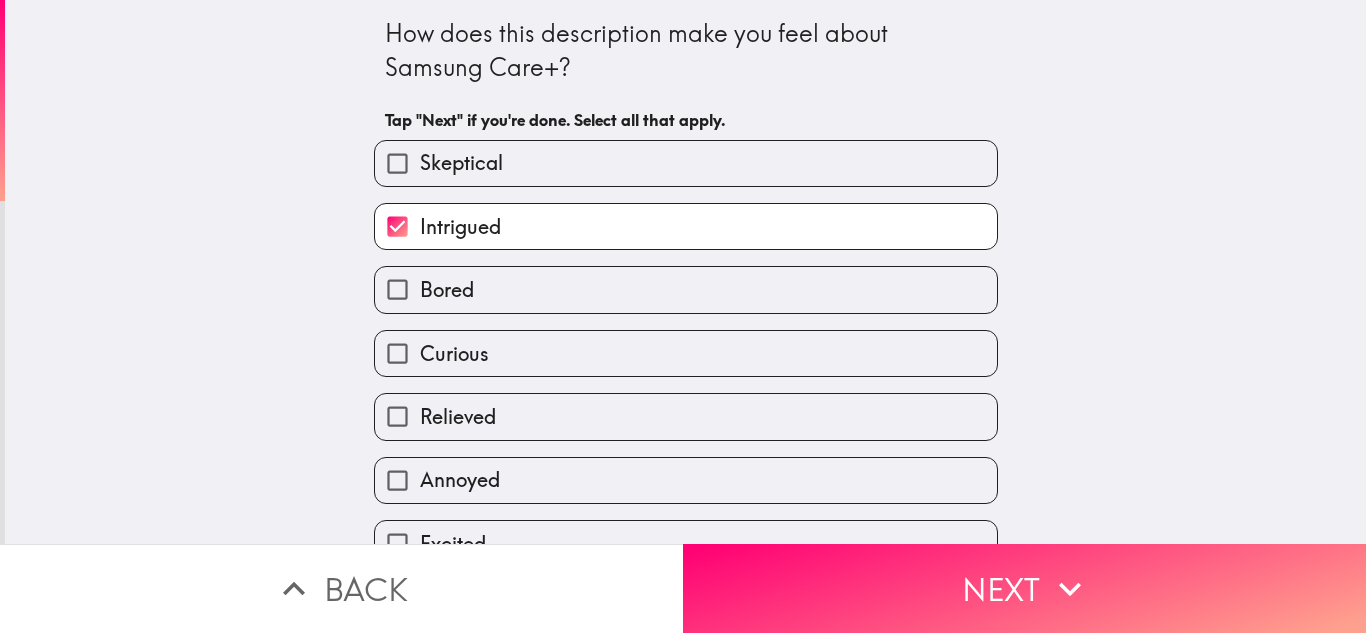 click on "Curious" at bounding box center (686, 353) 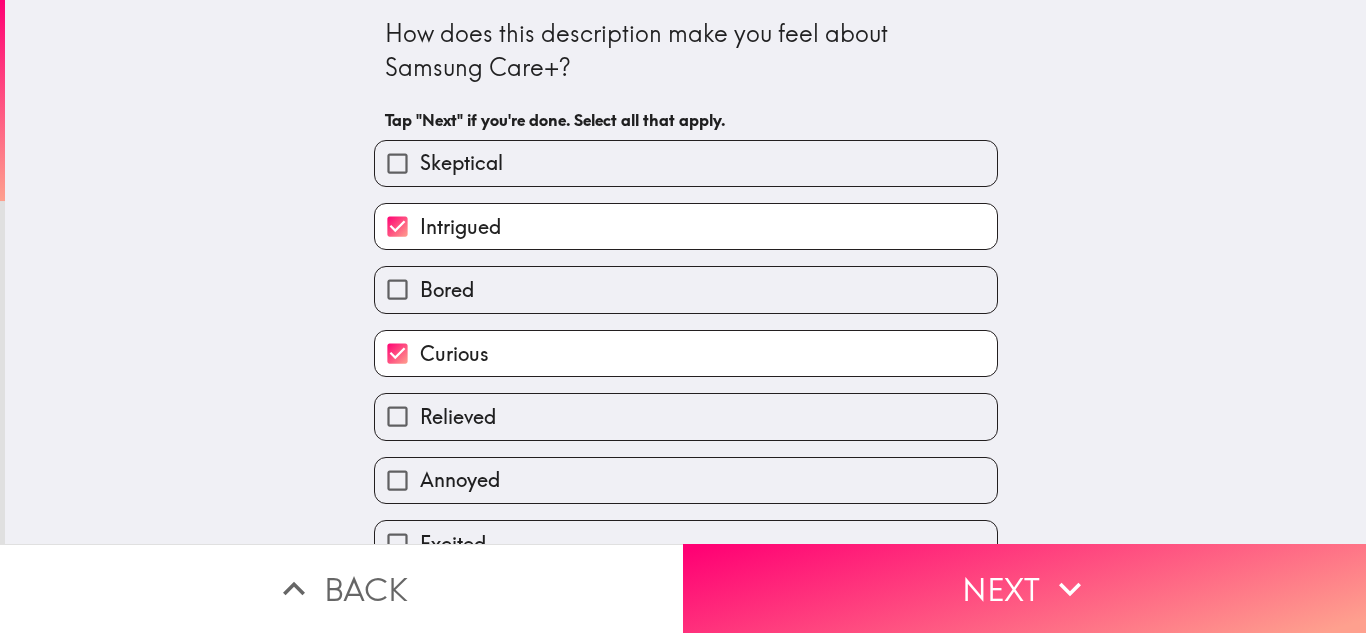 click on "Relieved" at bounding box center (686, 416) 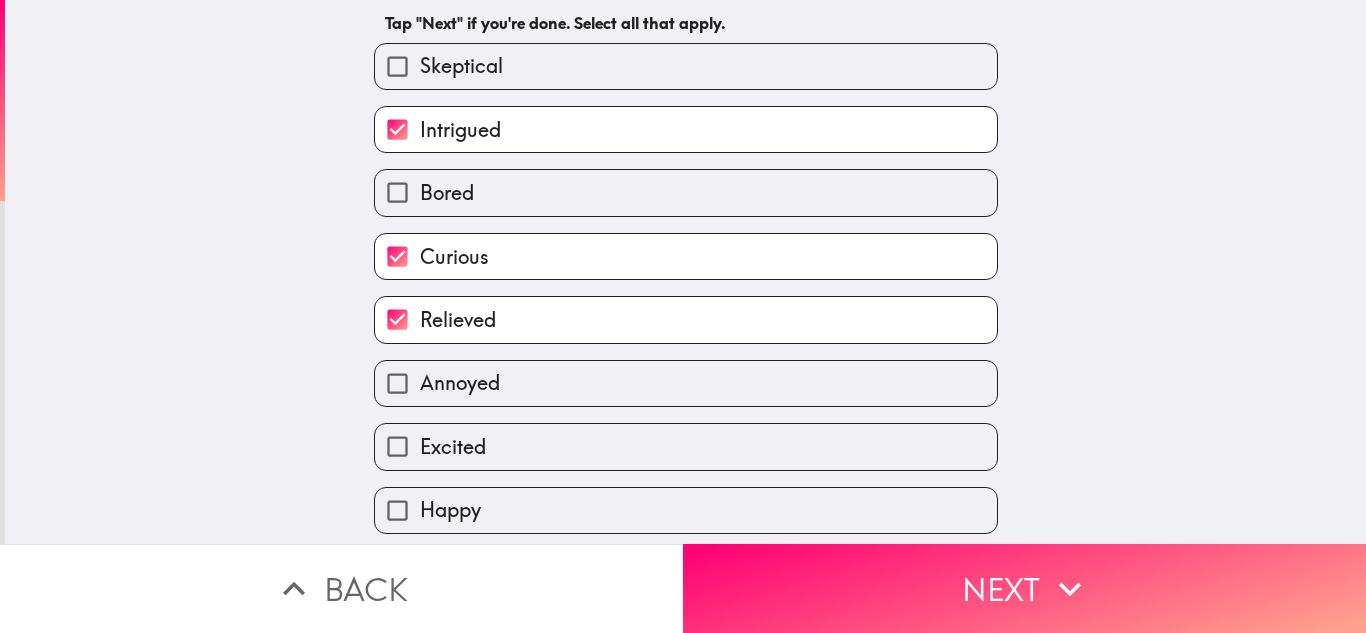 scroll, scrollTop: 100, scrollLeft: 0, axis: vertical 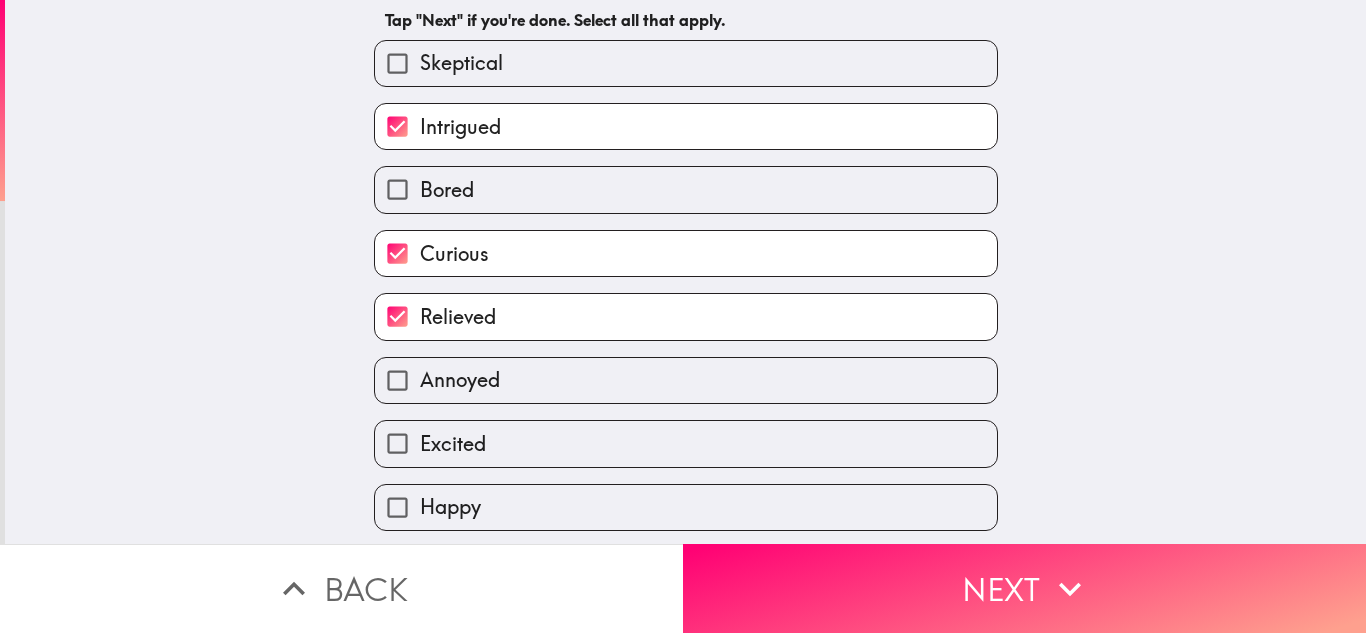 click on "Excited" at bounding box center (686, 443) 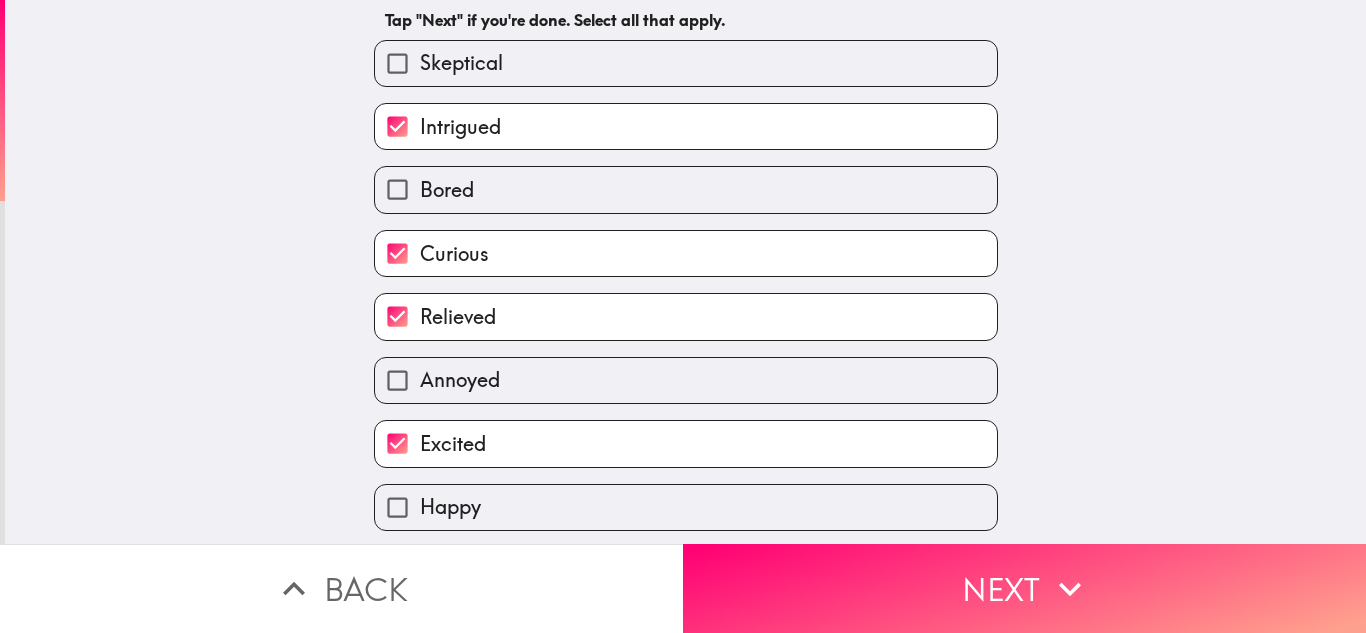 click on "Happy" at bounding box center [686, 507] 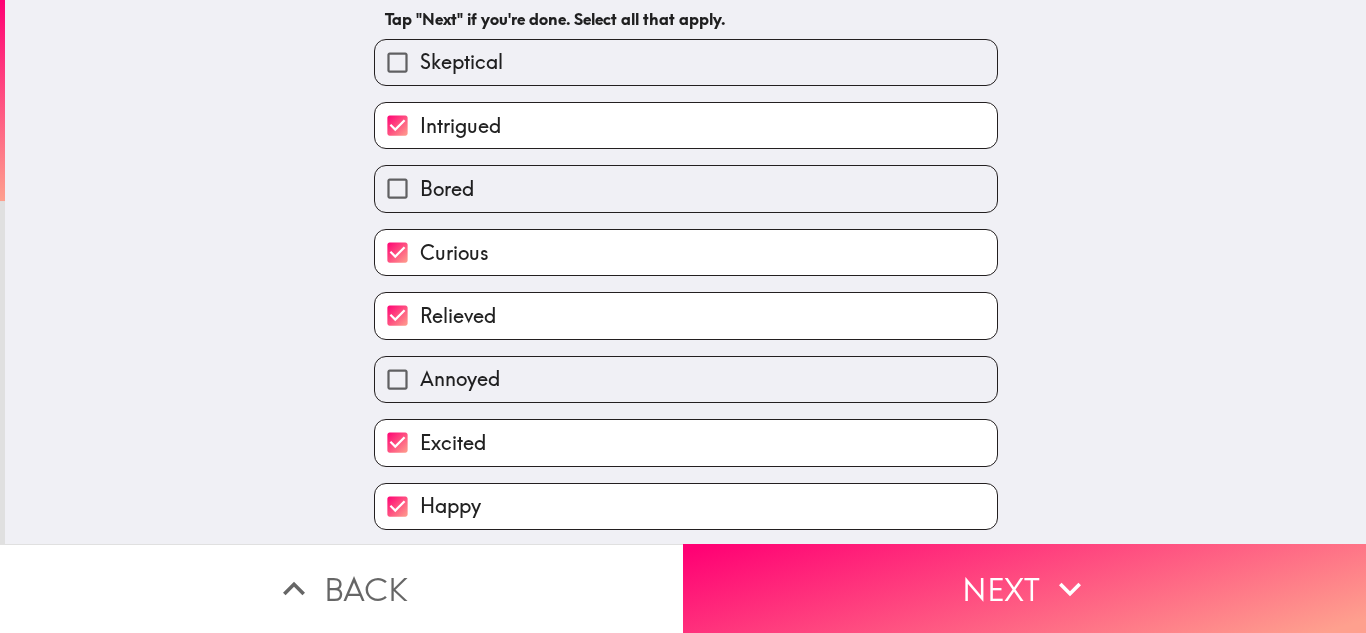 scroll, scrollTop: 165, scrollLeft: 0, axis: vertical 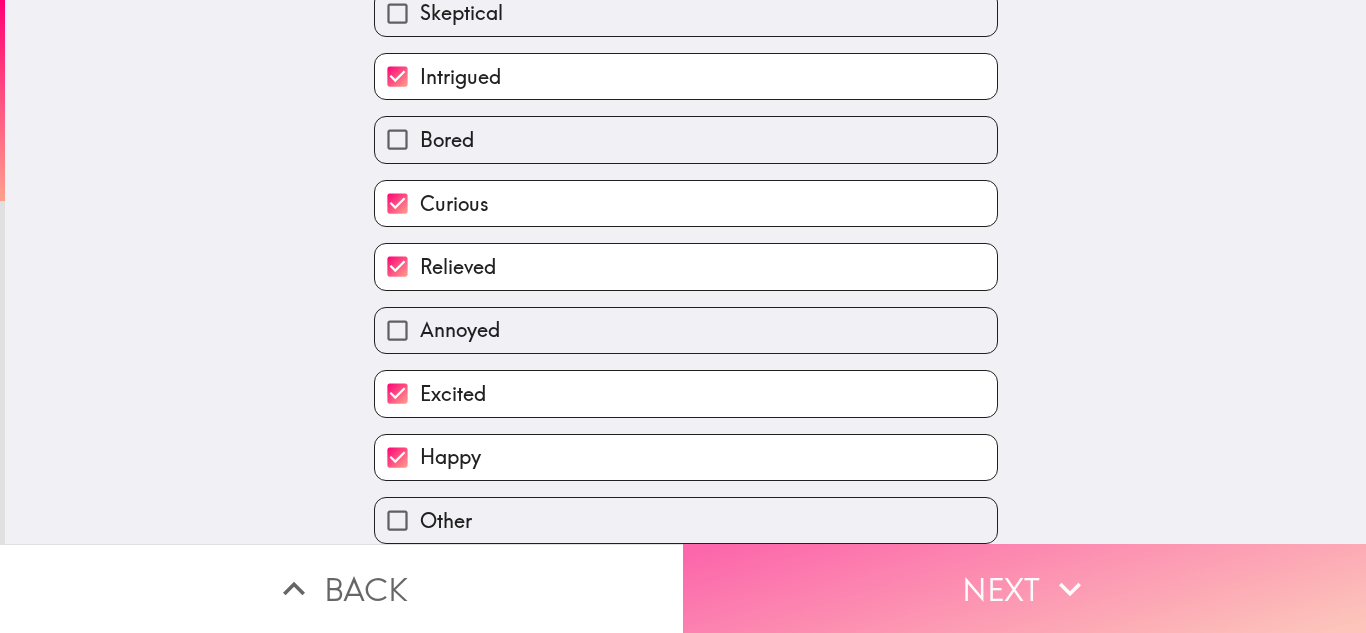 click on "Next" at bounding box center (1024, 588) 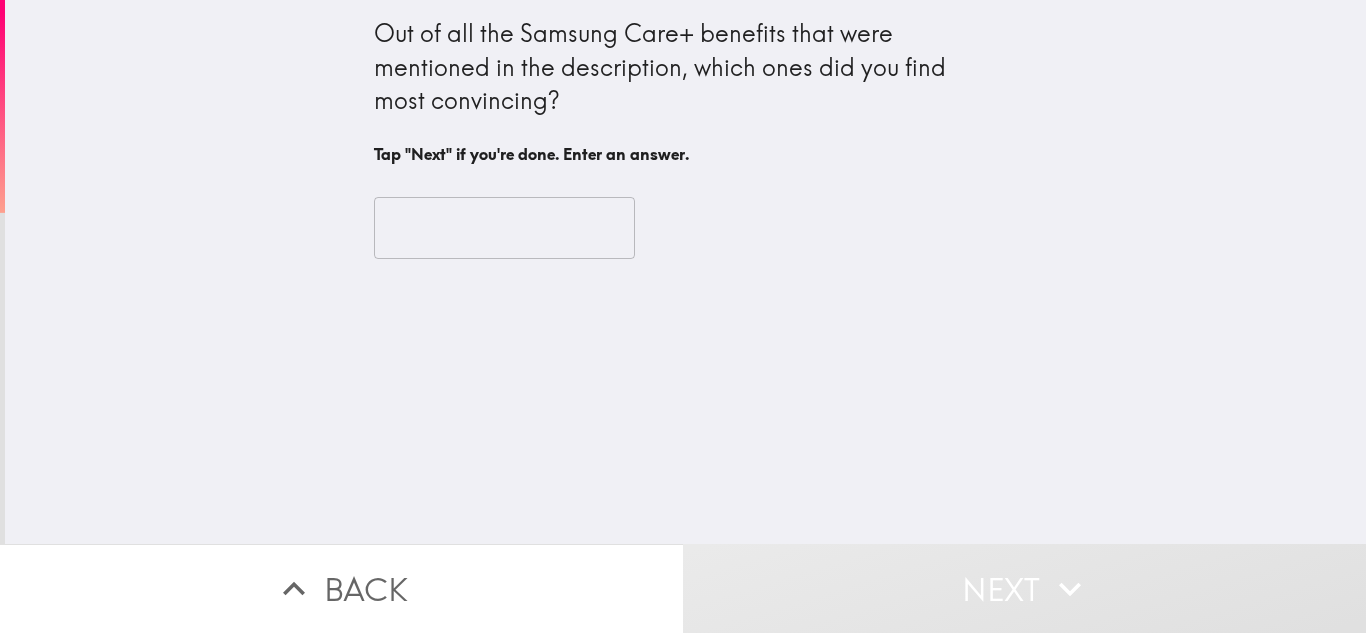 click at bounding box center (504, 228) 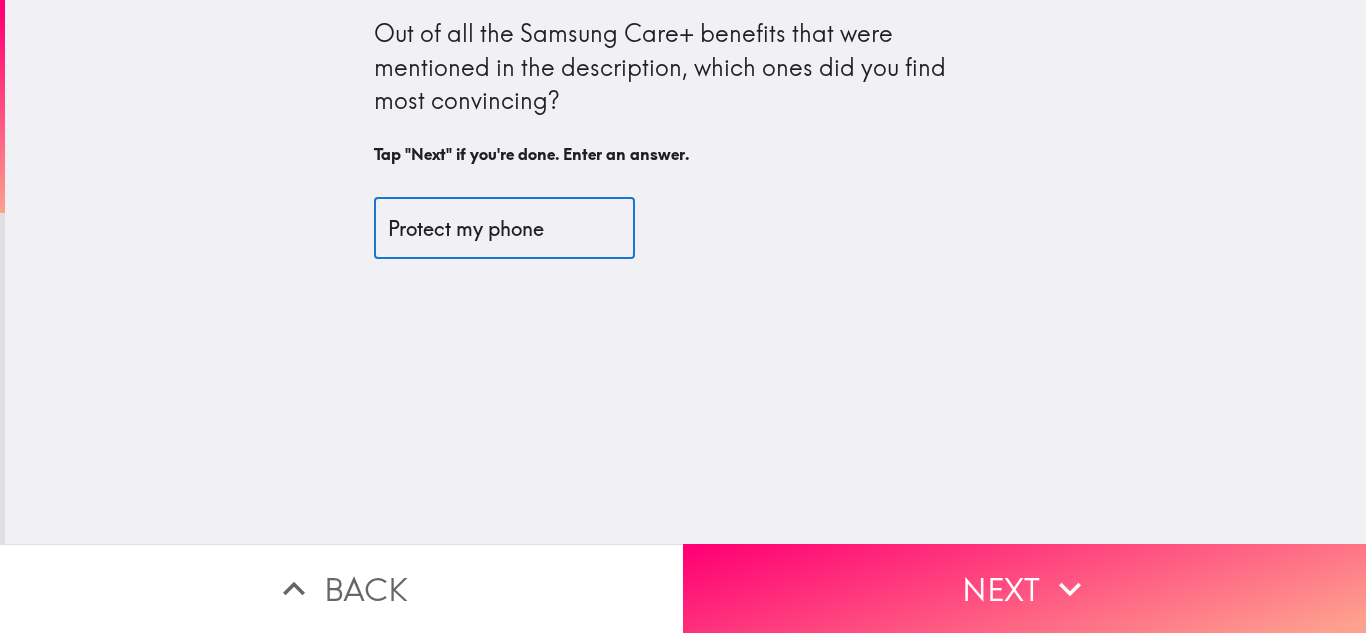 scroll, scrollTop: 0, scrollLeft: 0, axis: both 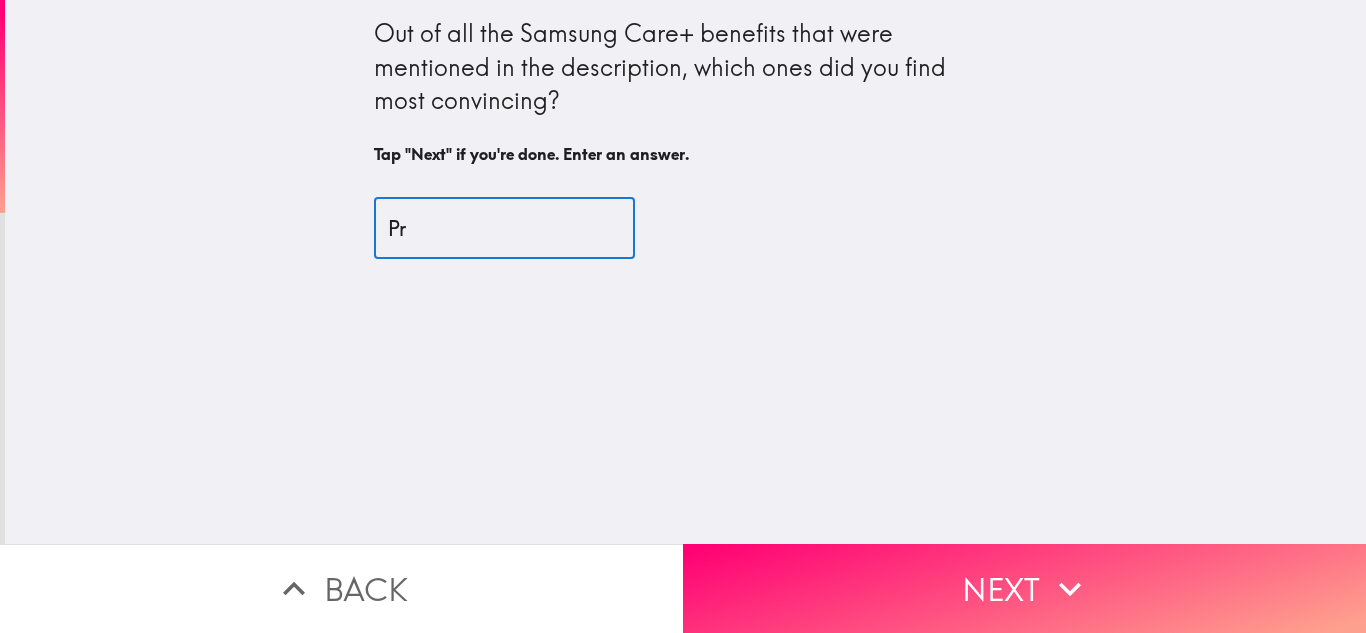 type on "P" 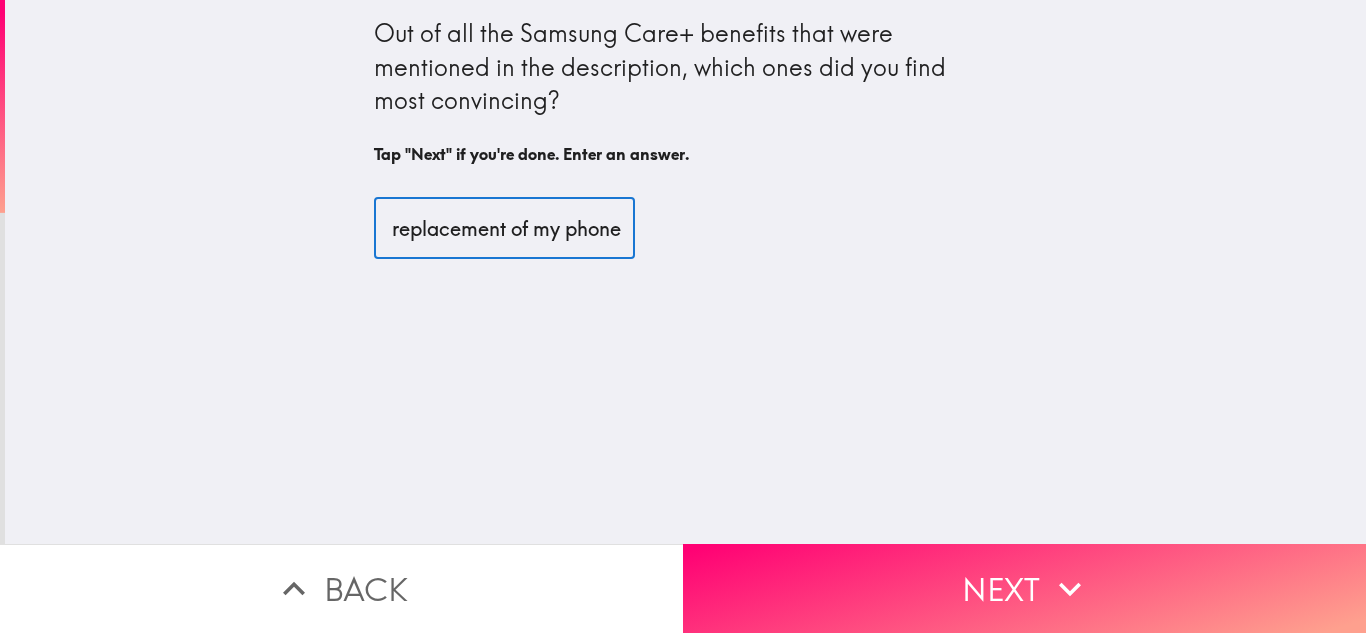 scroll, scrollTop: 0, scrollLeft: 165, axis: horizontal 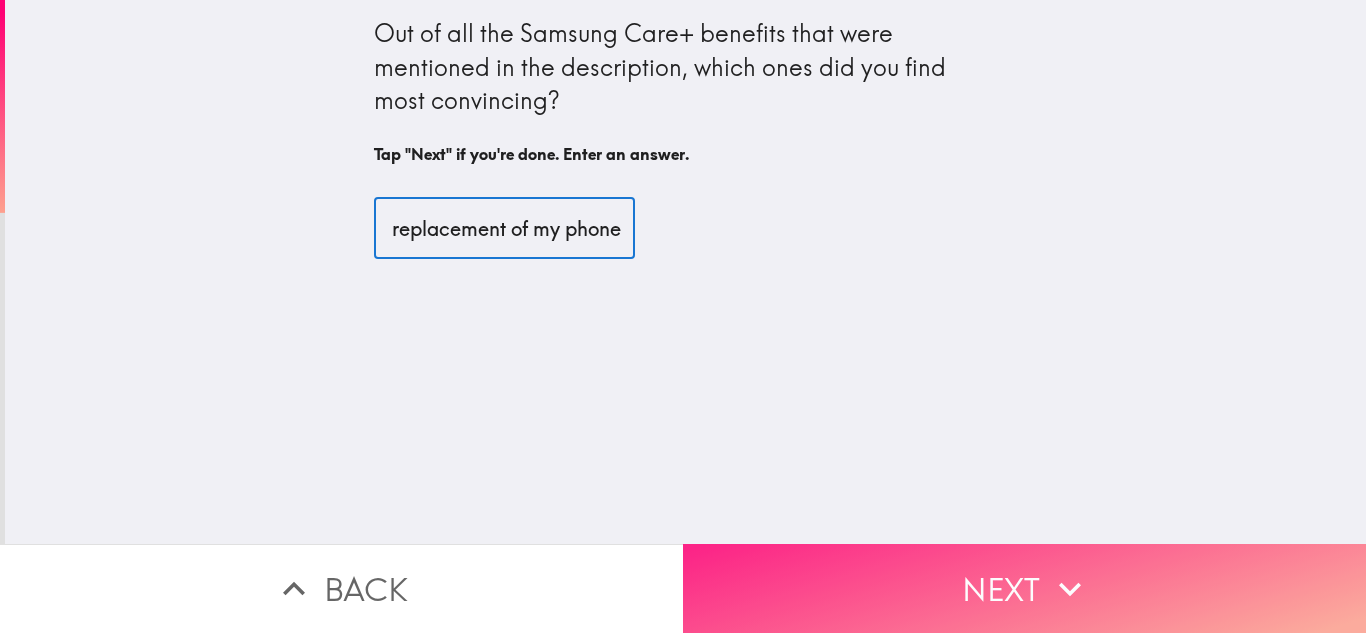 type on "Easy repair and replacement of my phone" 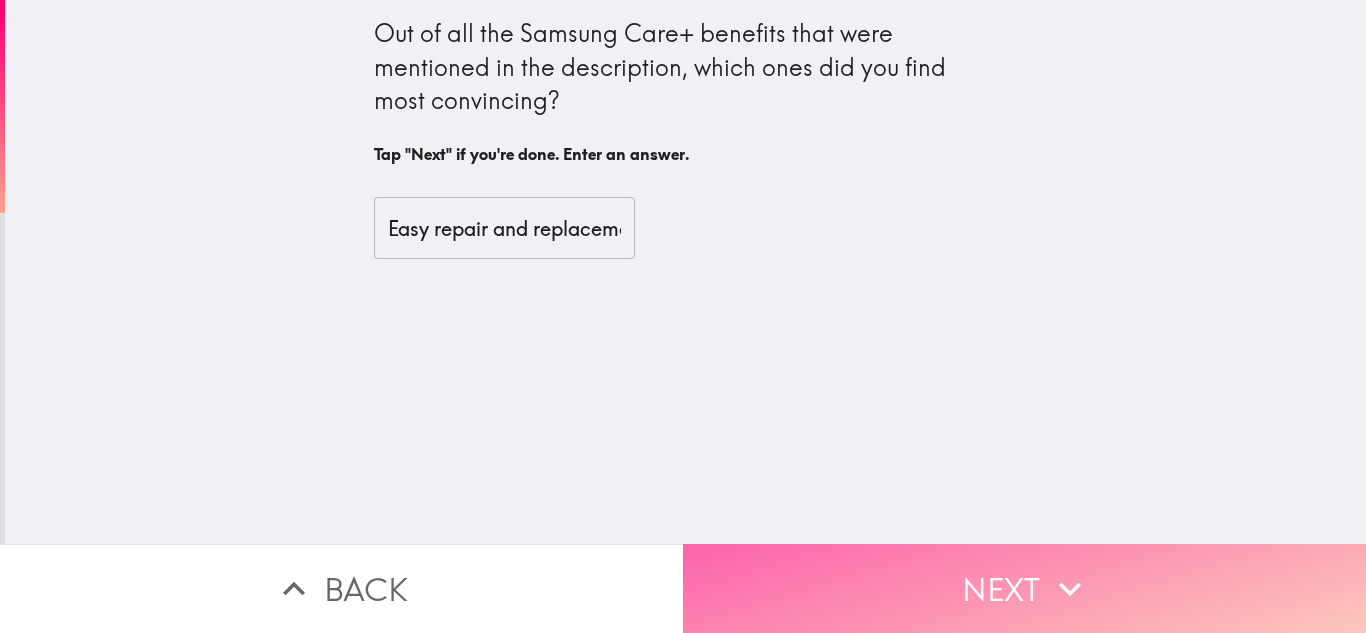 click on "Next" at bounding box center (1024, 588) 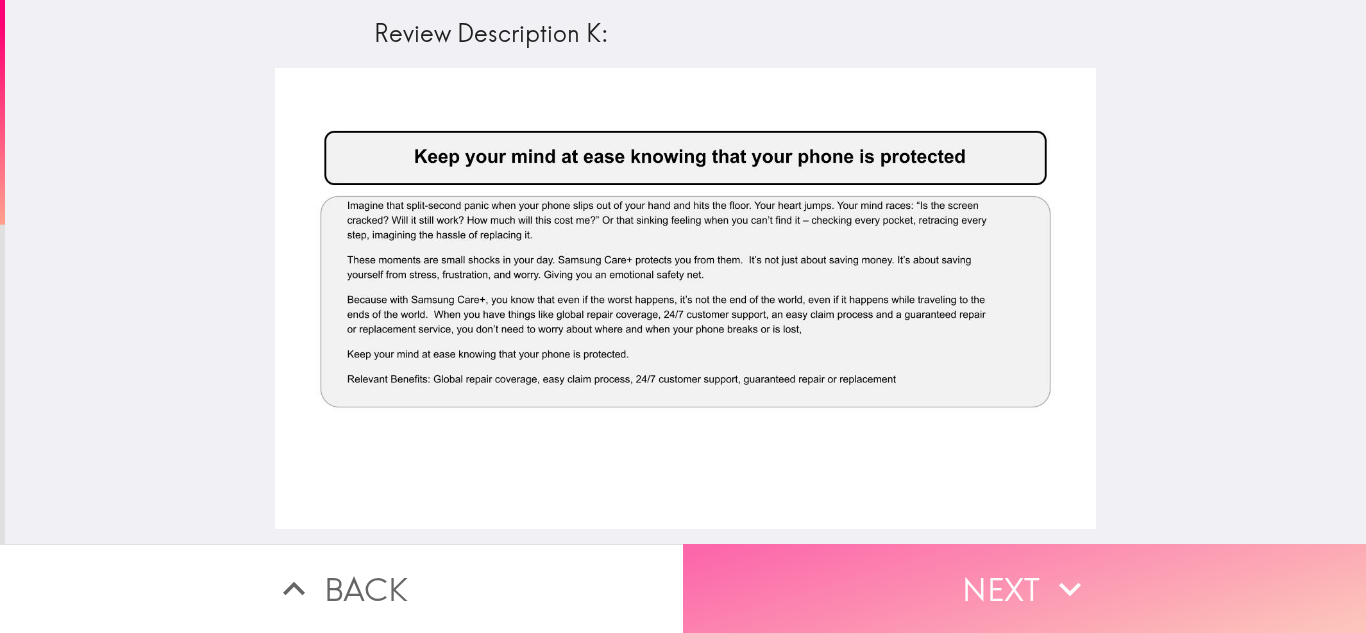 click on "Next" at bounding box center [1024, 588] 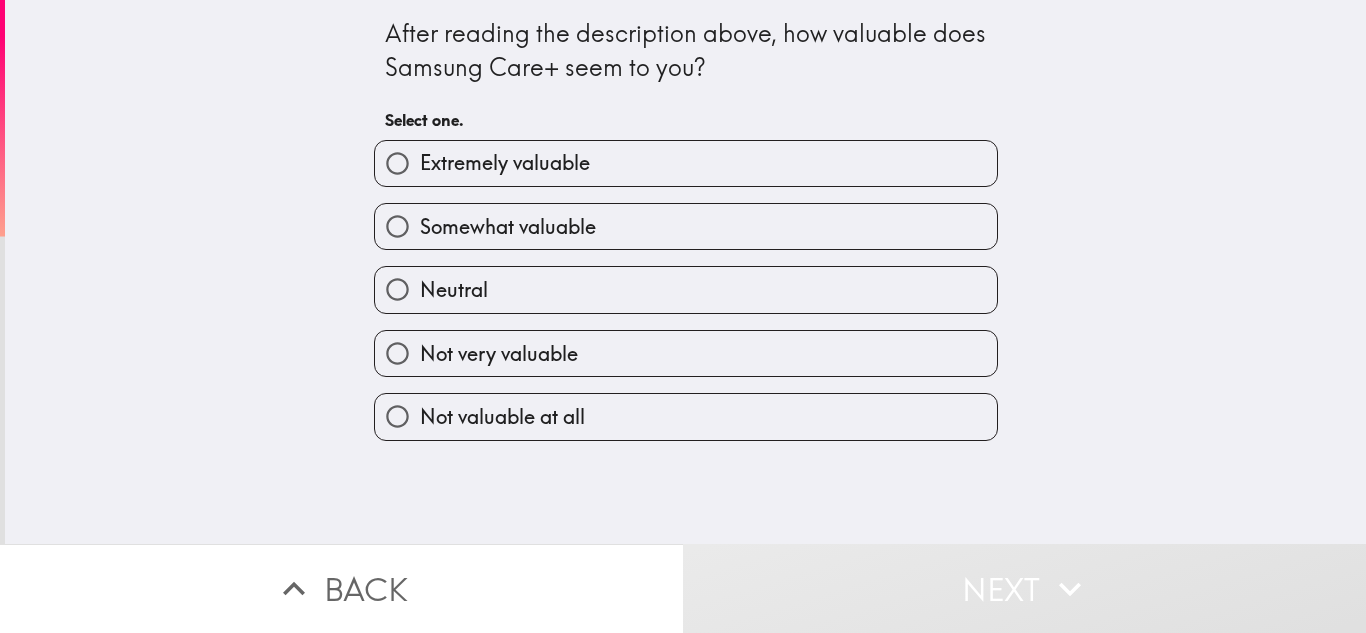 click on "Extremely valuable" at bounding box center (505, 163) 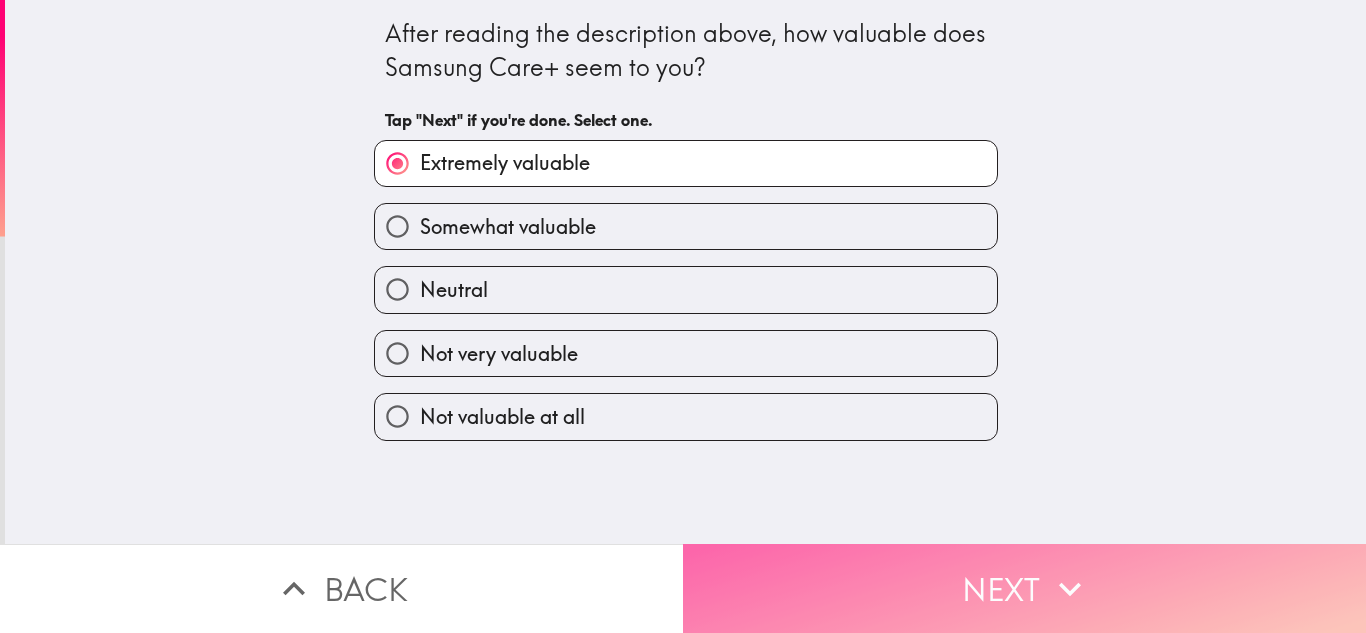 click on "Next" at bounding box center [1024, 588] 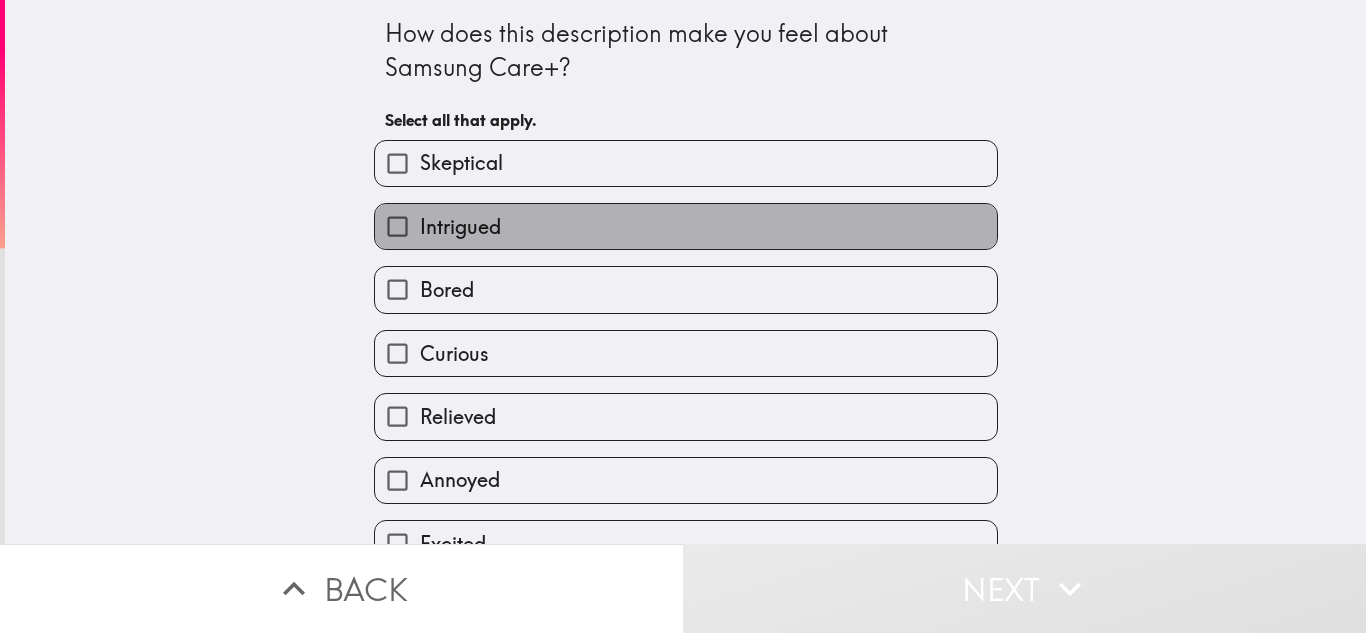 click on "Intrigued" at bounding box center [686, 226] 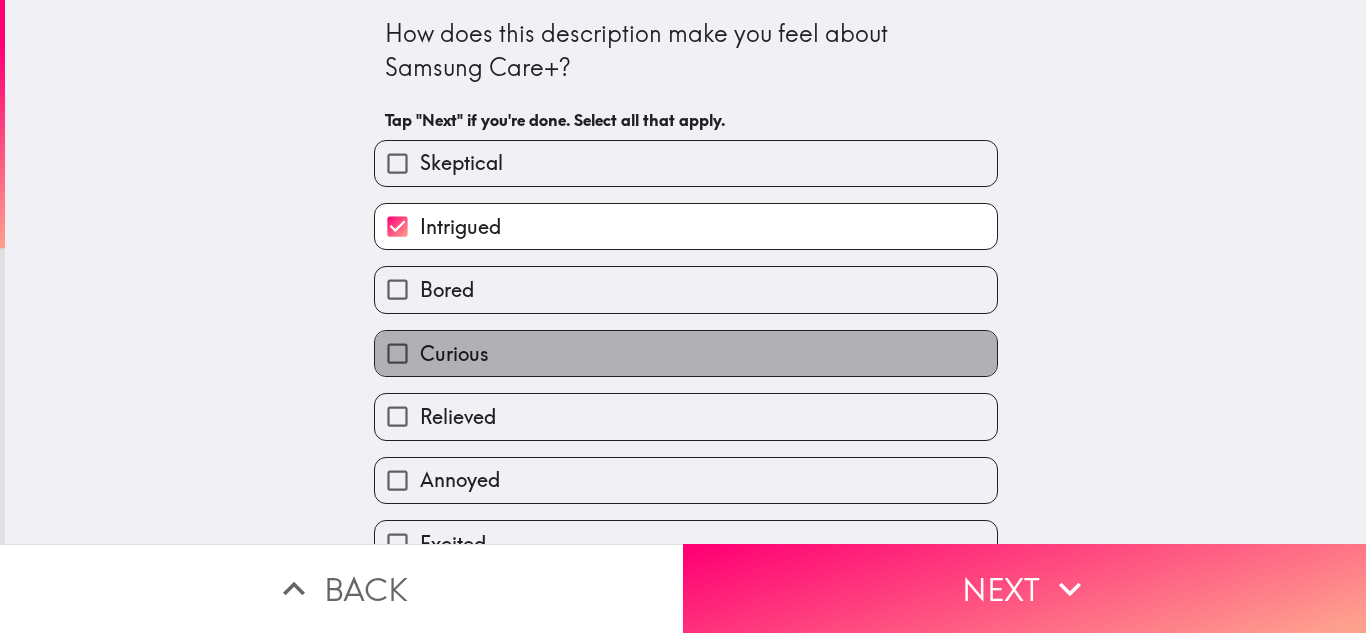 click on "Curious" at bounding box center [686, 353] 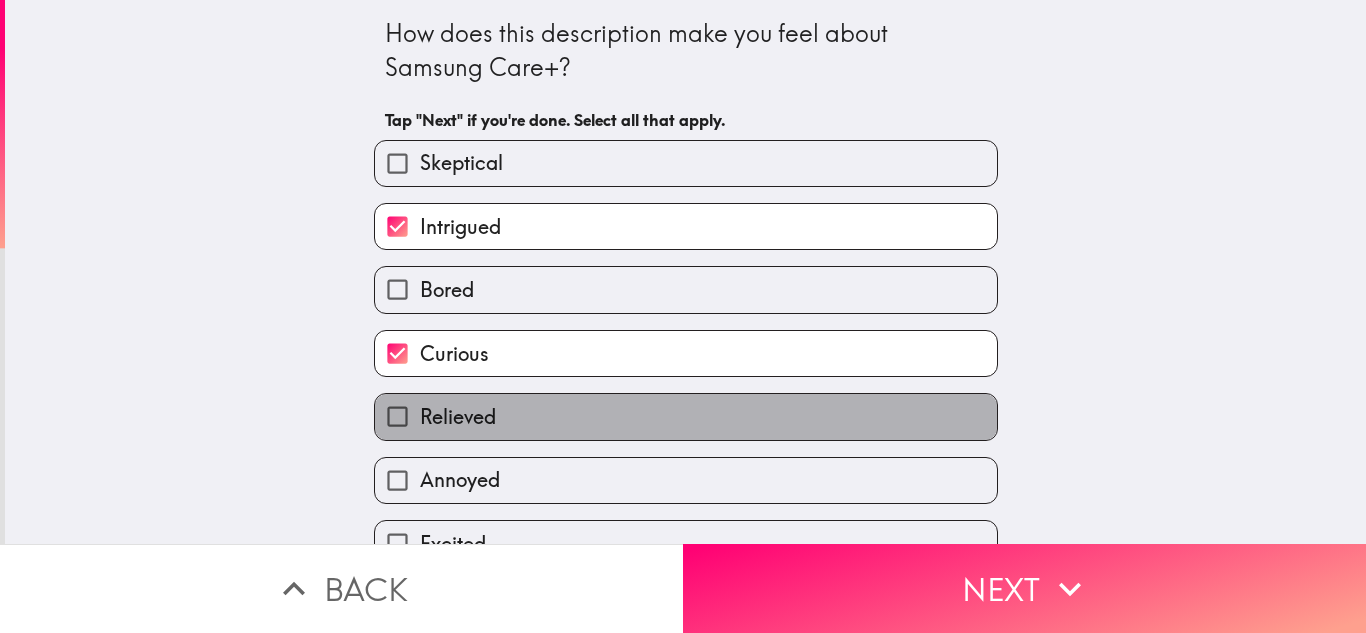 click on "Relieved" at bounding box center [686, 416] 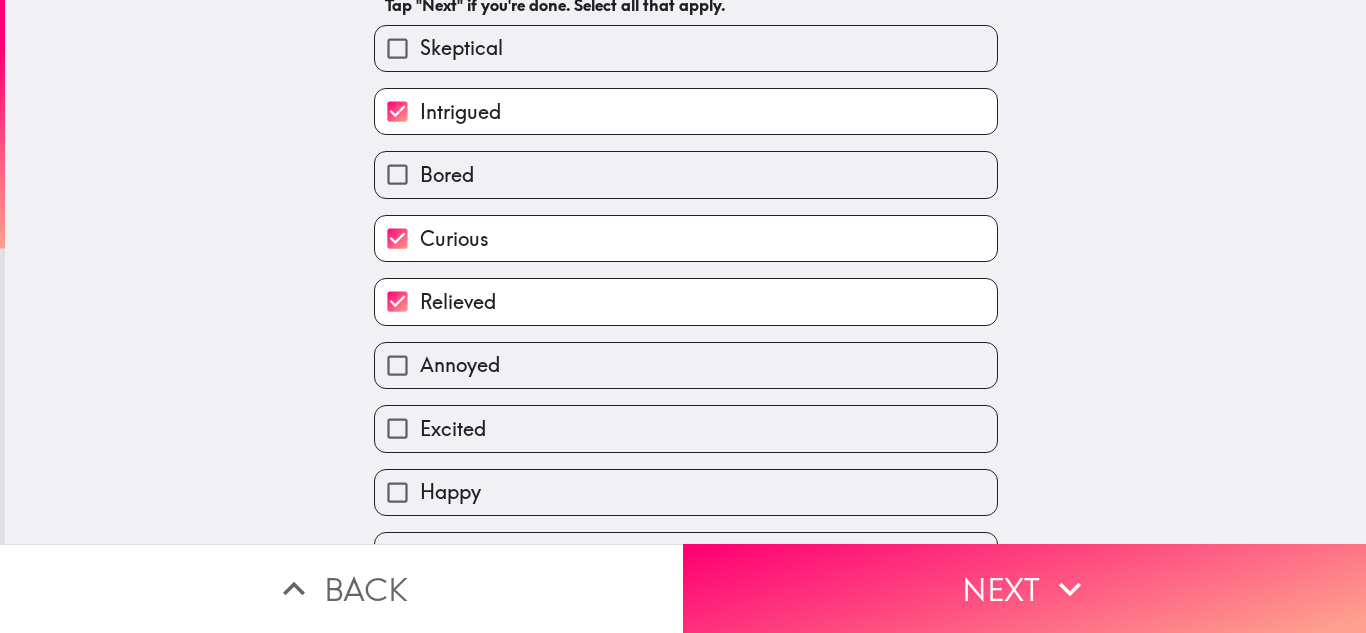 scroll, scrollTop: 165, scrollLeft: 0, axis: vertical 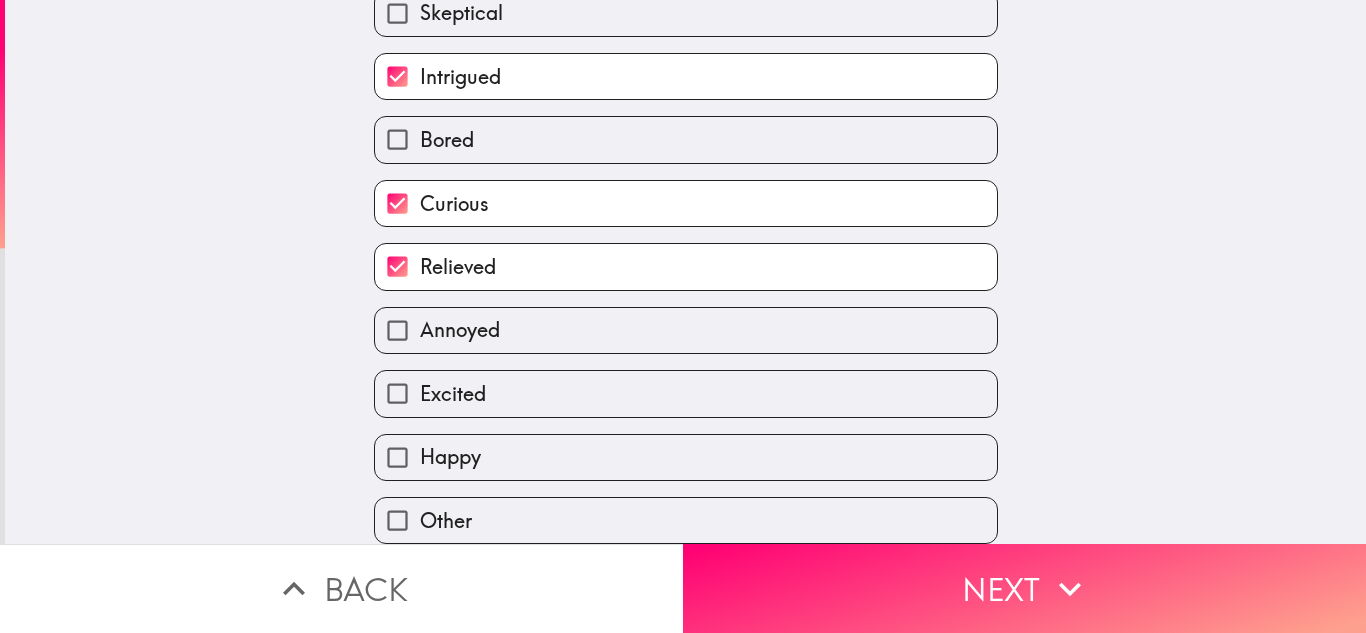 click on "Excited" at bounding box center [686, 393] 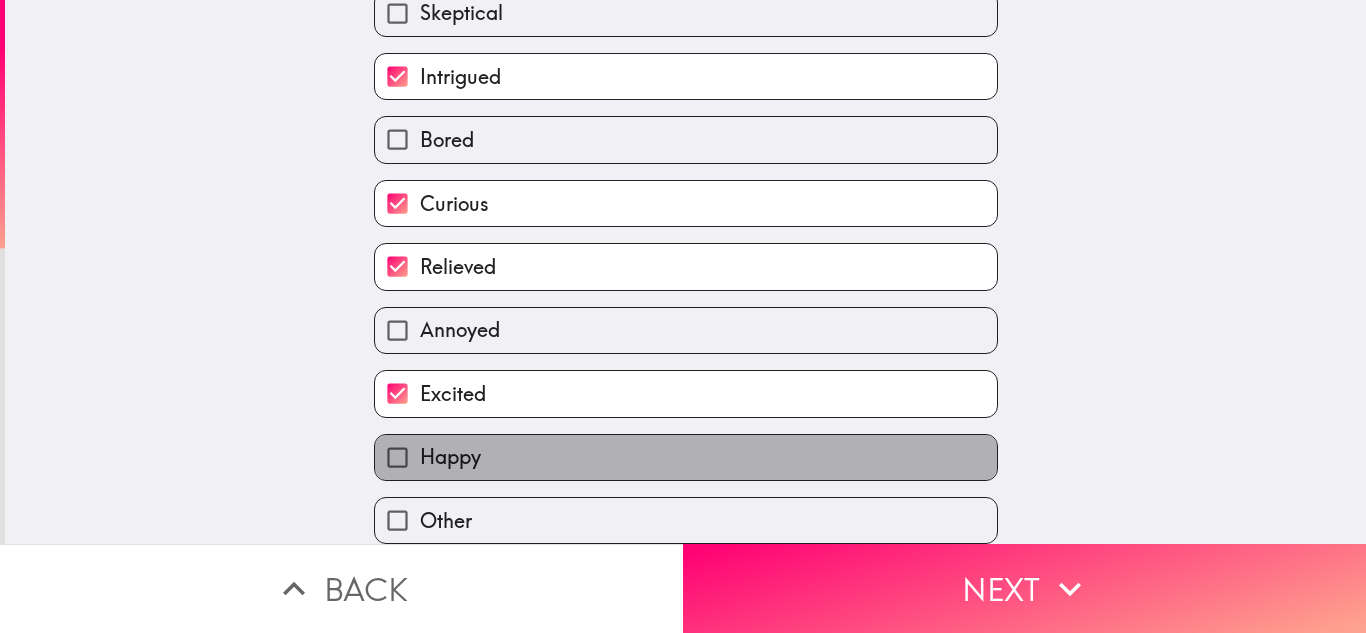 click on "Happy" at bounding box center (686, 457) 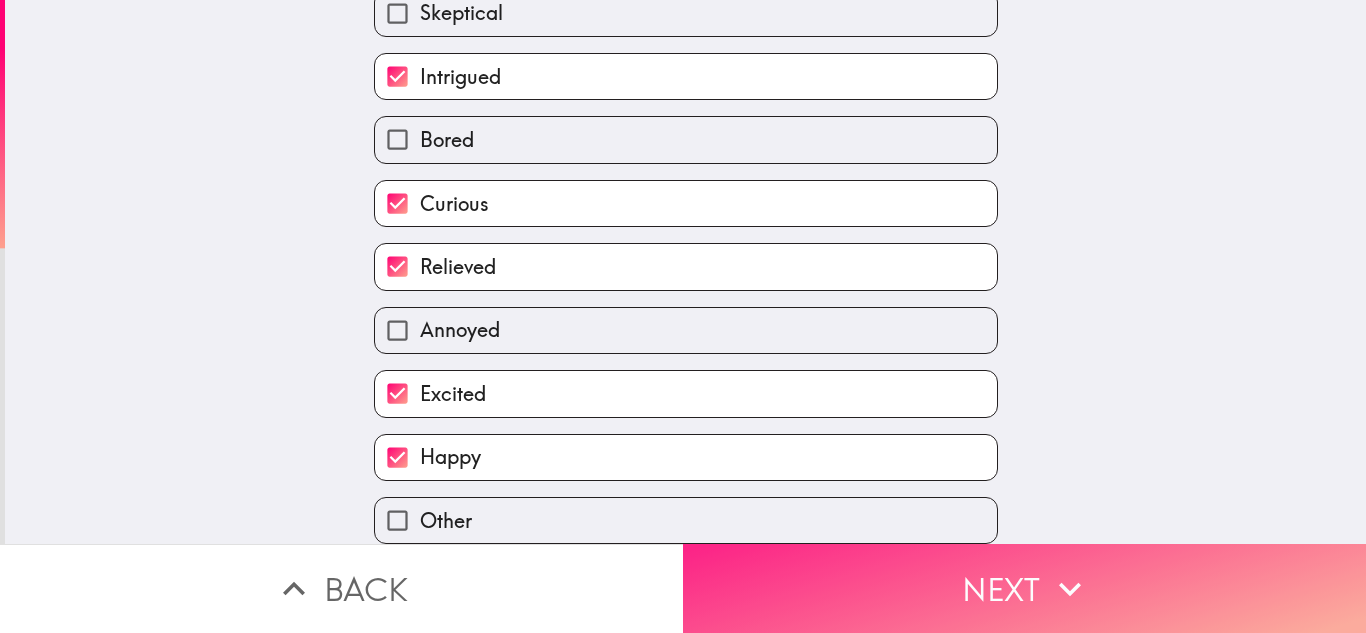 click on "Next" at bounding box center [1024, 588] 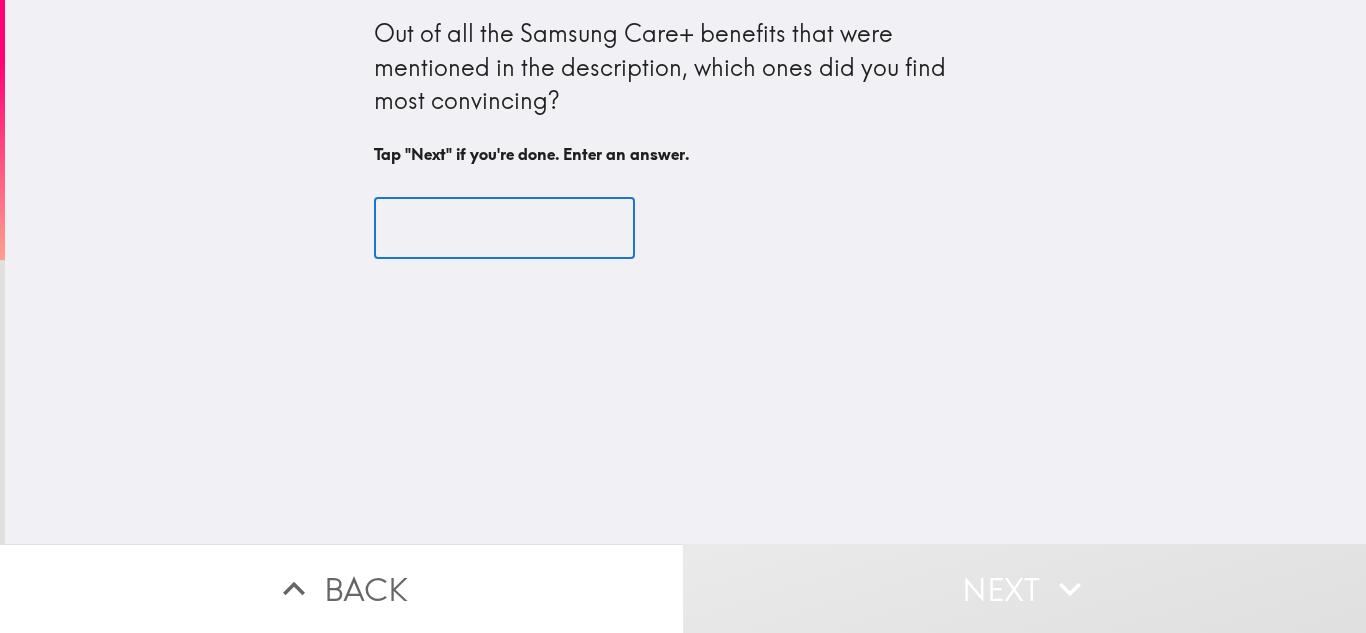 click at bounding box center [504, 228] 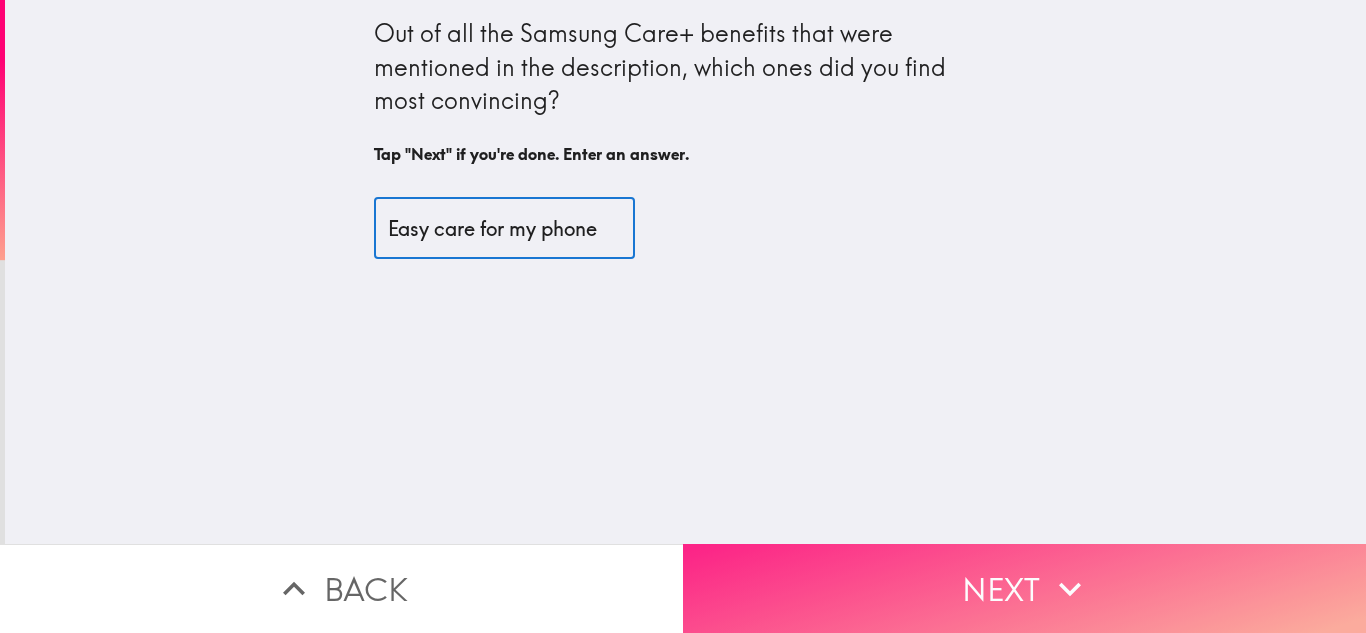 type on "Easy care for my phone" 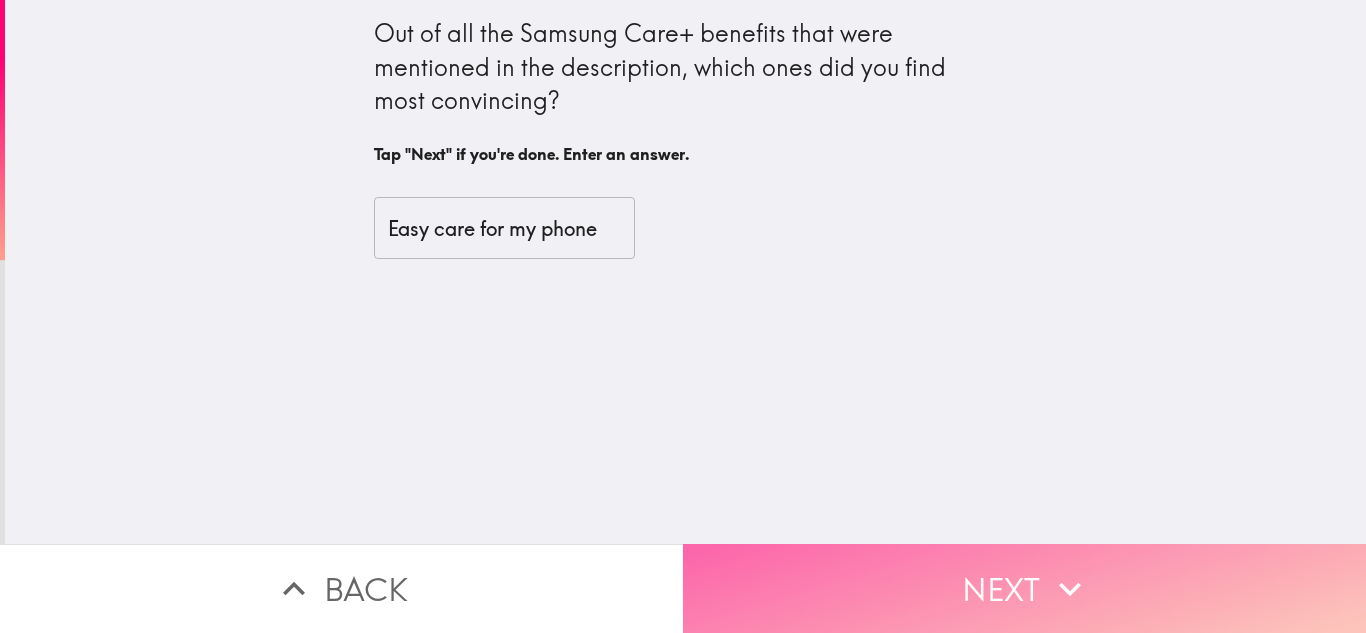 click on "Next" at bounding box center (1024, 588) 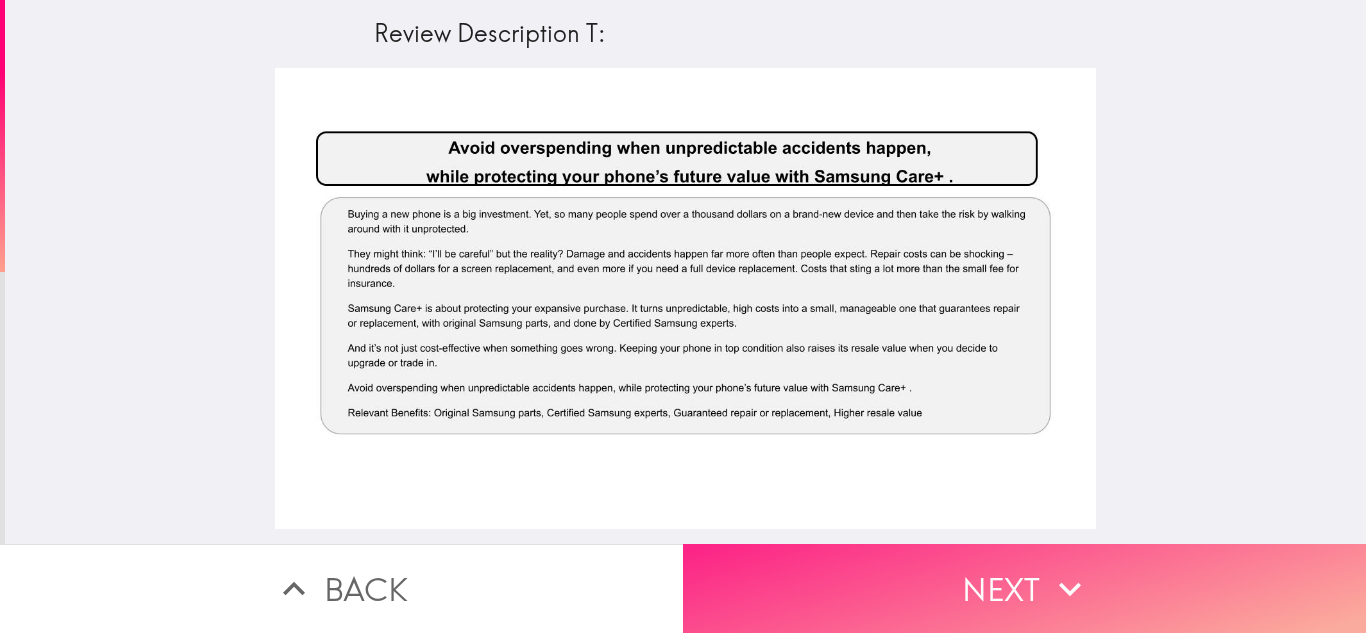 click on "Next" at bounding box center [1024, 588] 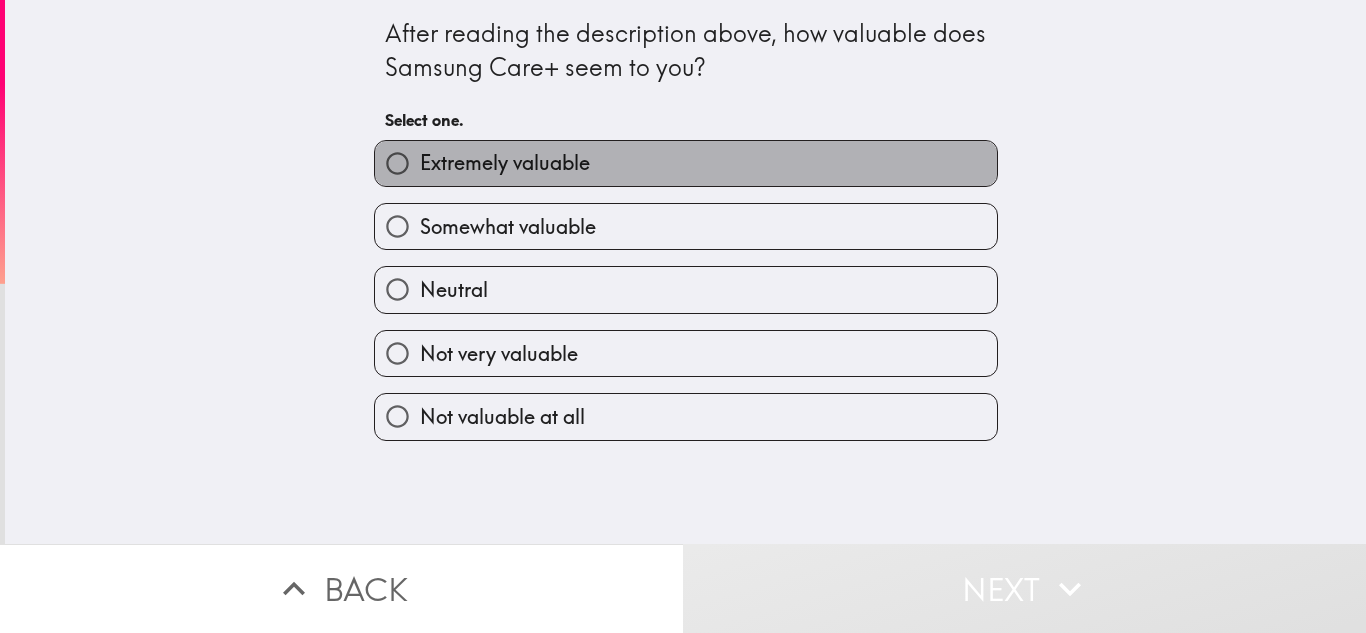 click on "Extremely valuable" at bounding box center (686, 163) 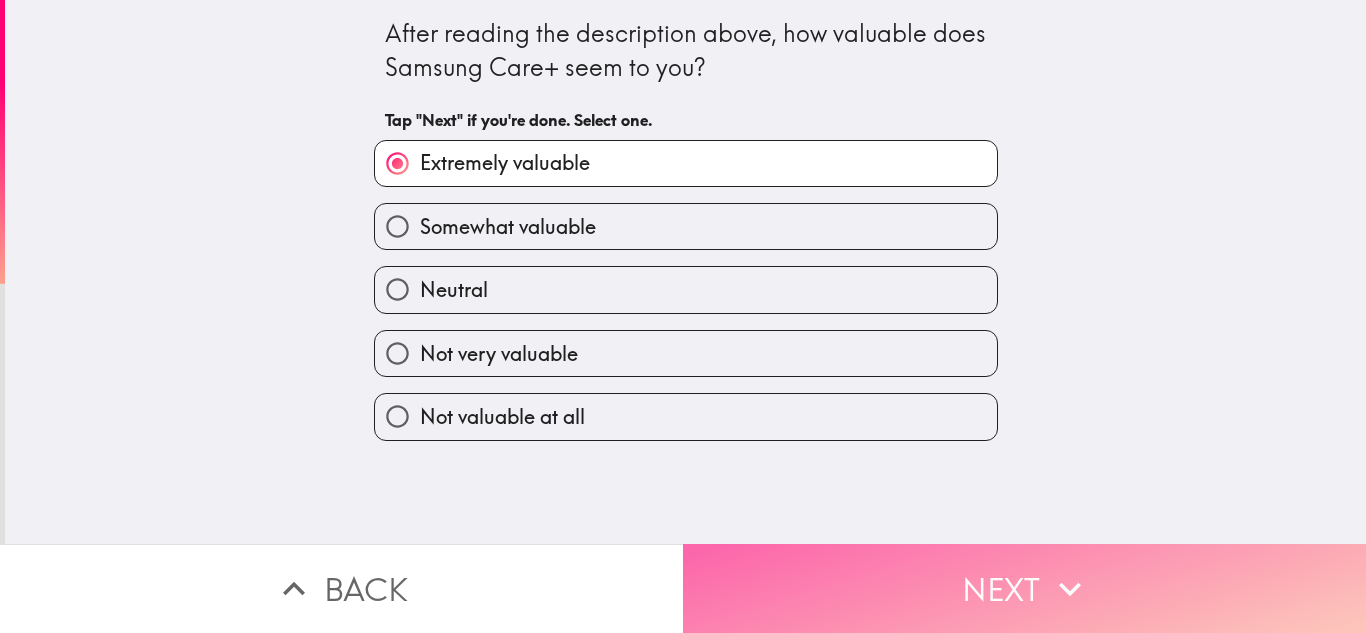 click on "Next" at bounding box center (1024, 588) 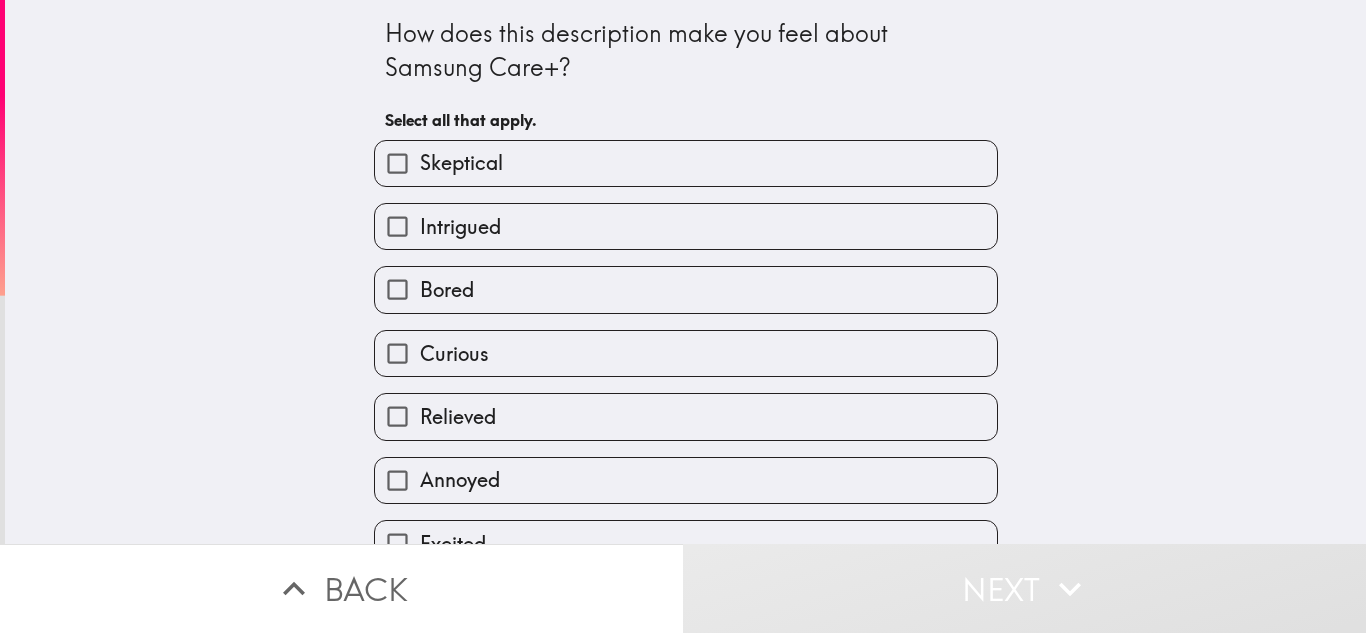 click on "Intrigued" at bounding box center (686, 226) 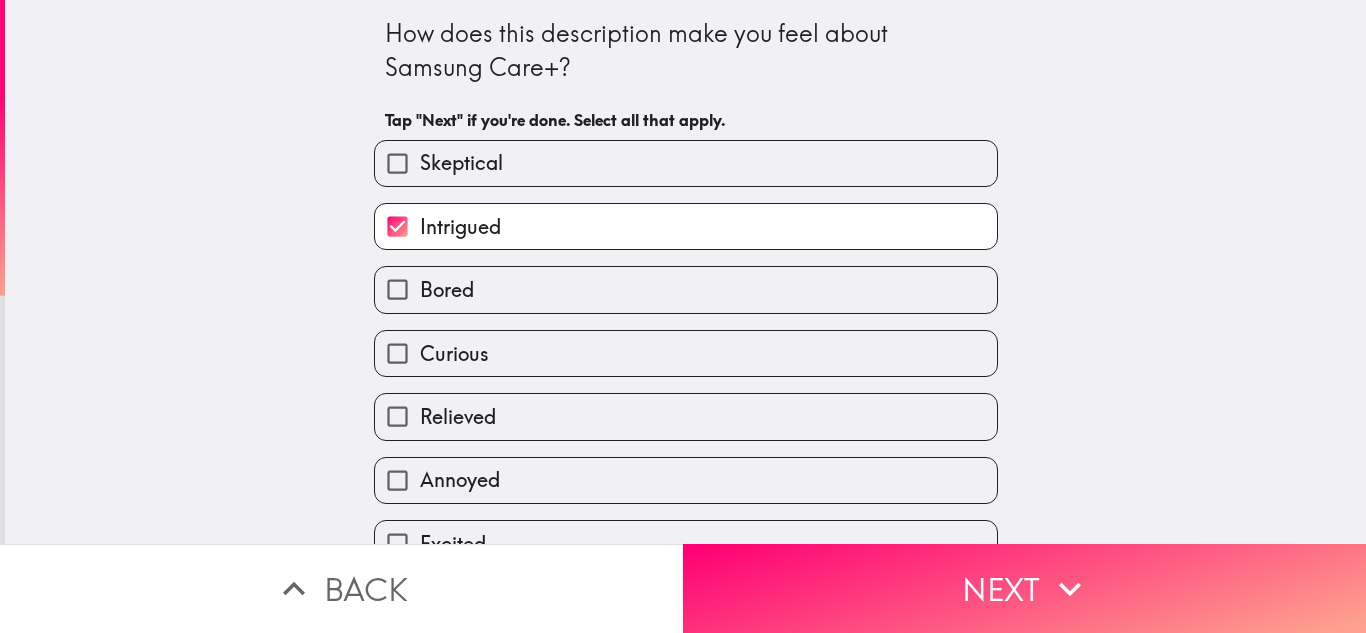 click on "Curious" at bounding box center [686, 353] 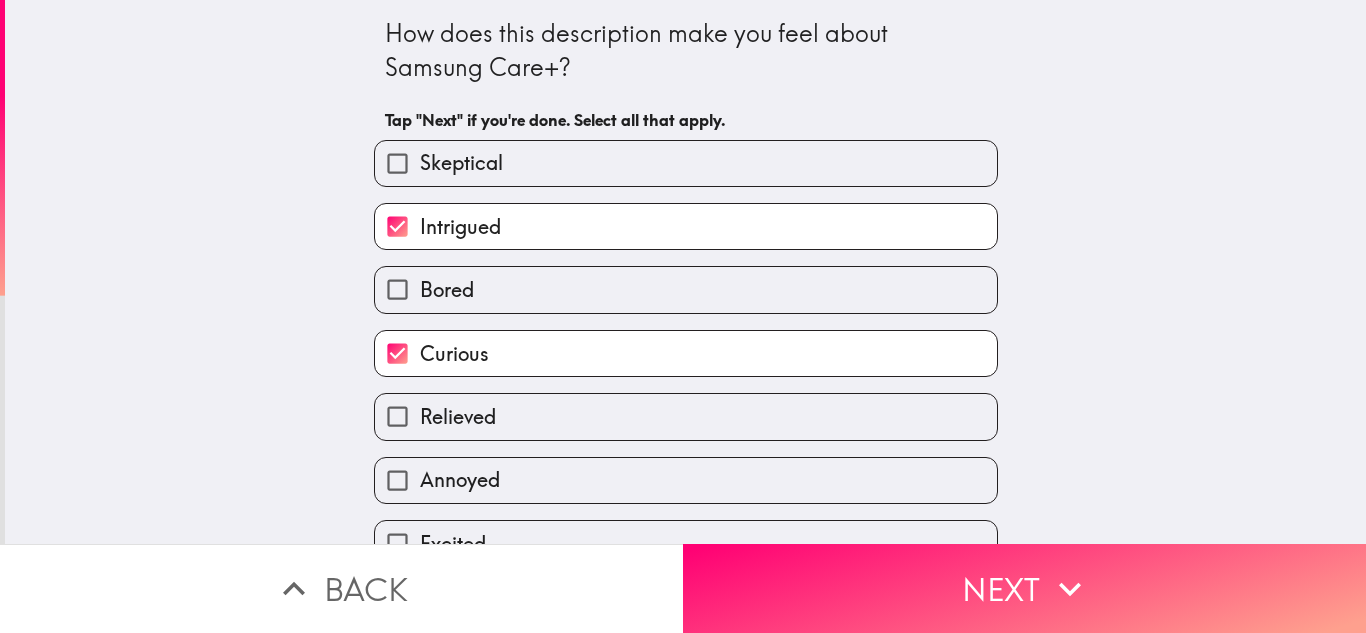 click on "Relieved" at bounding box center [686, 416] 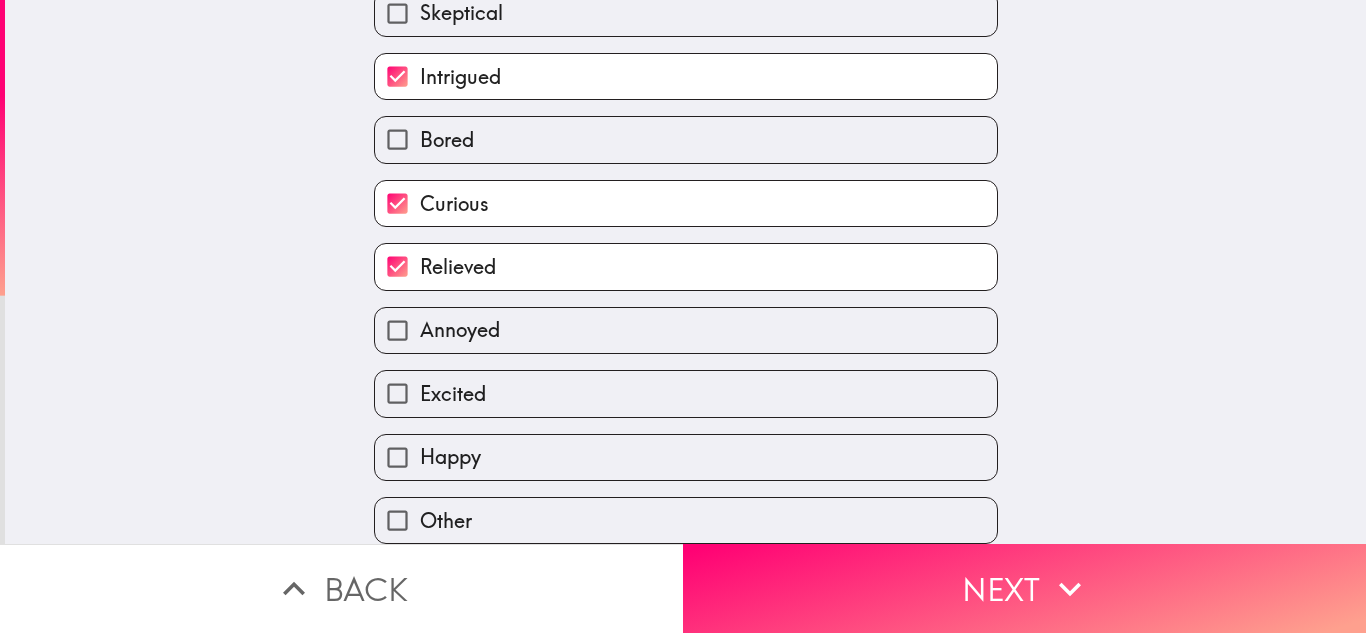 scroll, scrollTop: 165, scrollLeft: 0, axis: vertical 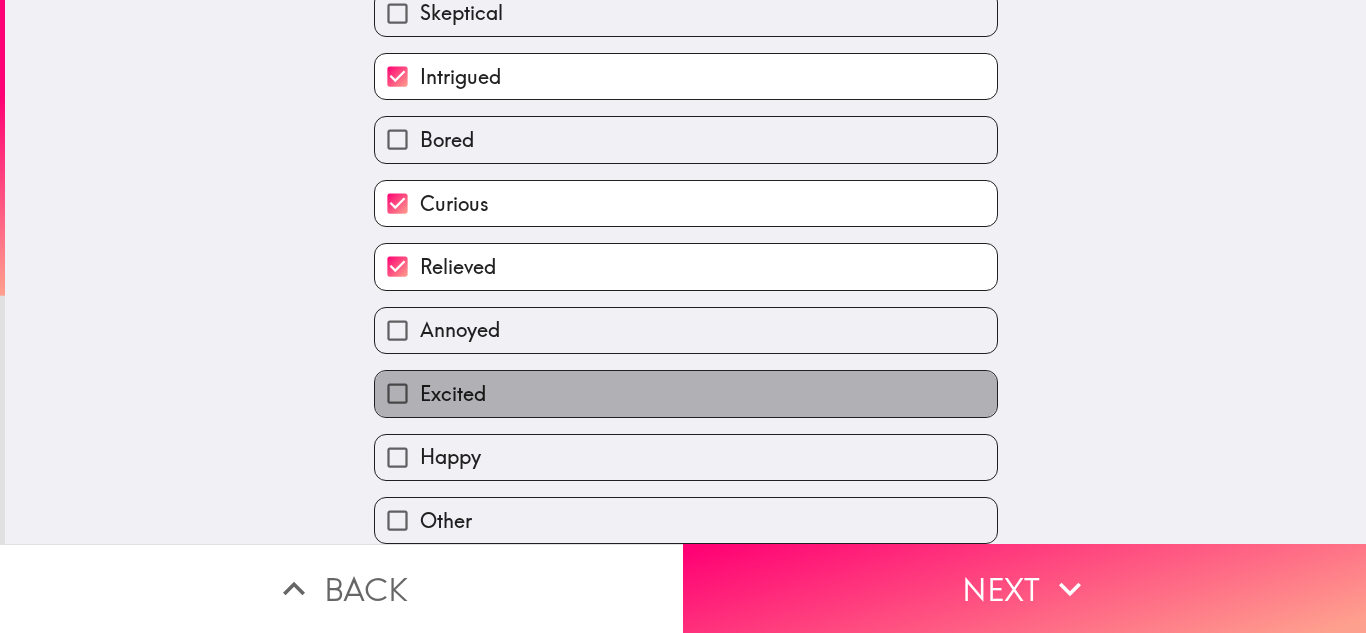 click on "Excited" at bounding box center (686, 393) 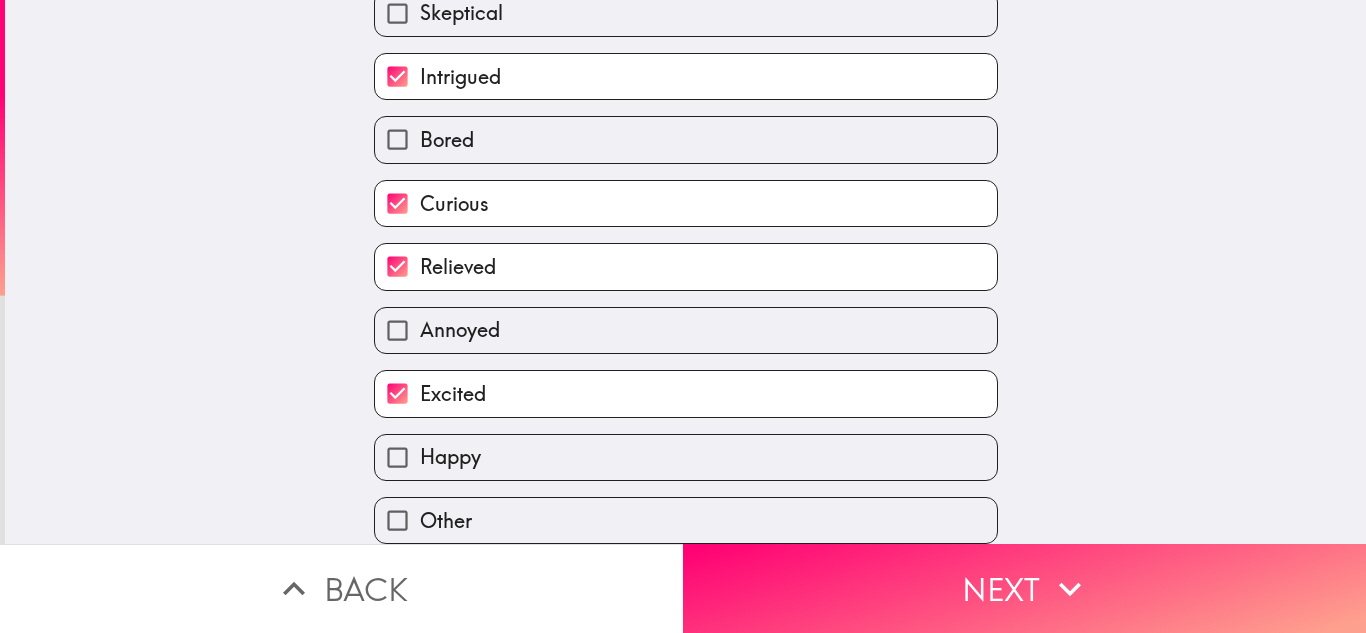 click on "Happy" at bounding box center (686, 457) 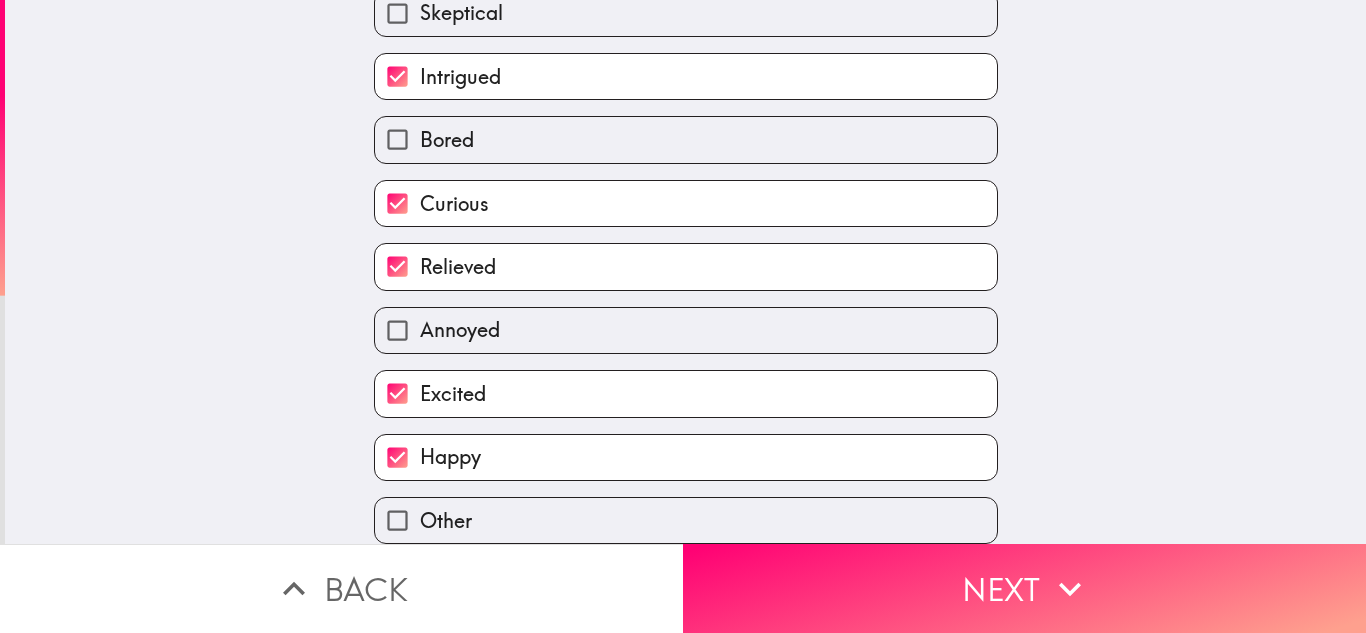click on "Next" at bounding box center [1024, 588] 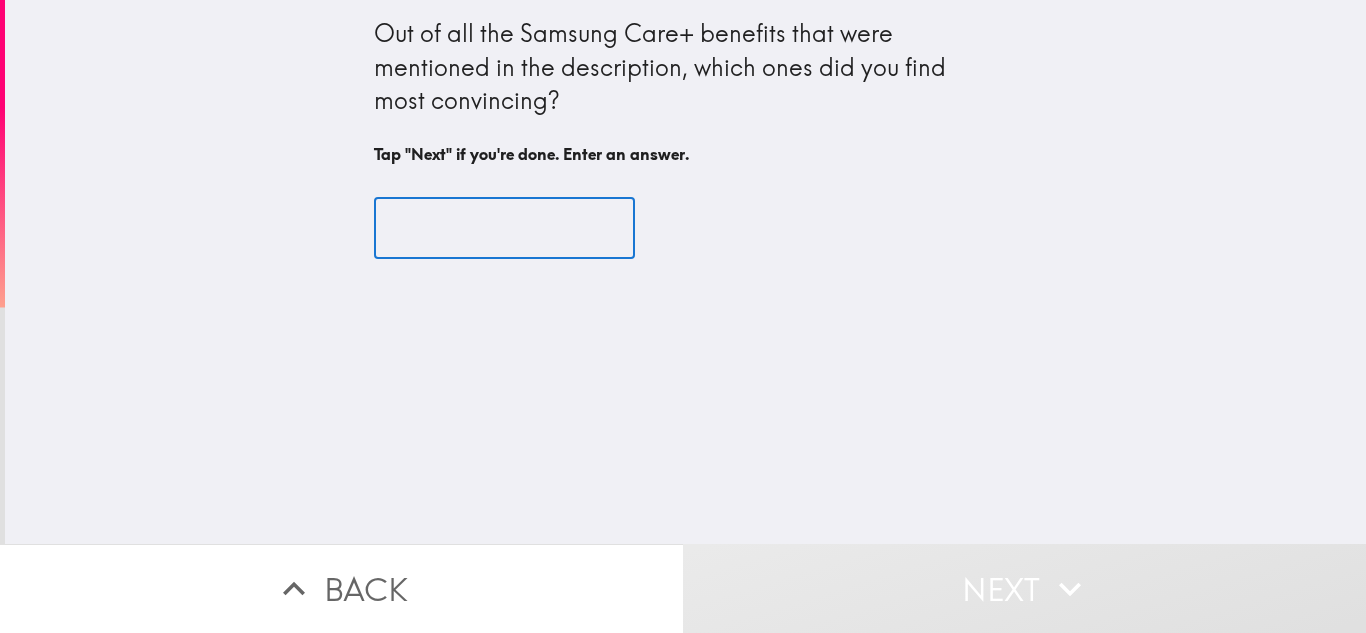 click at bounding box center [504, 228] 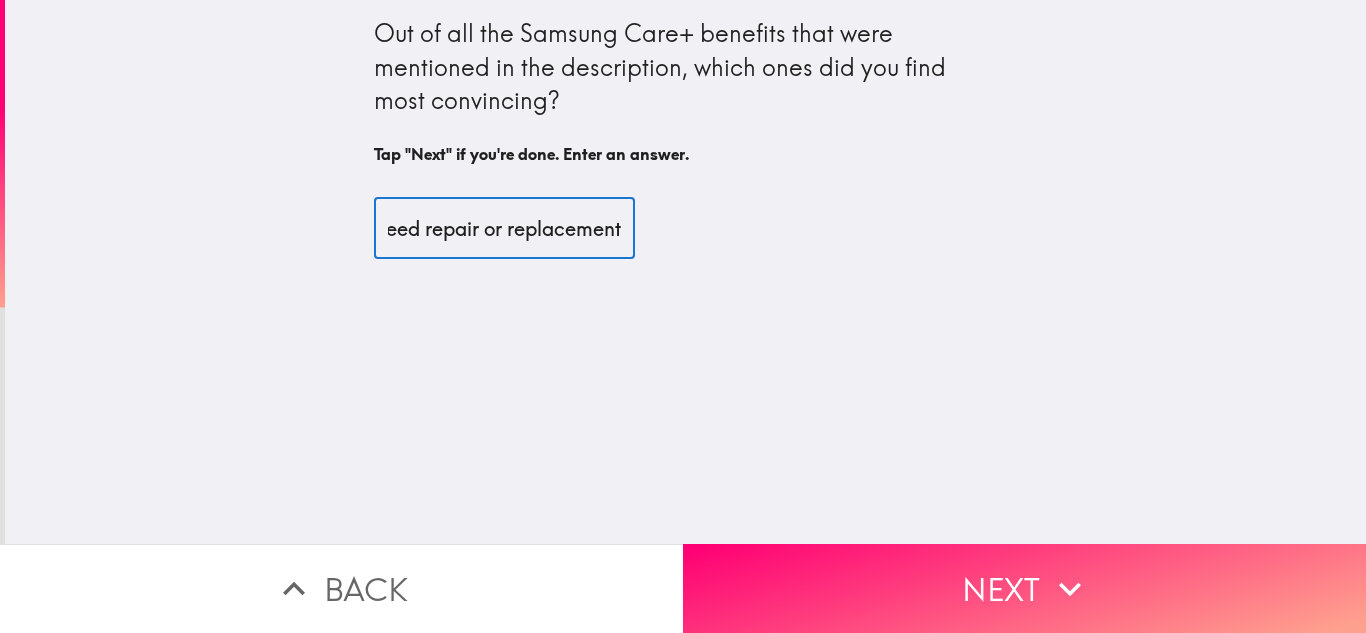 scroll, scrollTop: 0, scrollLeft: 100, axis: horizontal 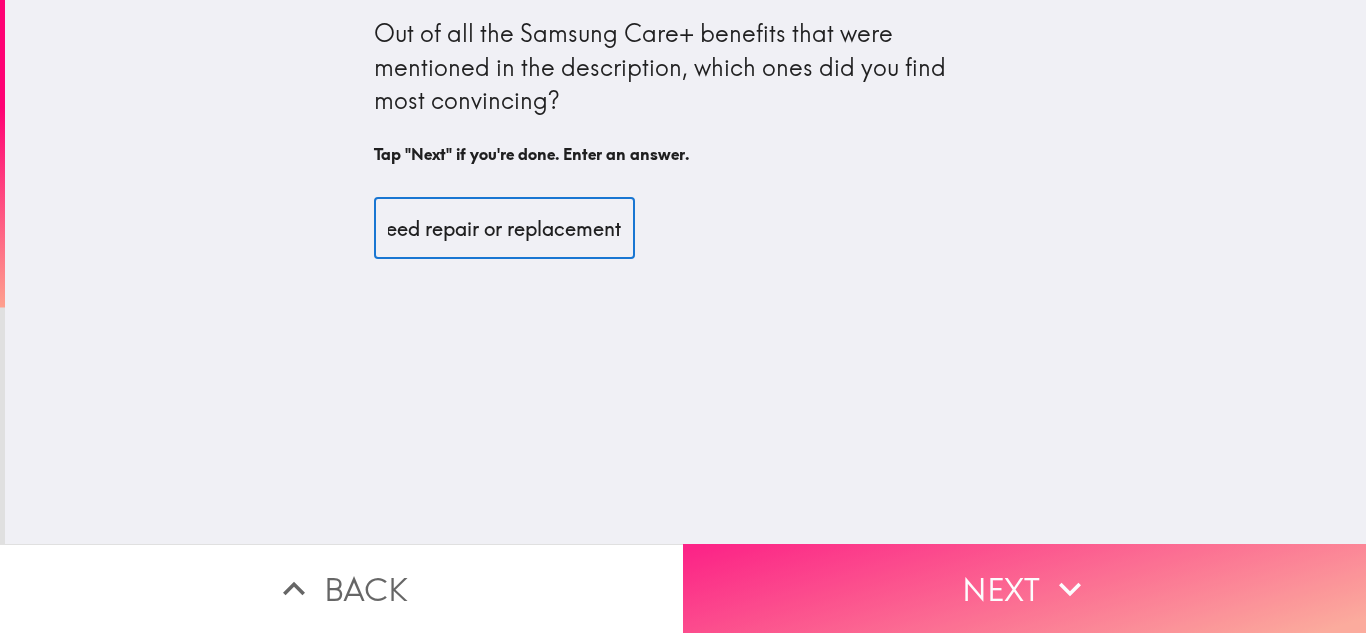 type on "Guaranteed repair or replacement" 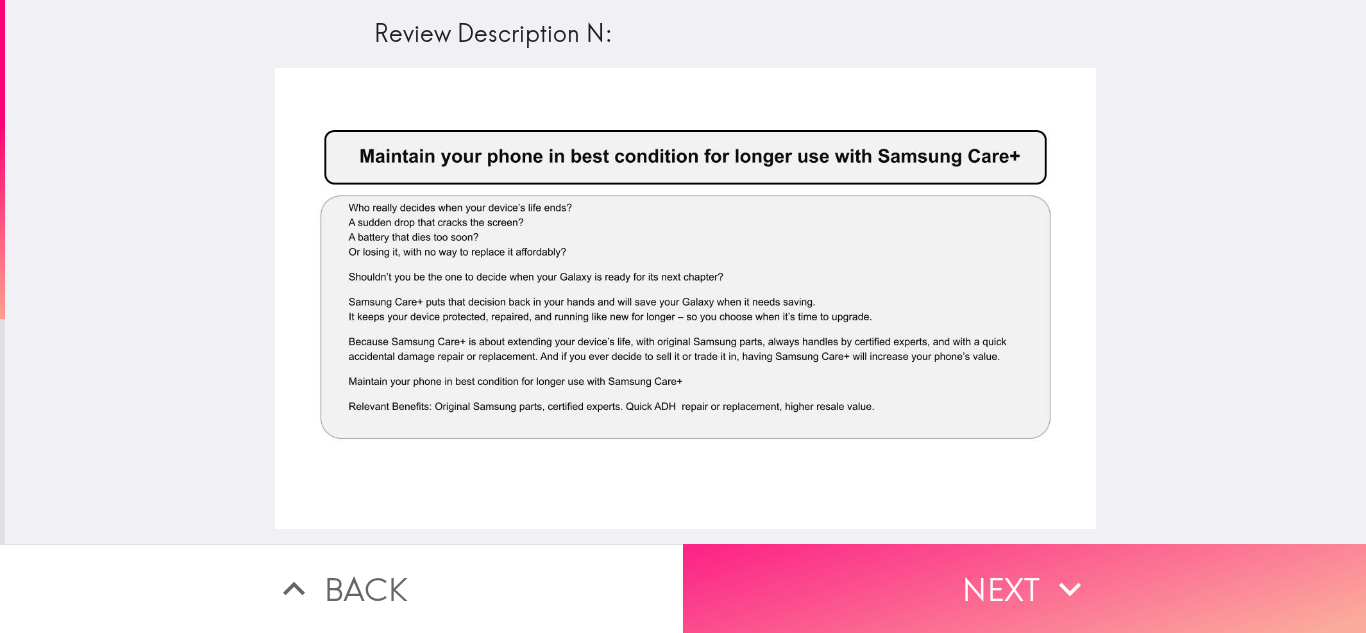 click on "Next" at bounding box center (1024, 588) 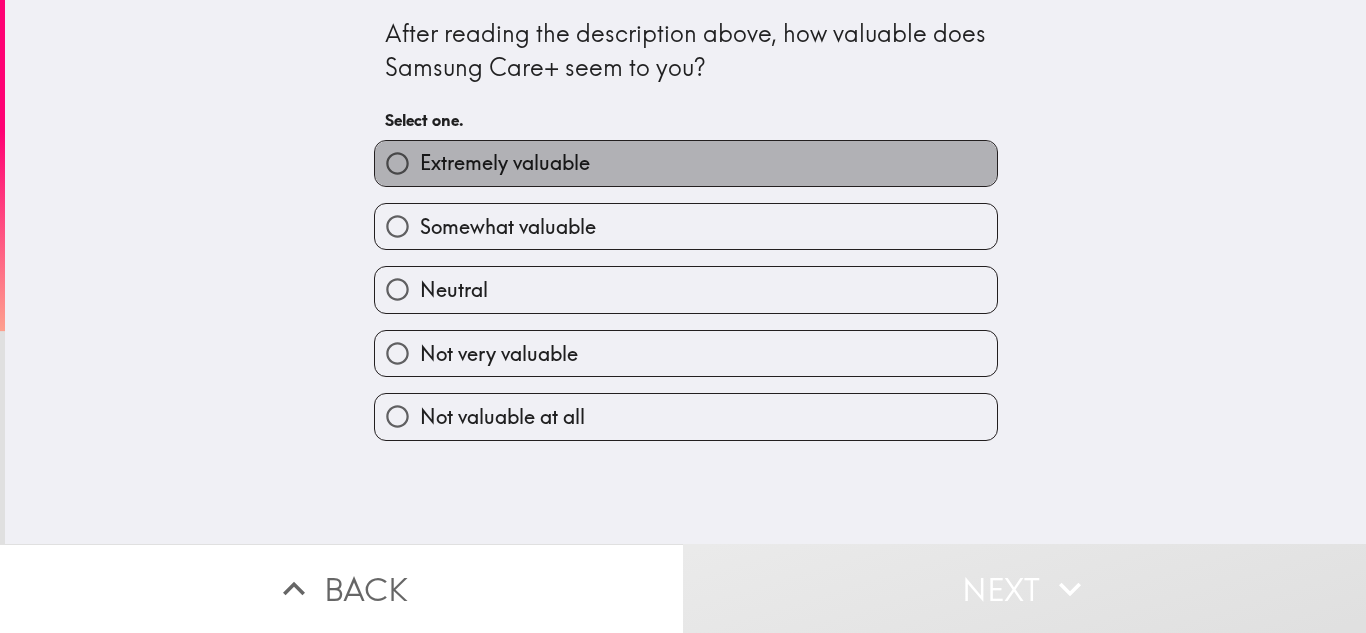 click on "Extremely valuable" at bounding box center [505, 163] 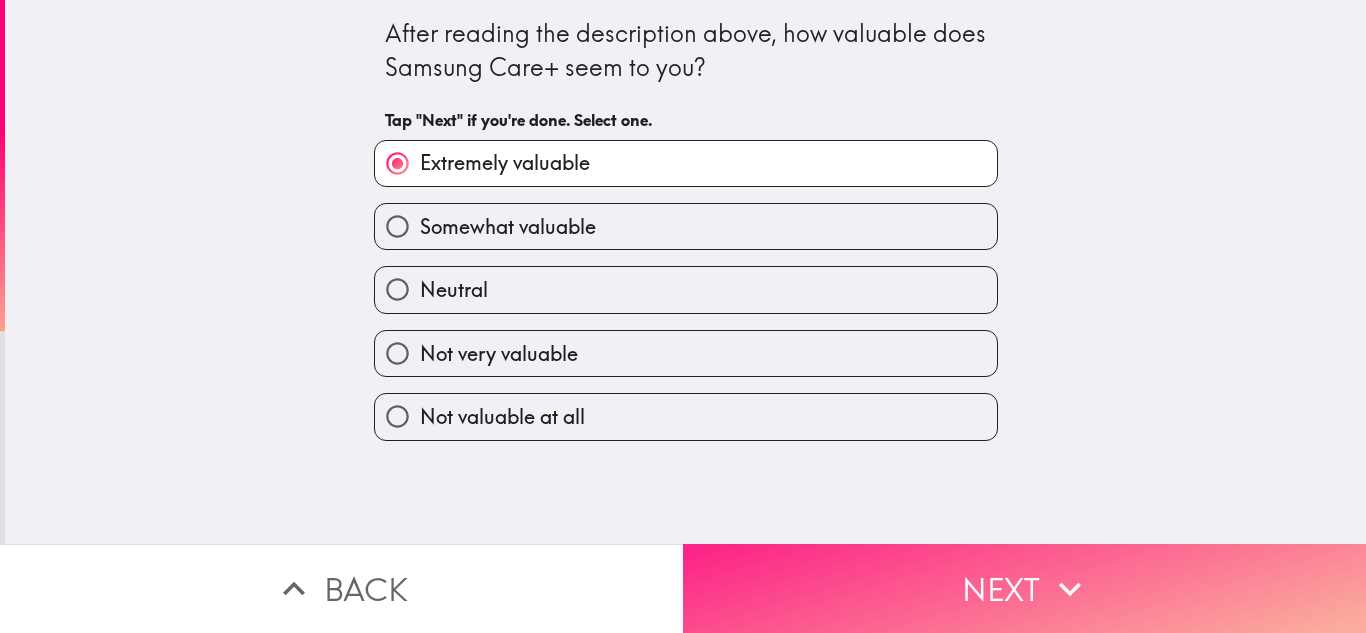 click on "Next" at bounding box center [1024, 588] 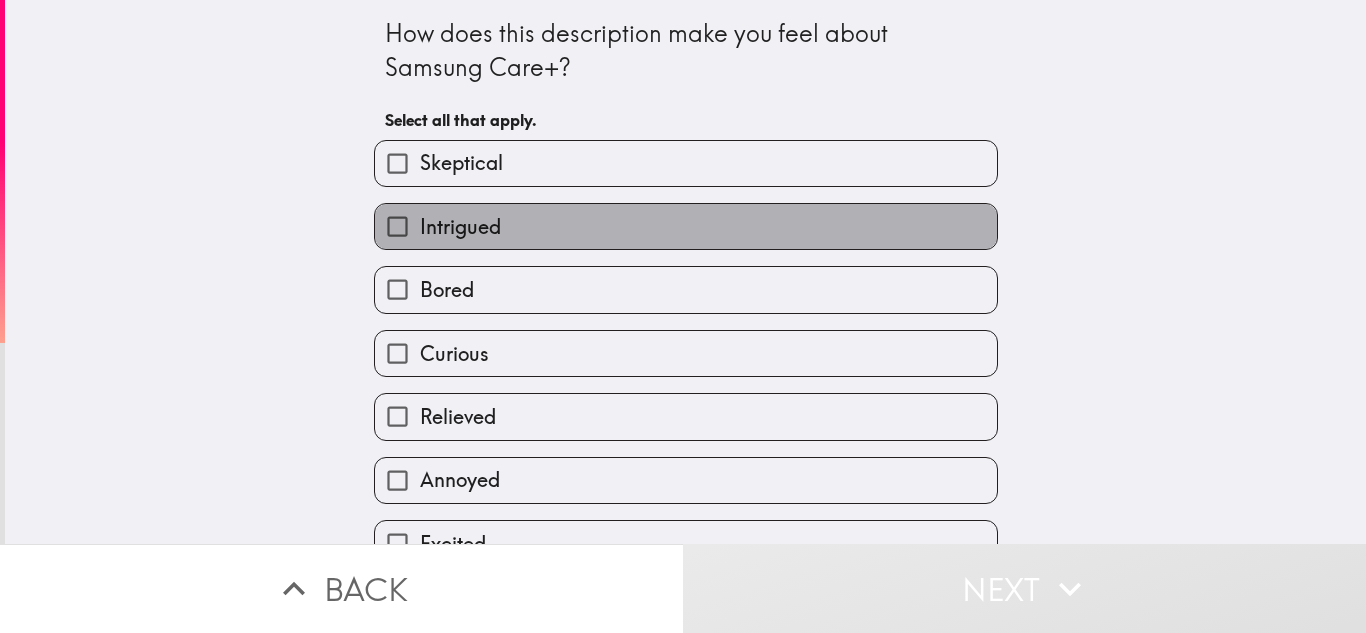 click on "Intrigued" at bounding box center (686, 226) 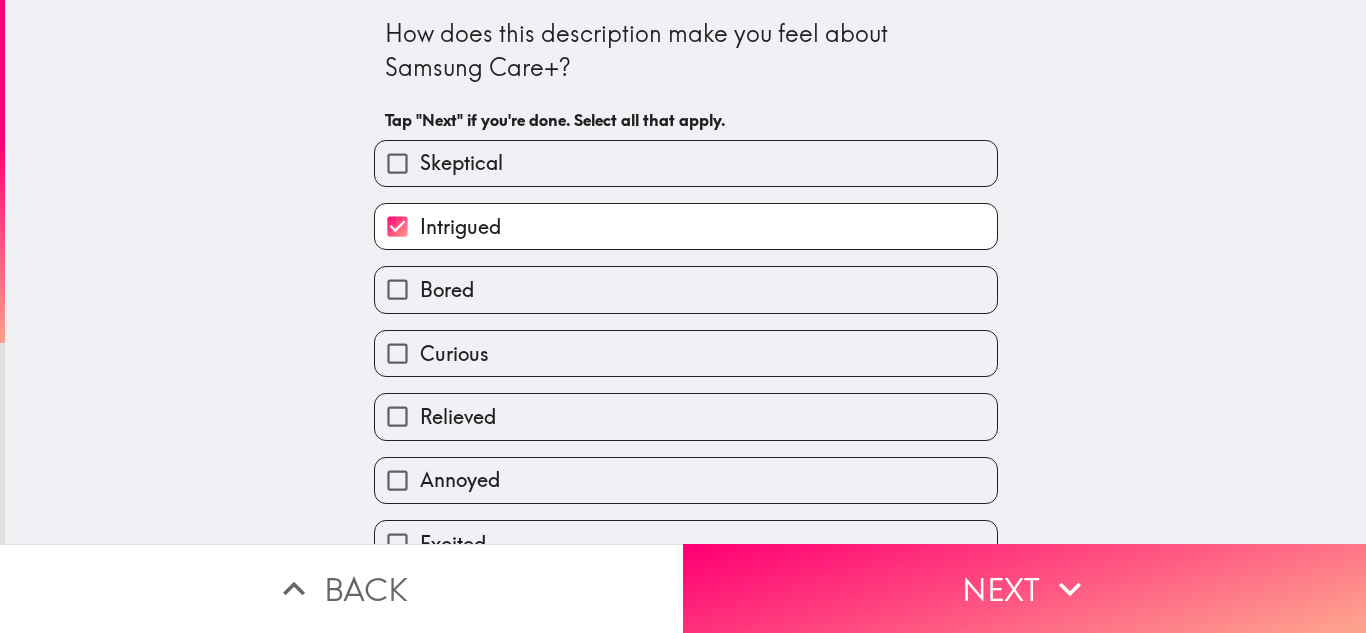 click on "Curious" at bounding box center (686, 353) 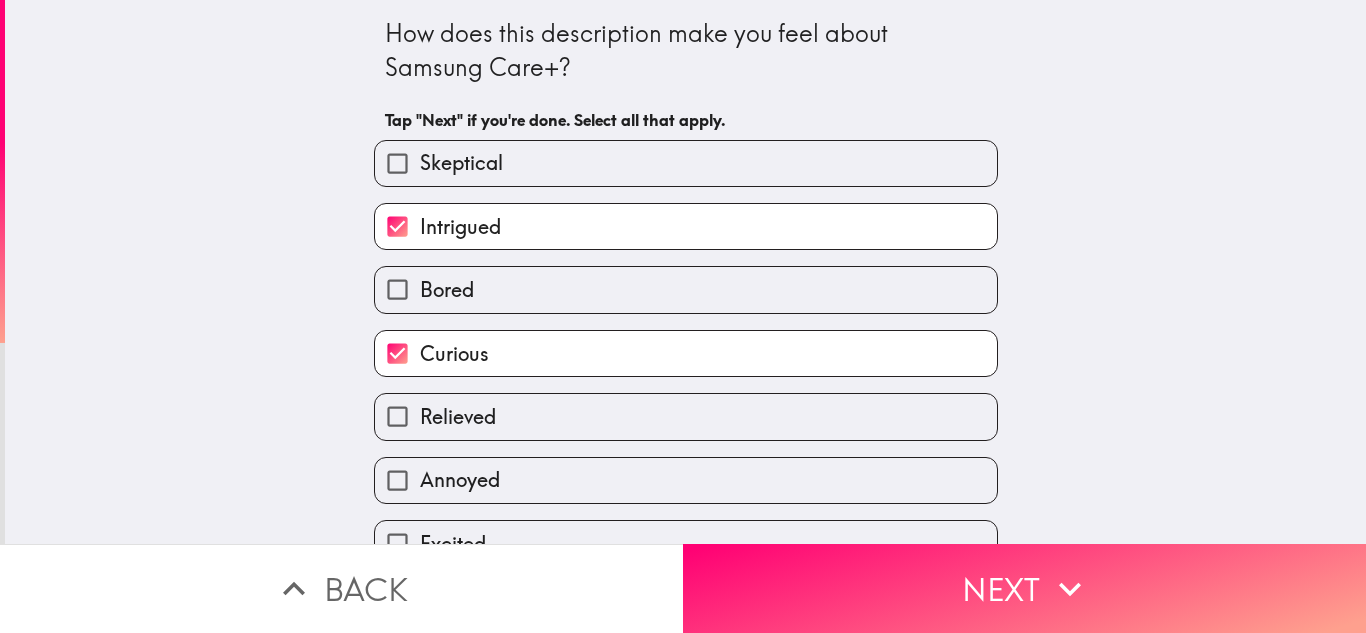 click on "Relieved" at bounding box center (686, 416) 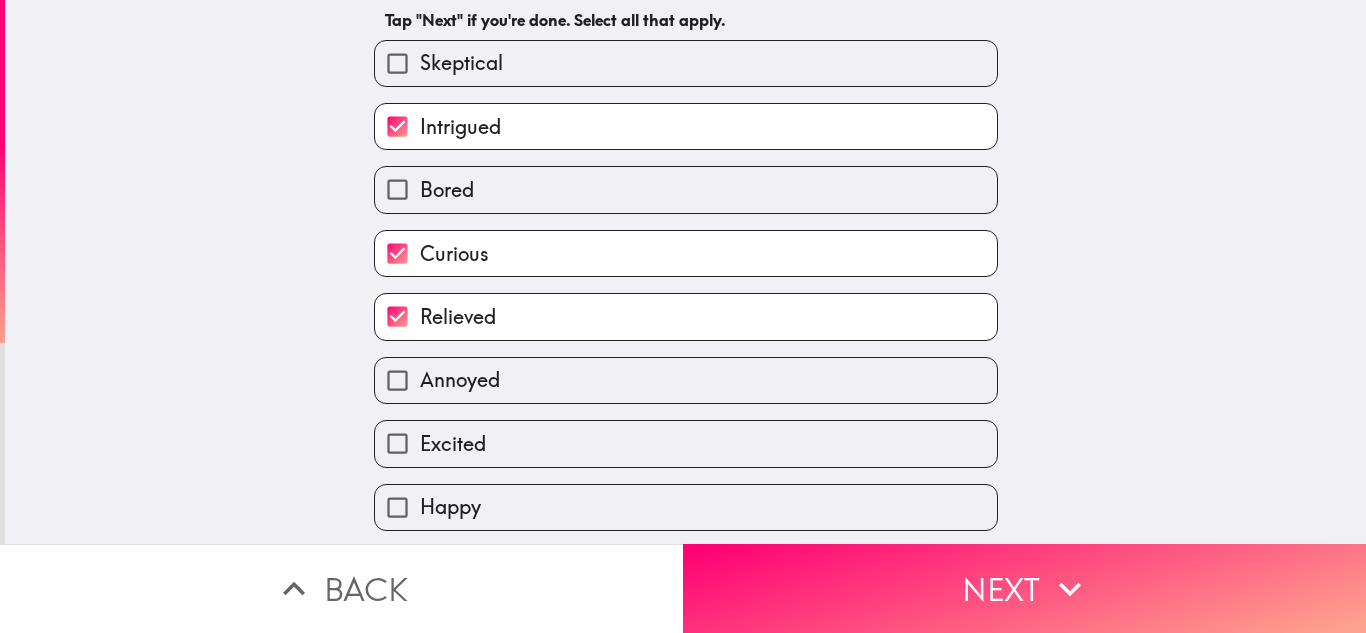 scroll, scrollTop: 65, scrollLeft: 0, axis: vertical 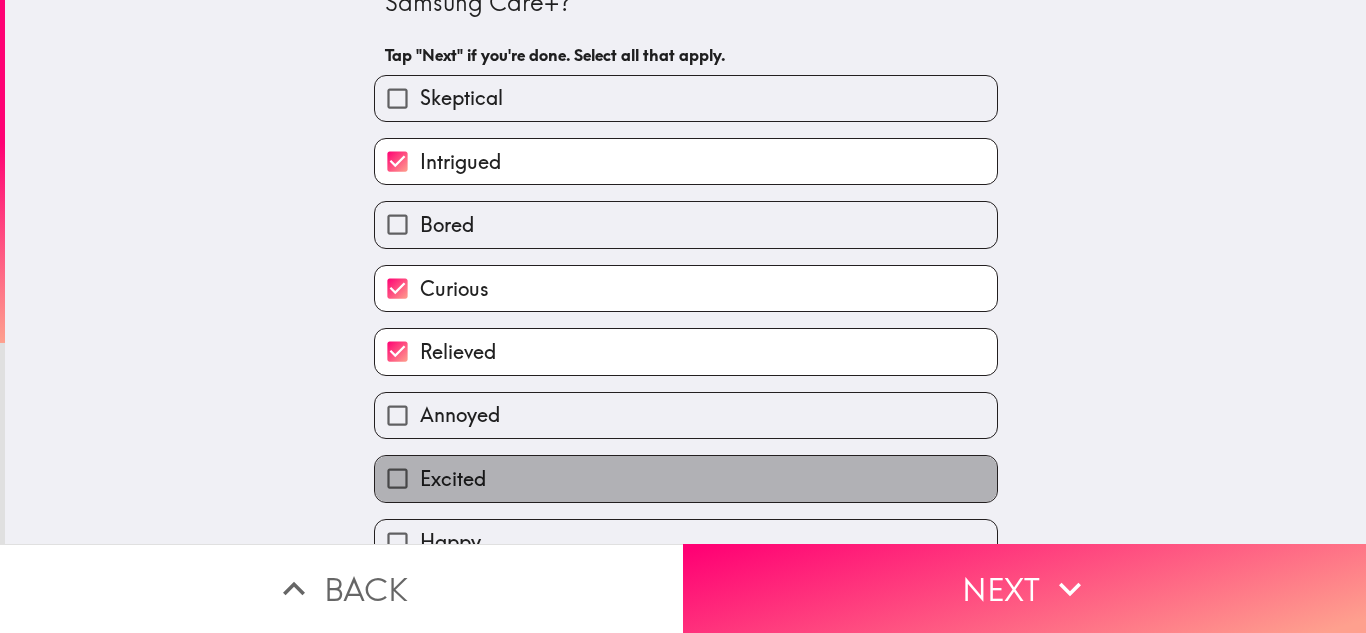 click on "Excited" at bounding box center [686, 478] 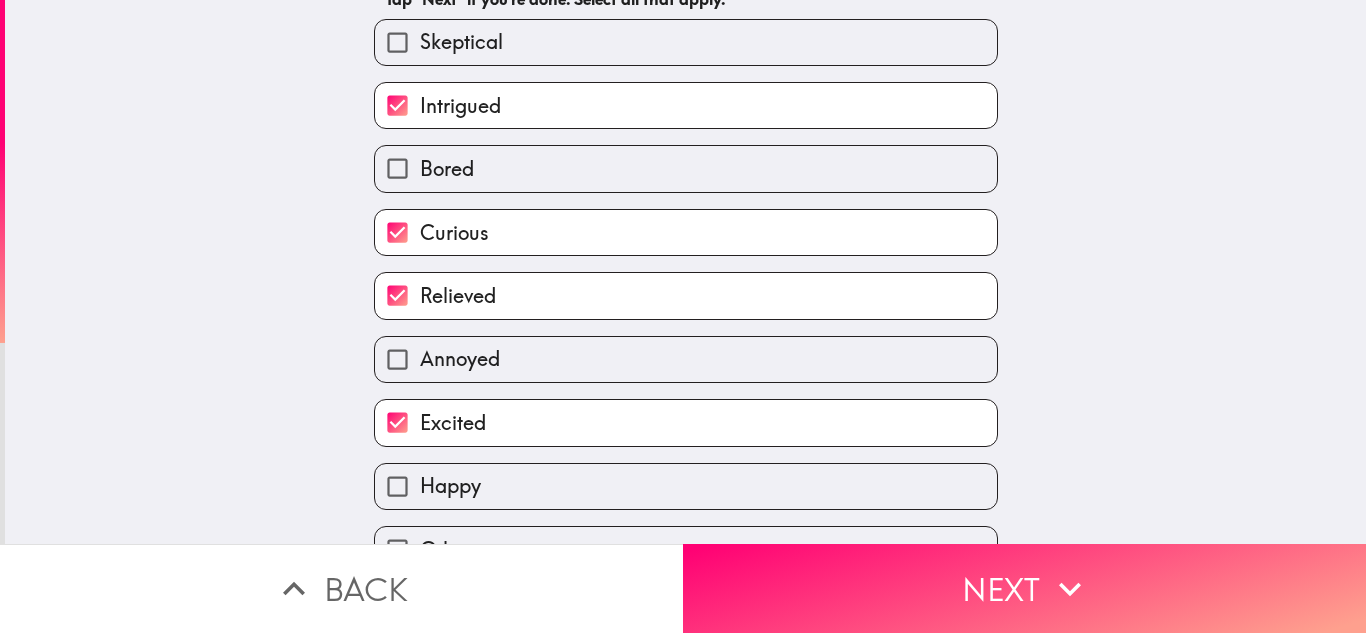 scroll, scrollTop: 165, scrollLeft: 0, axis: vertical 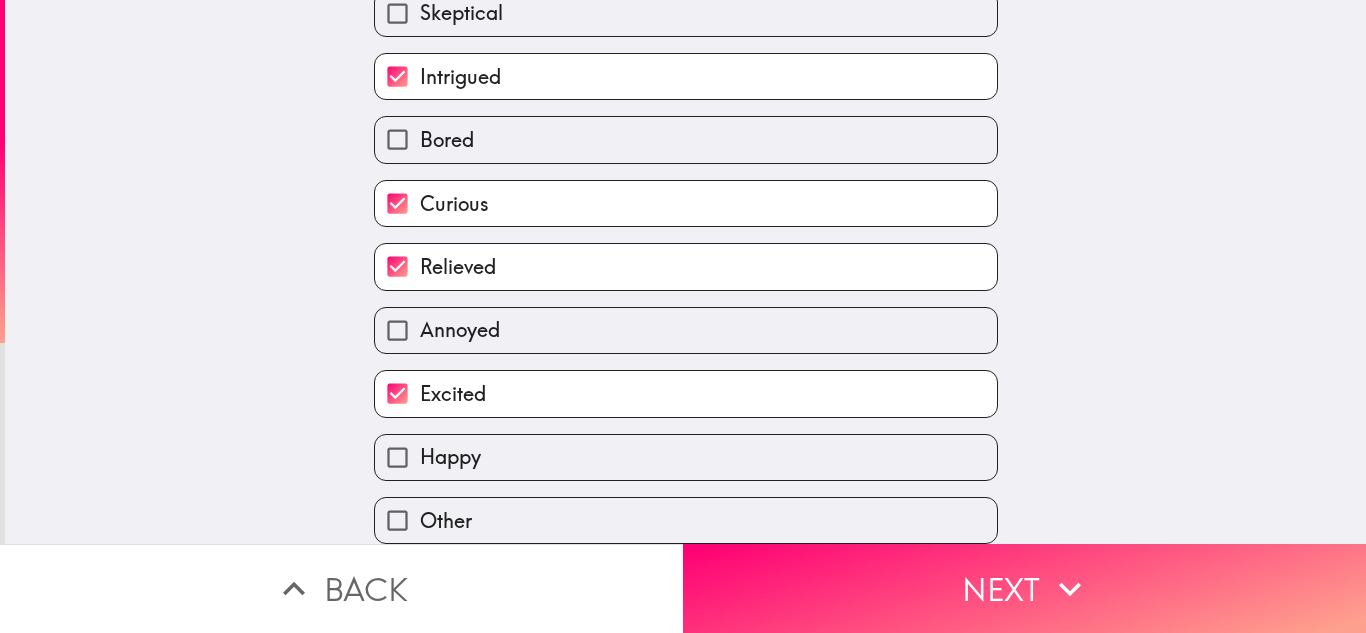 click on "Happy" at bounding box center [686, 457] 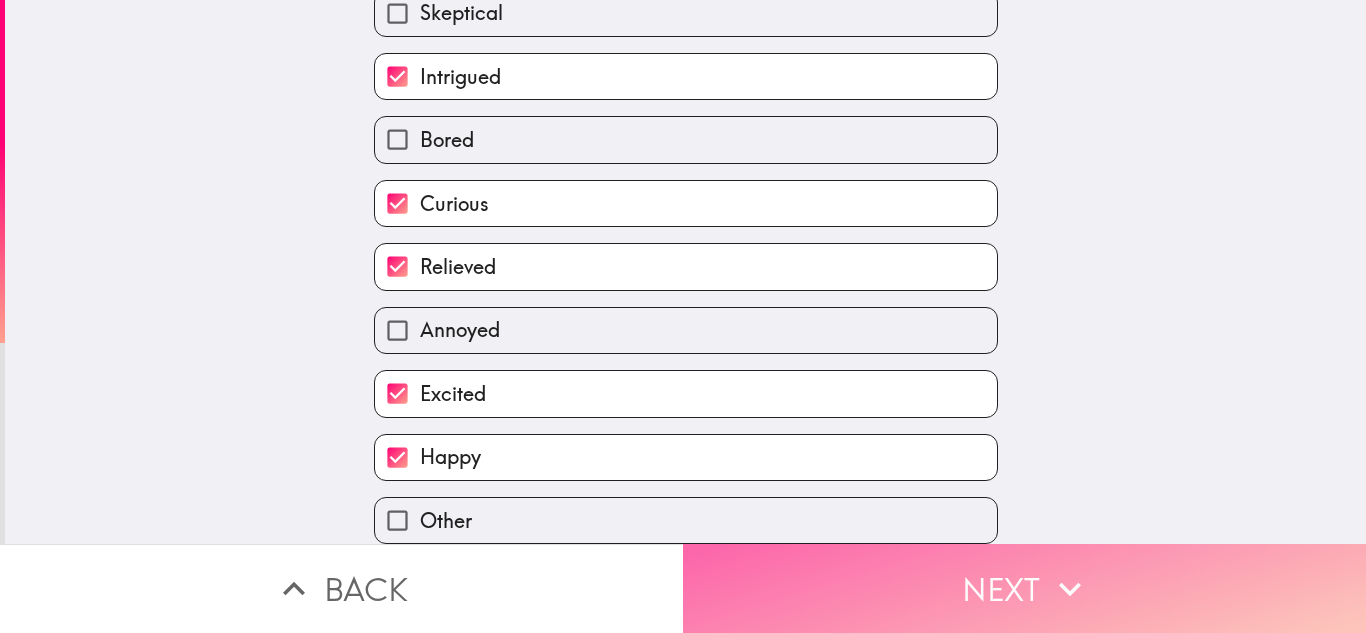 click on "Next" at bounding box center [1024, 588] 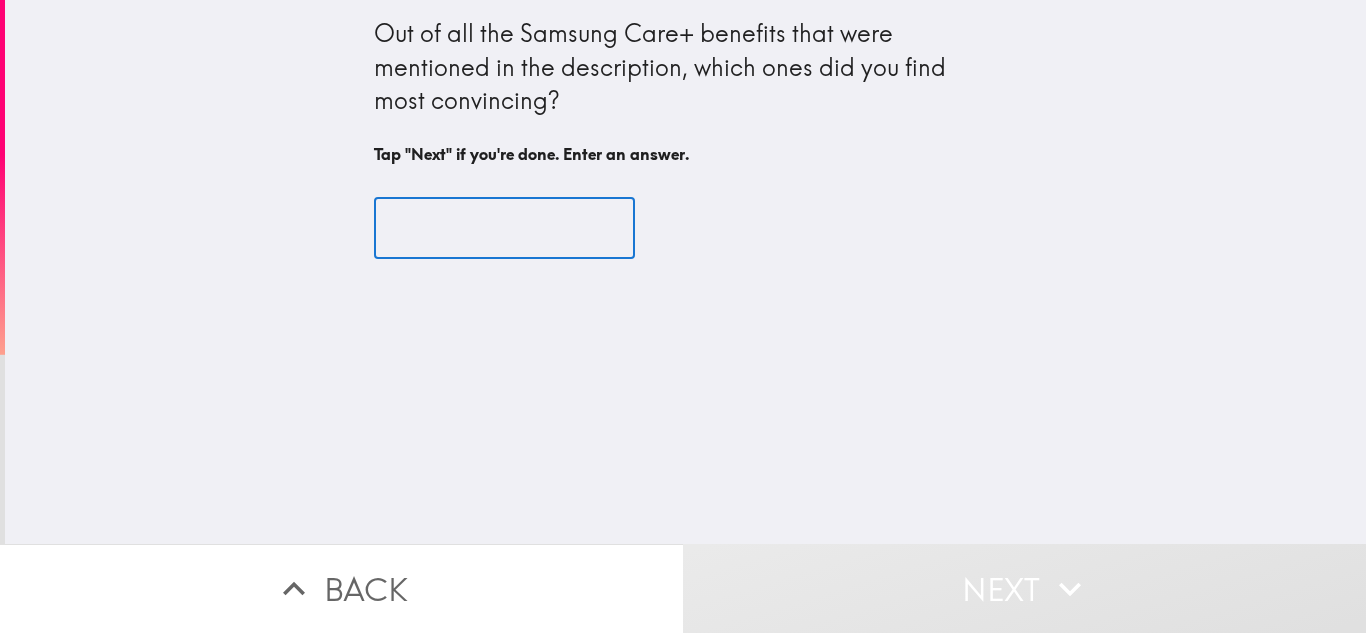 click at bounding box center [504, 228] 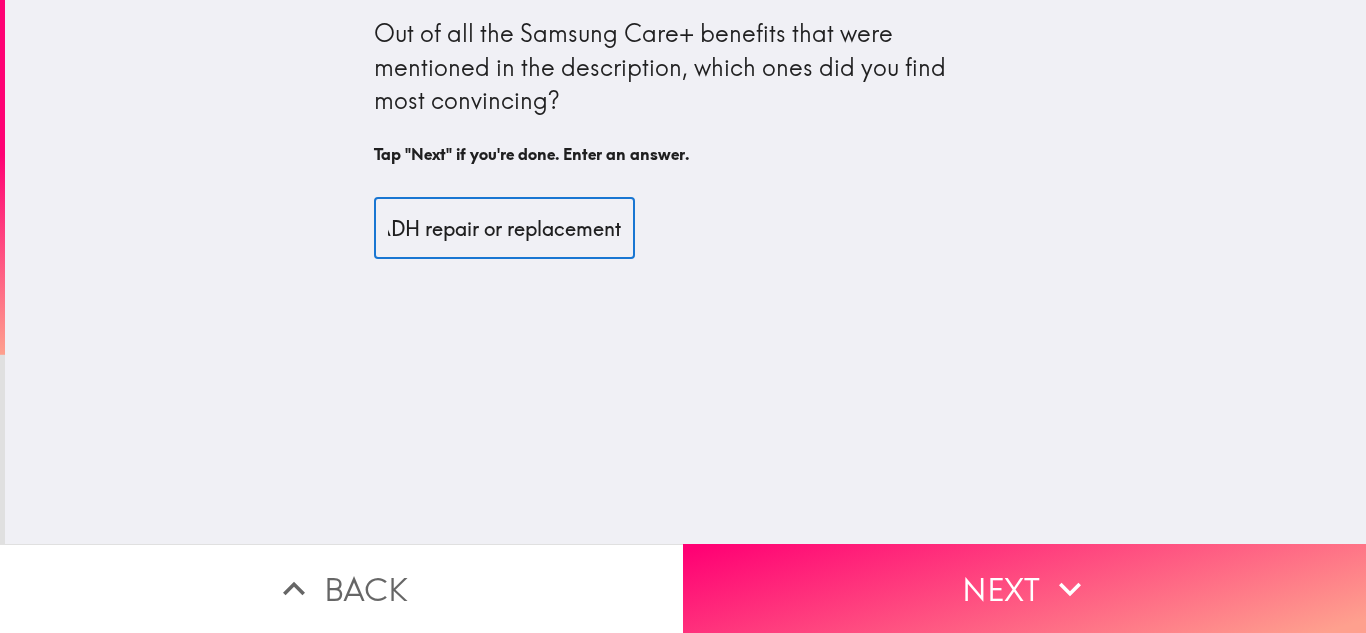 scroll, scrollTop: 0, scrollLeft: 92, axis: horizontal 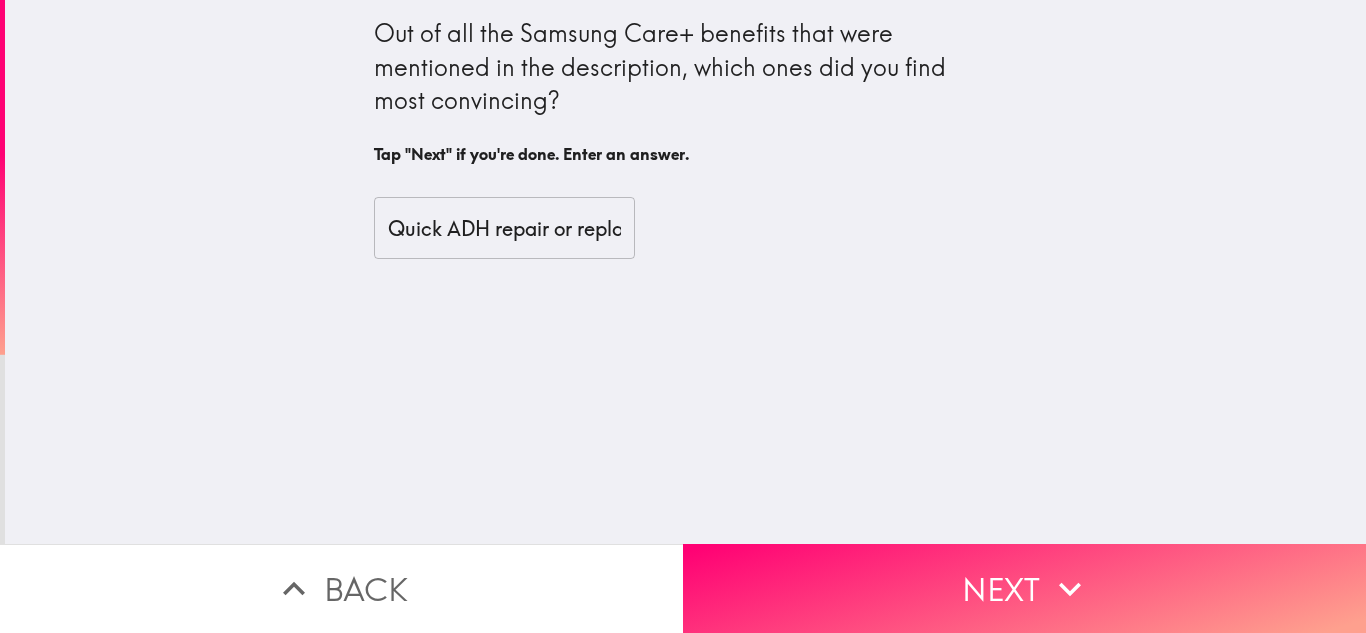 click on "Out of all the Samsung Care+ benefits that were mentioned in the description, which ones did you find most convincing? Tap "Next" if you're done.   Enter an answer. Quick ADH repair or replacement ​" at bounding box center (685, 272) 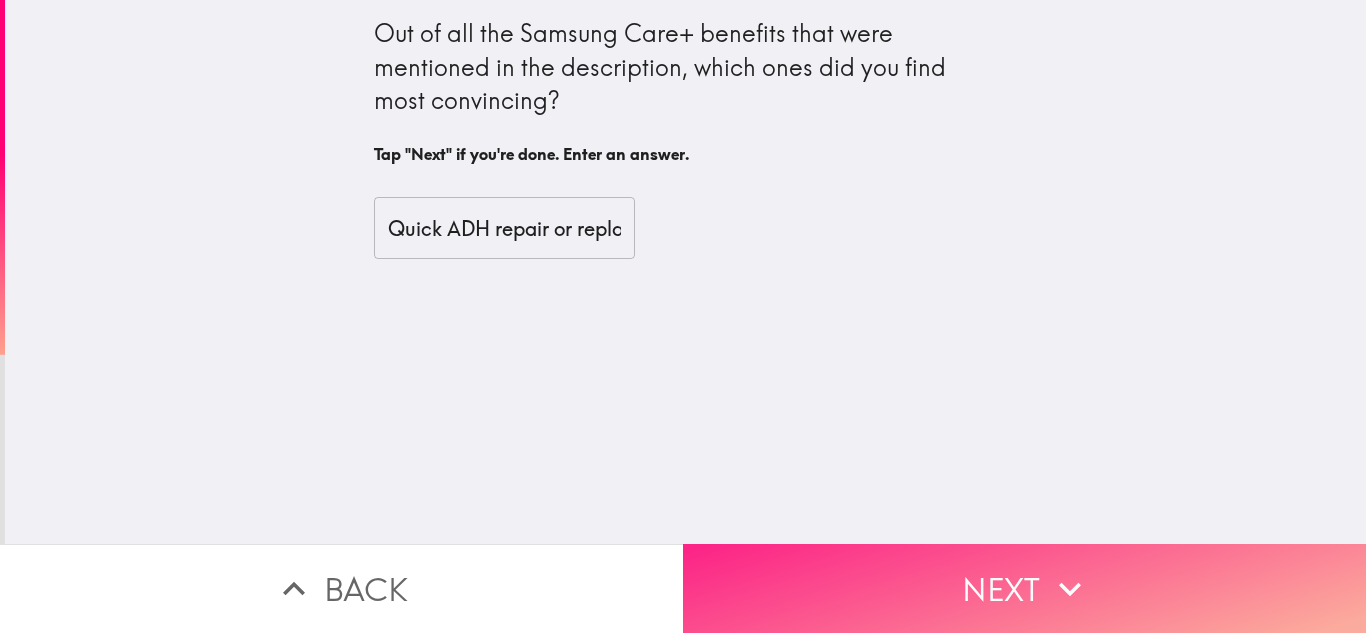 click on "Next" at bounding box center [1024, 588] 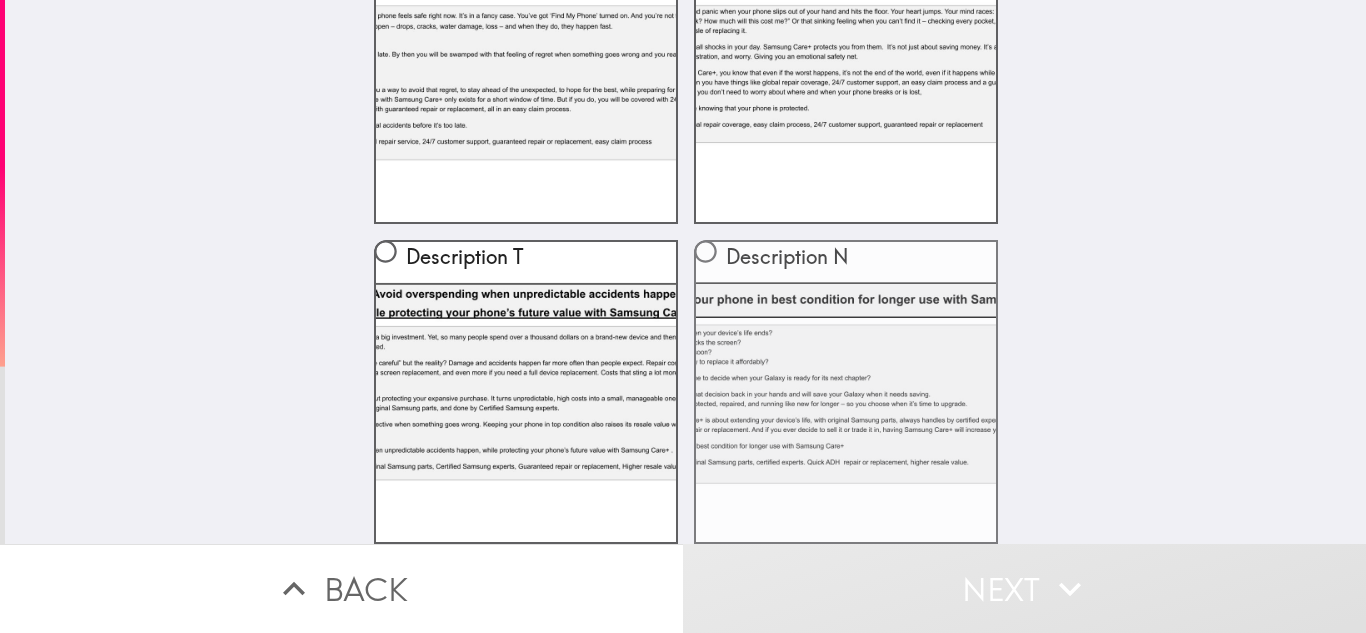 scroll, scrollTop: 235, scrollLeft: 0, axis: vertical 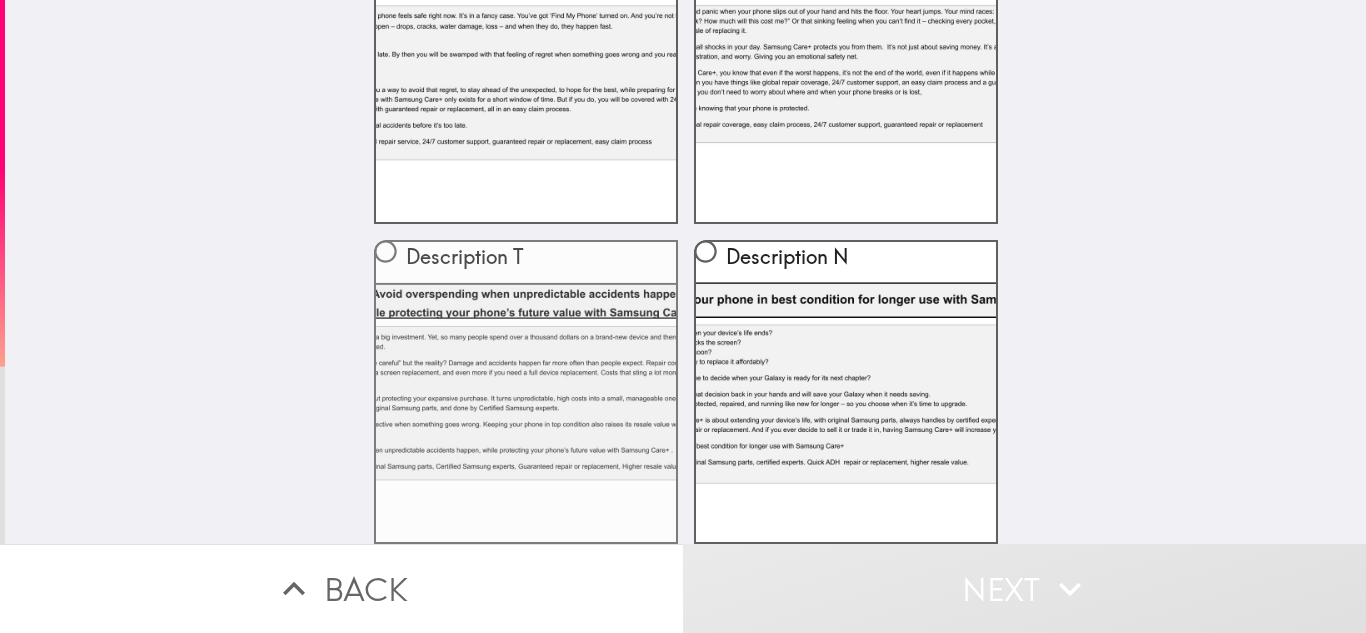 click on "Description T" at bounding box center [526, 392] 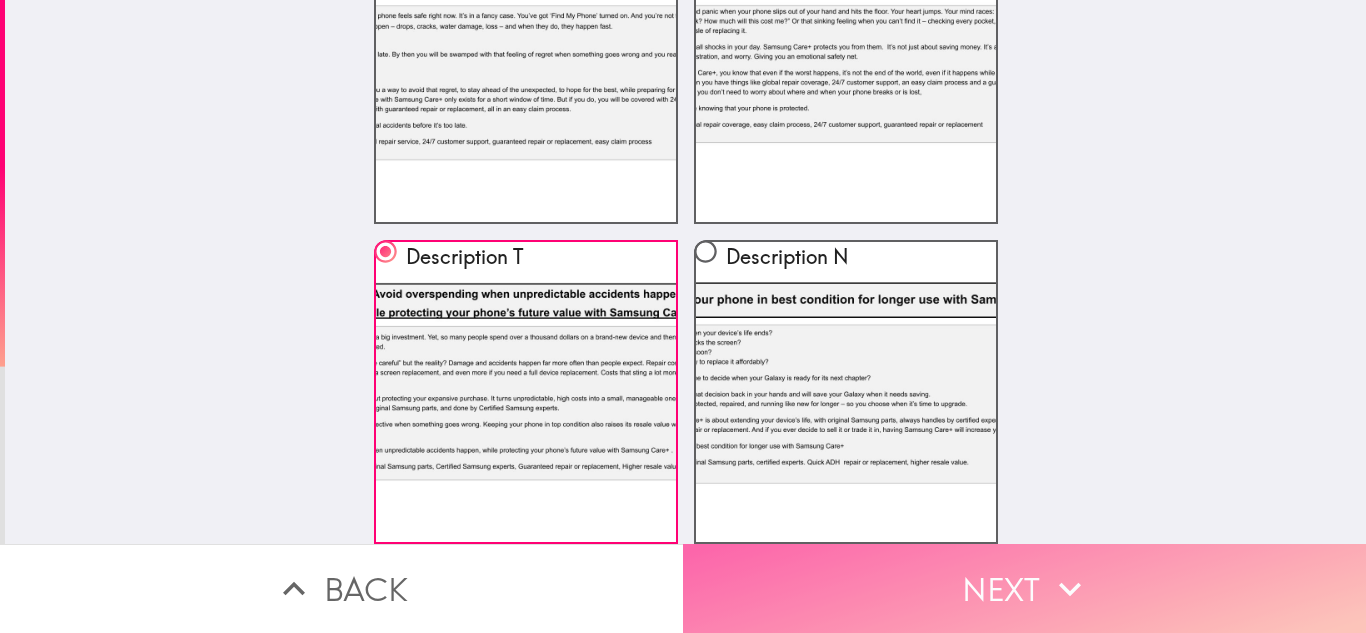 click on "Next" at bounding box center [1024, 588] 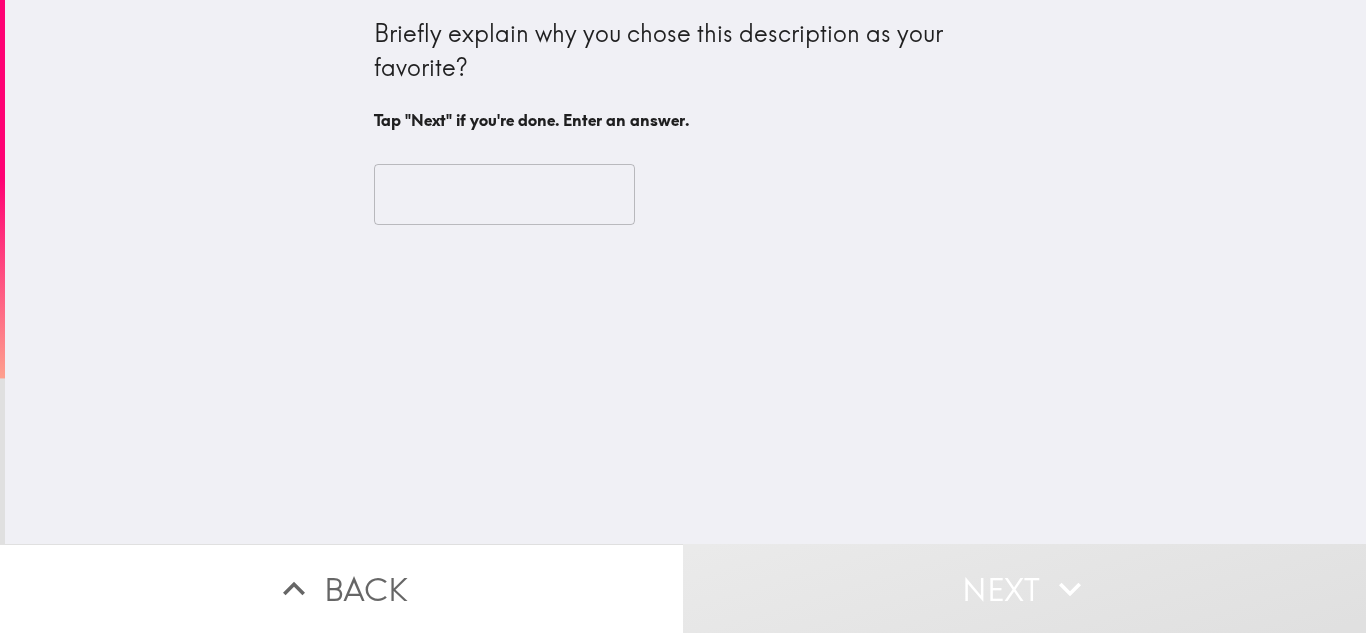 click at bounding box center (504, 195) 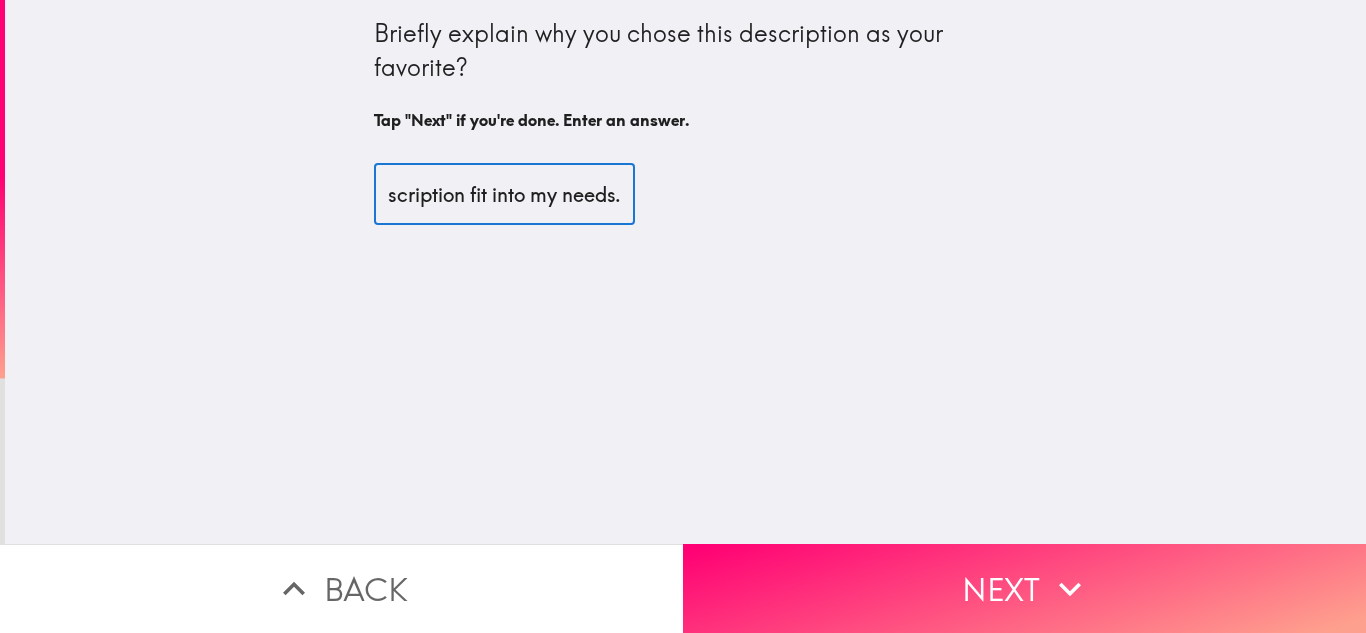 scroll, scrollTop: 0, scrollLeft: 82, axis: horizontal 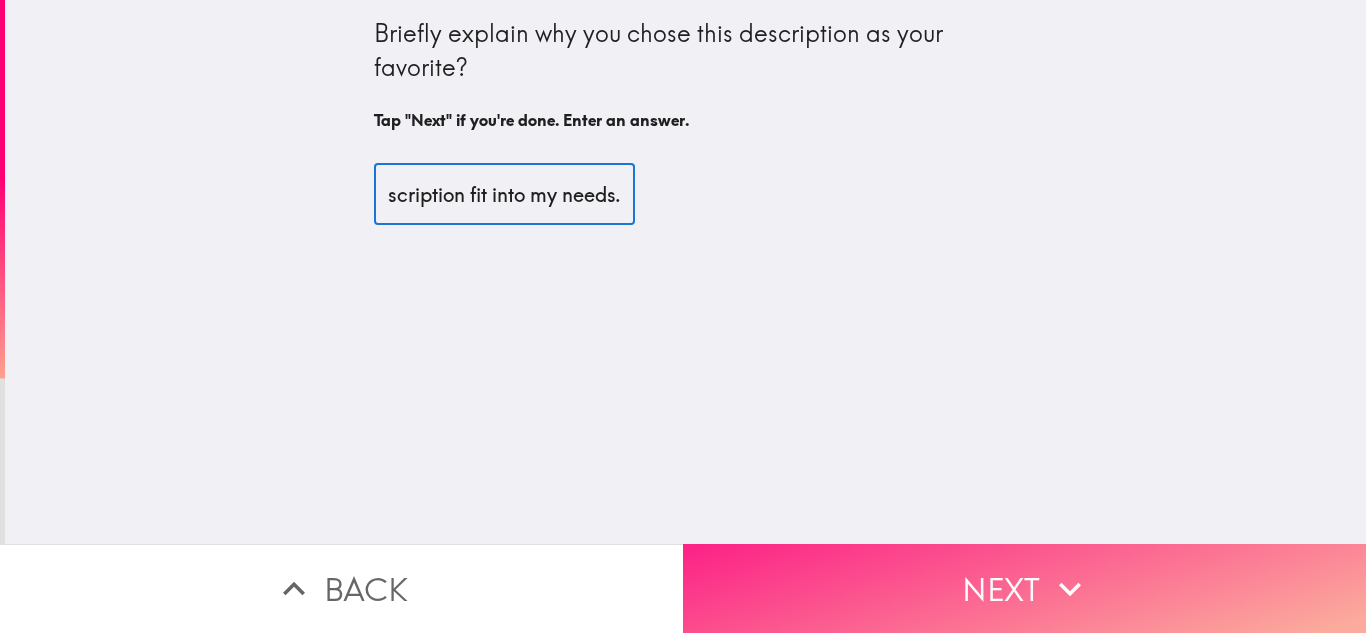 type on "The description fit into my needs." 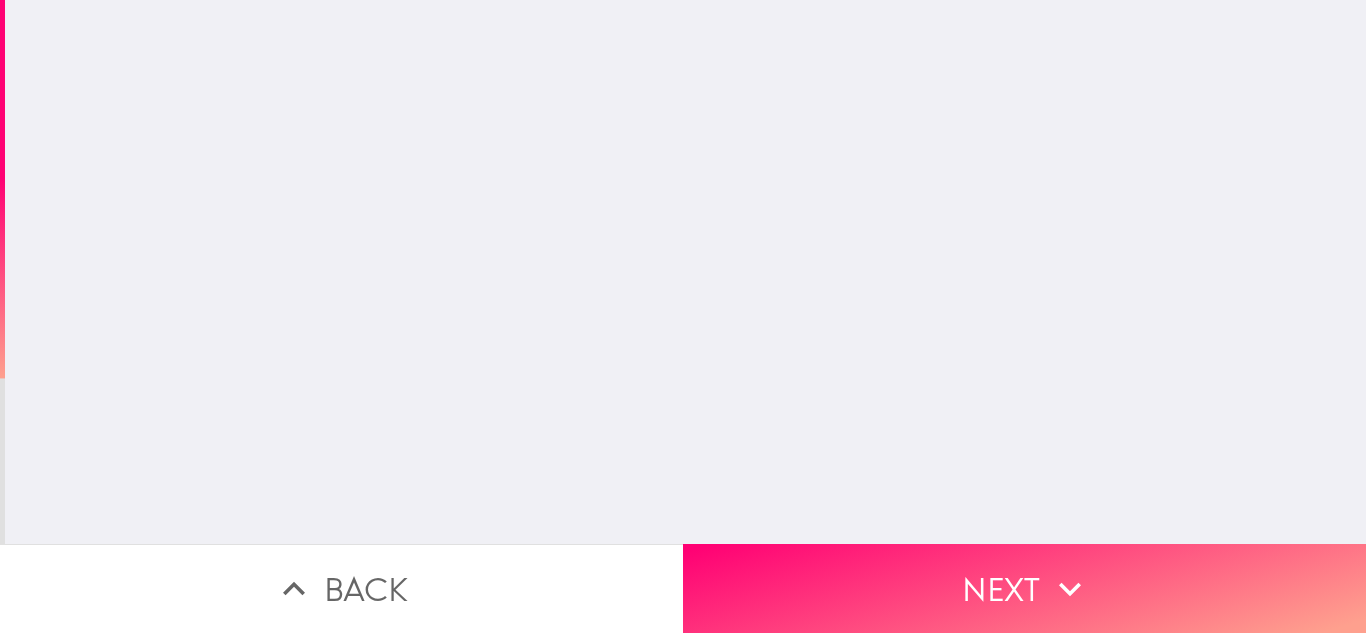 scroll, scrollTop: 0, scrollLeft: 0, axis: both 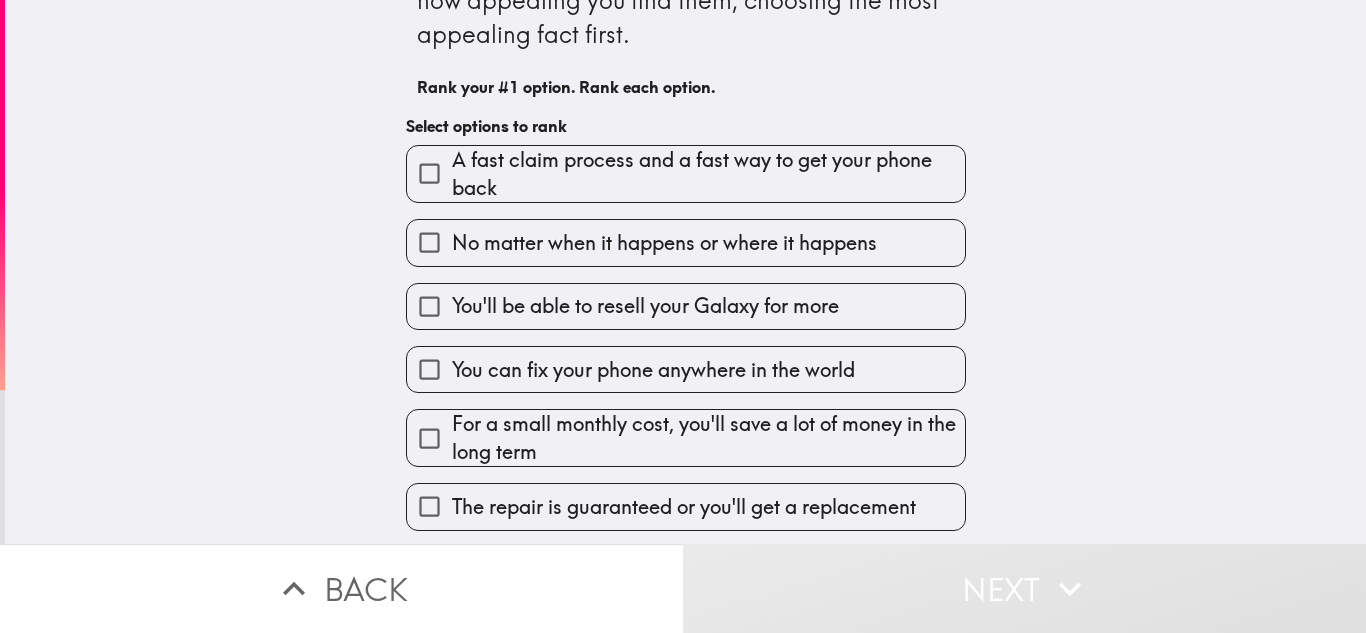 click on "You can fix your phone anywhere in the world" at bounding box center (429, 369) 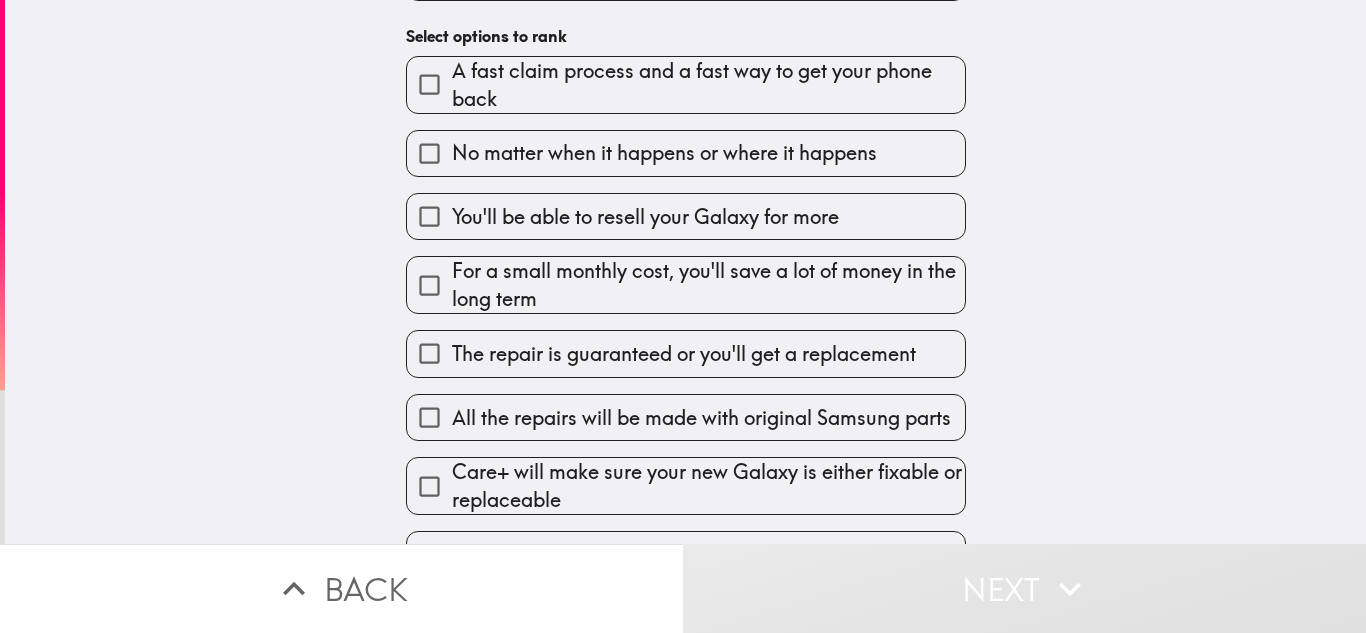 scroll, scrollTop: 300, scrollLeft: 0, axis: vertical 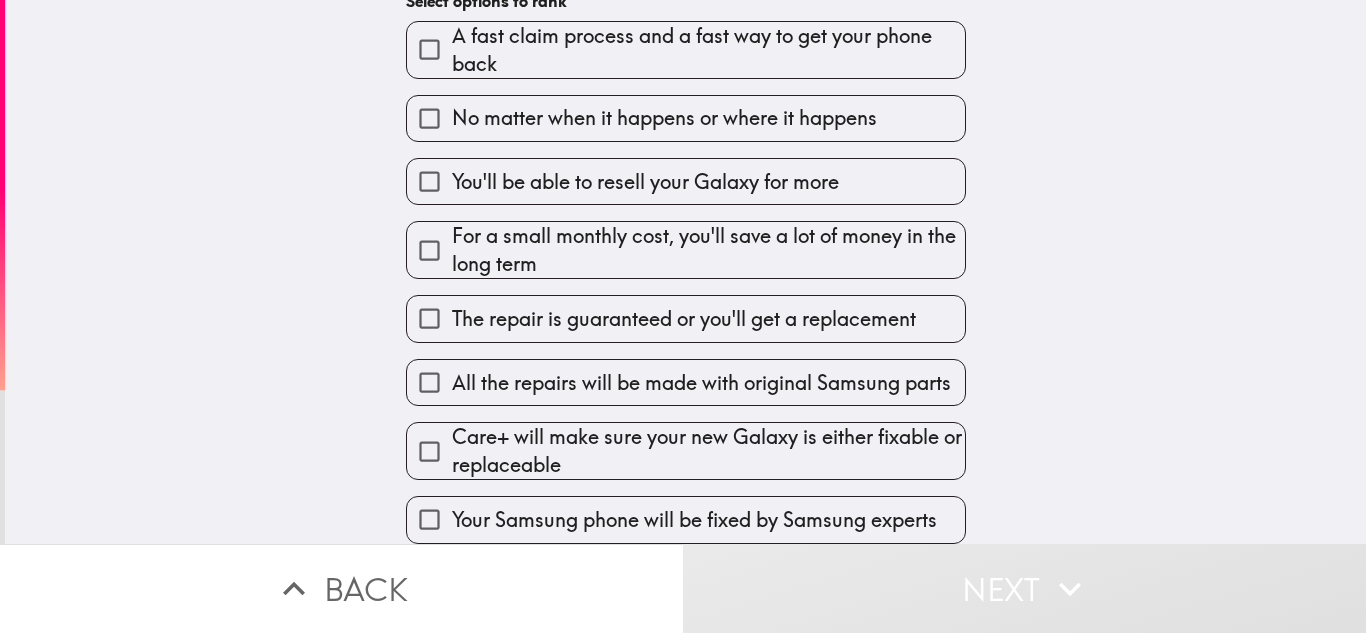 click on "The repair is guaranteed or you'll get a replacement" at bounding box center [684, 319] 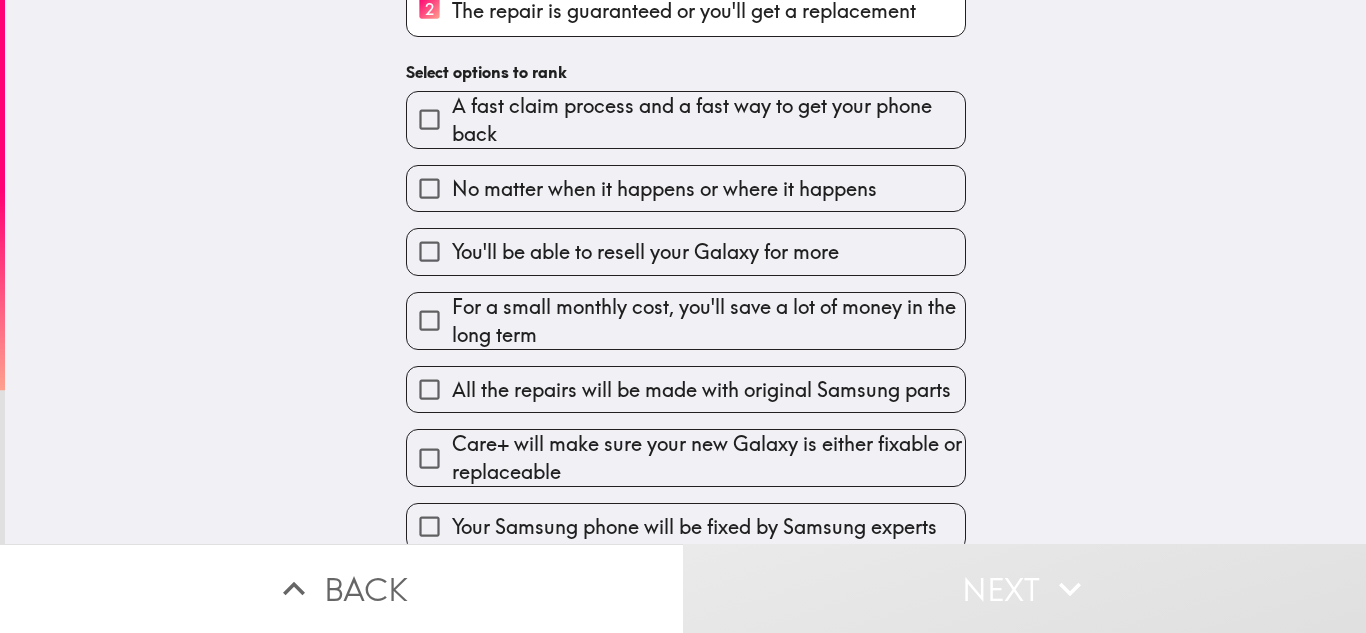 scroll, scrollTop: 311, scrollLeft: 0, axis: vertical 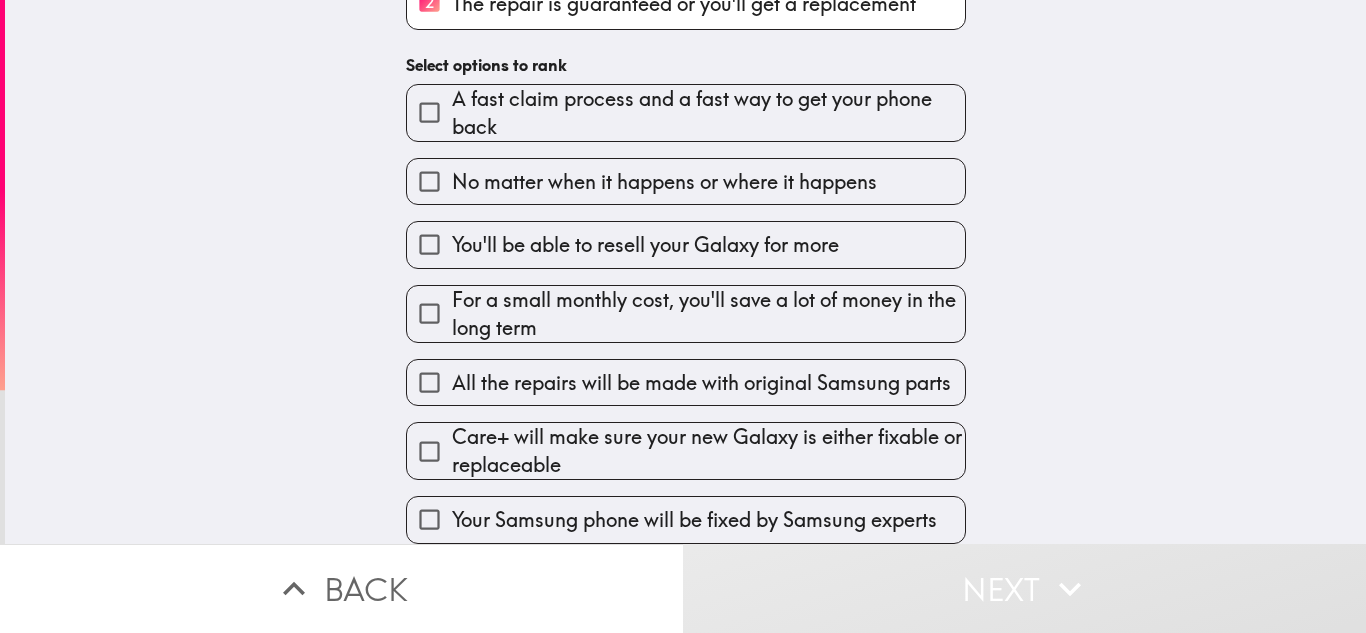 click on "Care+ will make sure your new Galaxy is either fixable or replaceable" at bounding box center (708, 451) 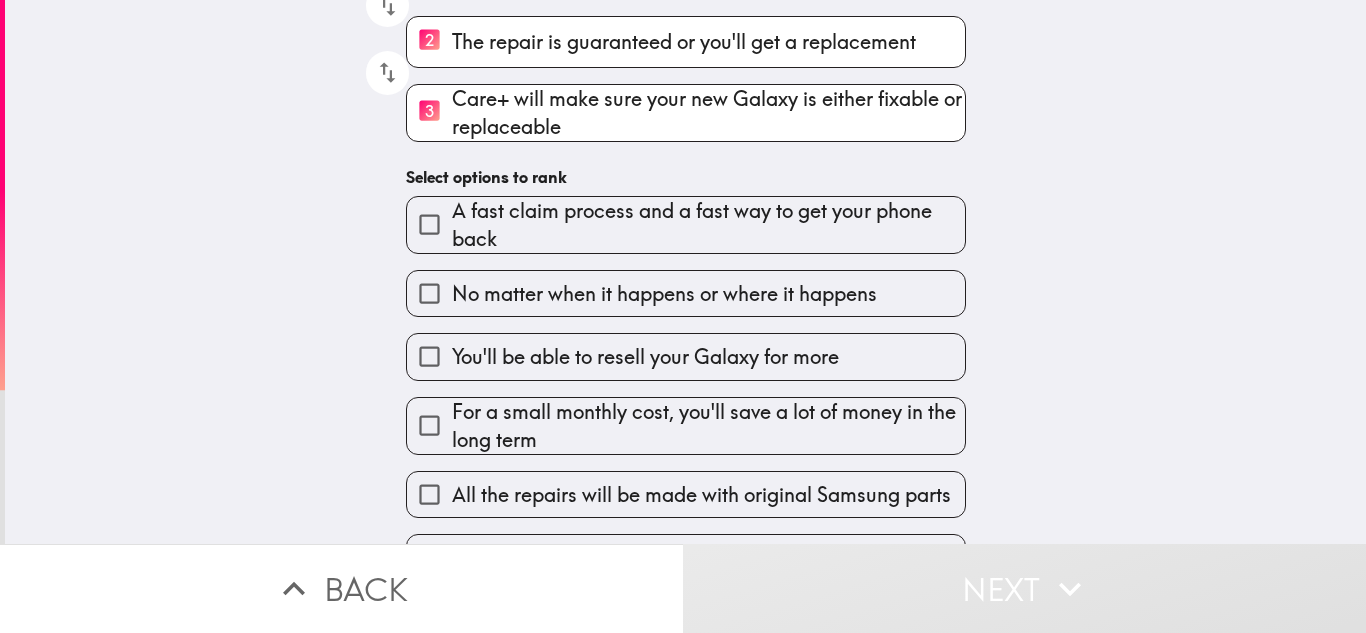 scroll, scrollTop: 311, scrollLeft: 0, axis: vertical 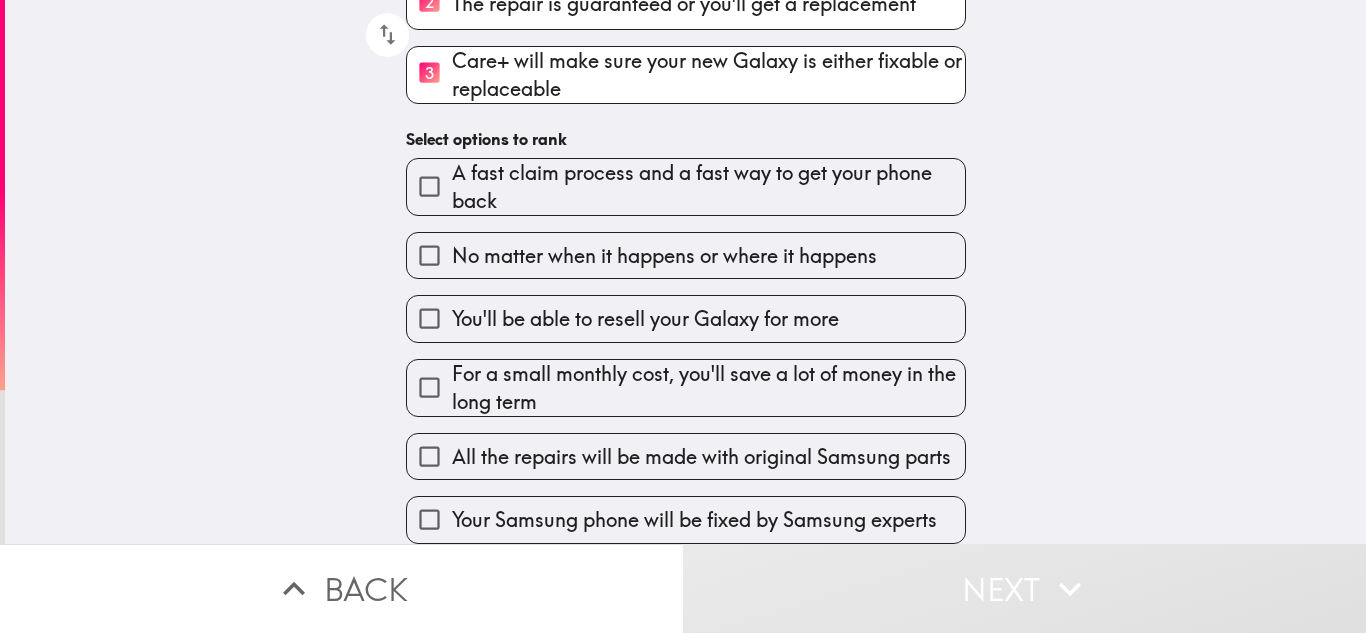 click on "All the repairs will be made with original Samsung parts" at bounding box center (701, 457) 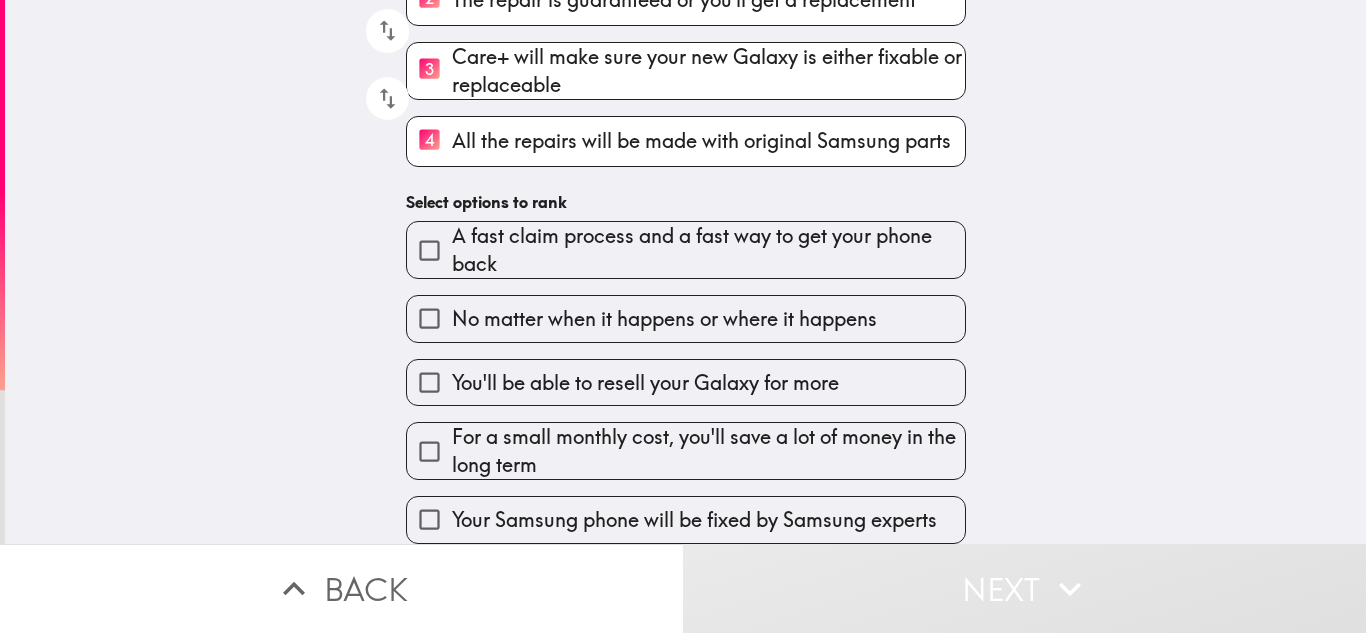 click on "For a small monthly cost, you'll save a lot of money in the long term" at bounding box center (708, 451) 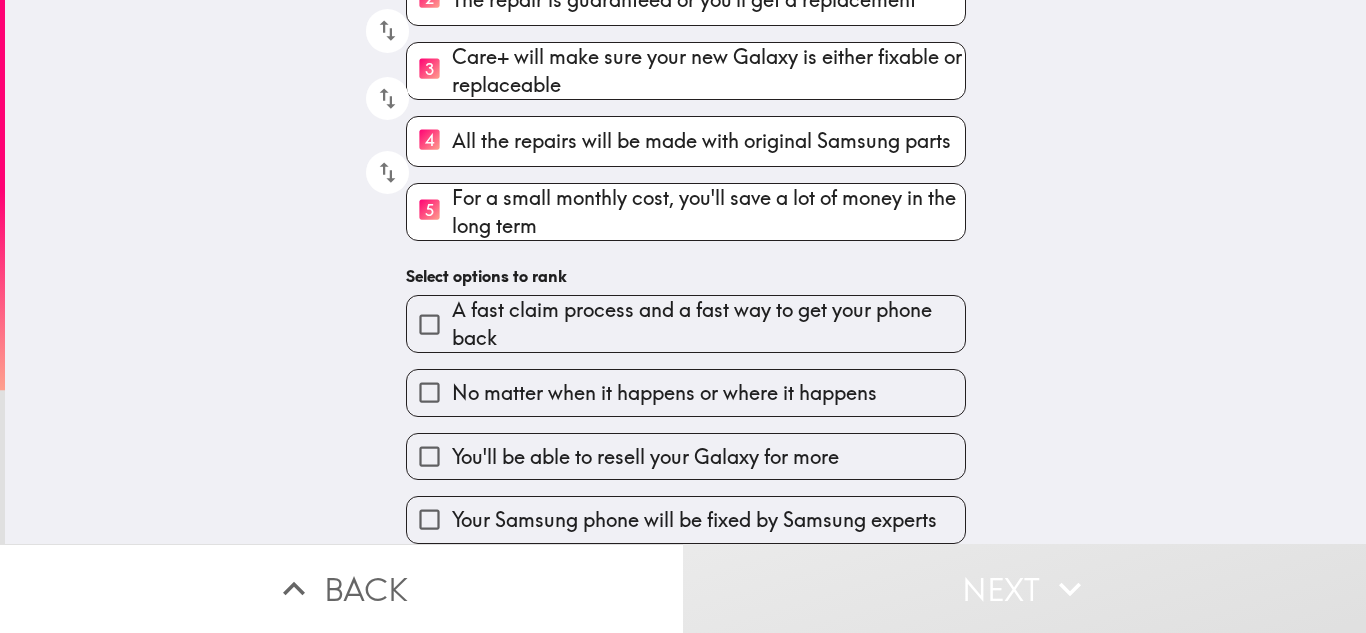 scroll, scrollTop: 315, scrollLeft: 0, axis: vertical 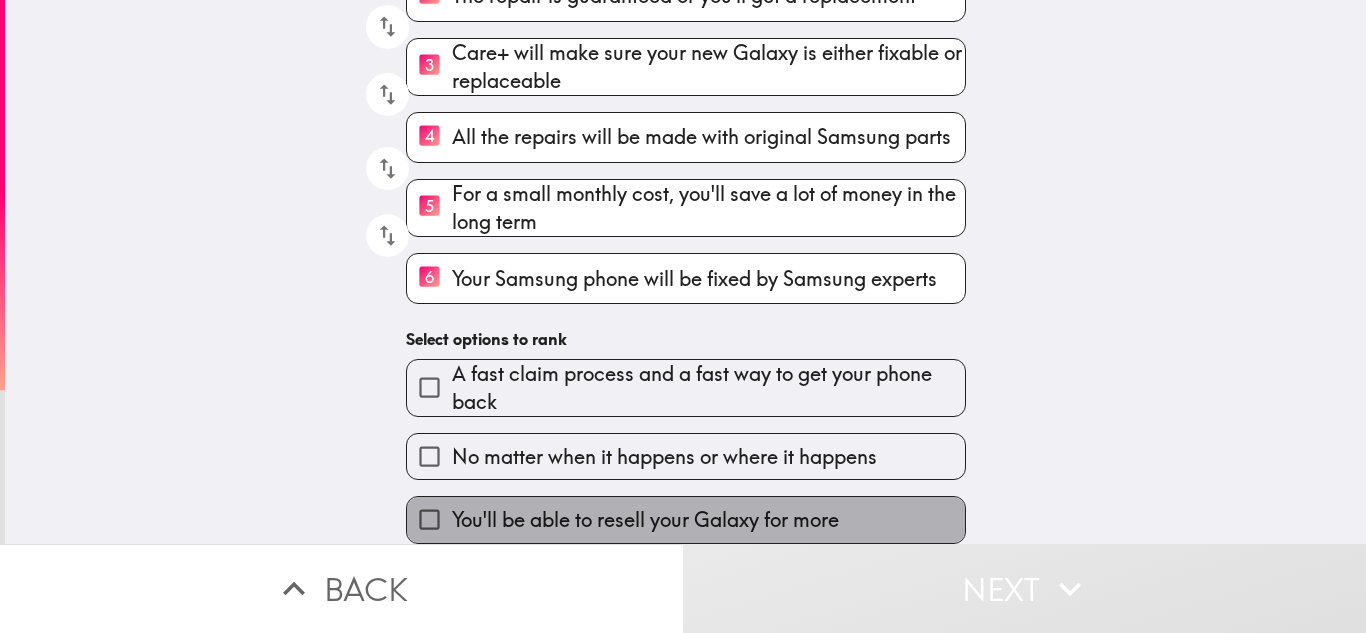 click on "You'll be able to resell your Galaxy for more" at bounding box center (645, 520) 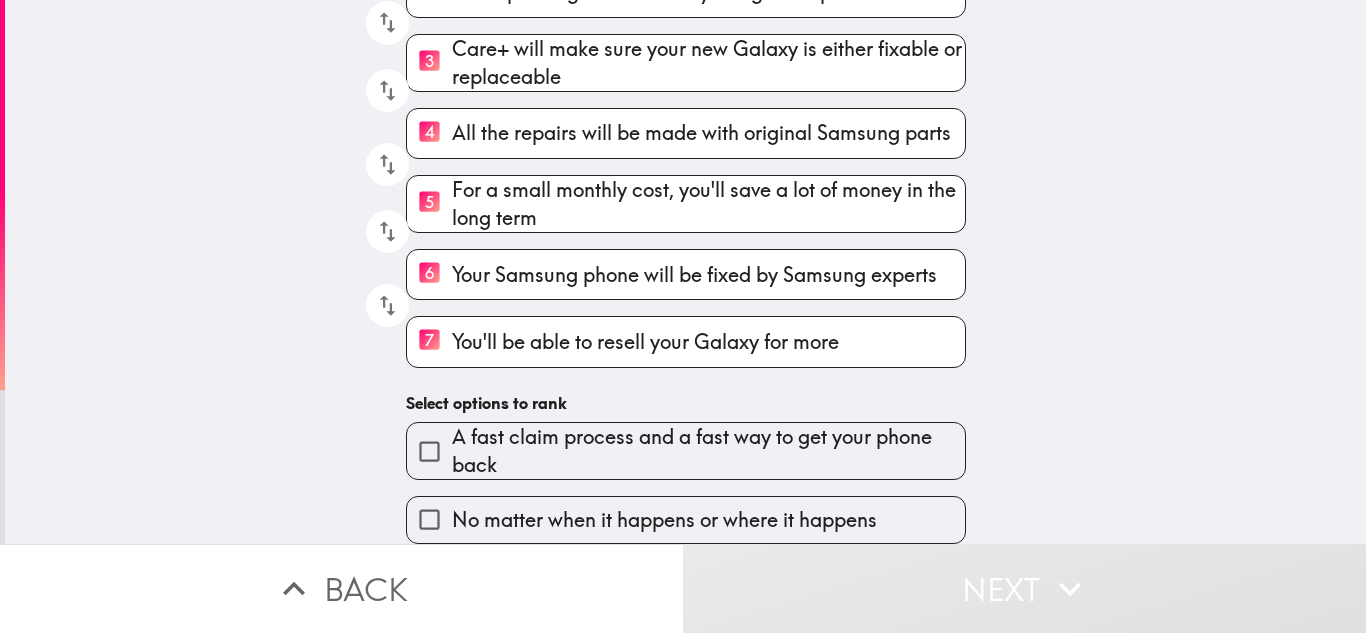 drag, startPoint x: 370, startPoint y: 286, endPoint x: 391, endPoint y: 441, distance: 156.4161 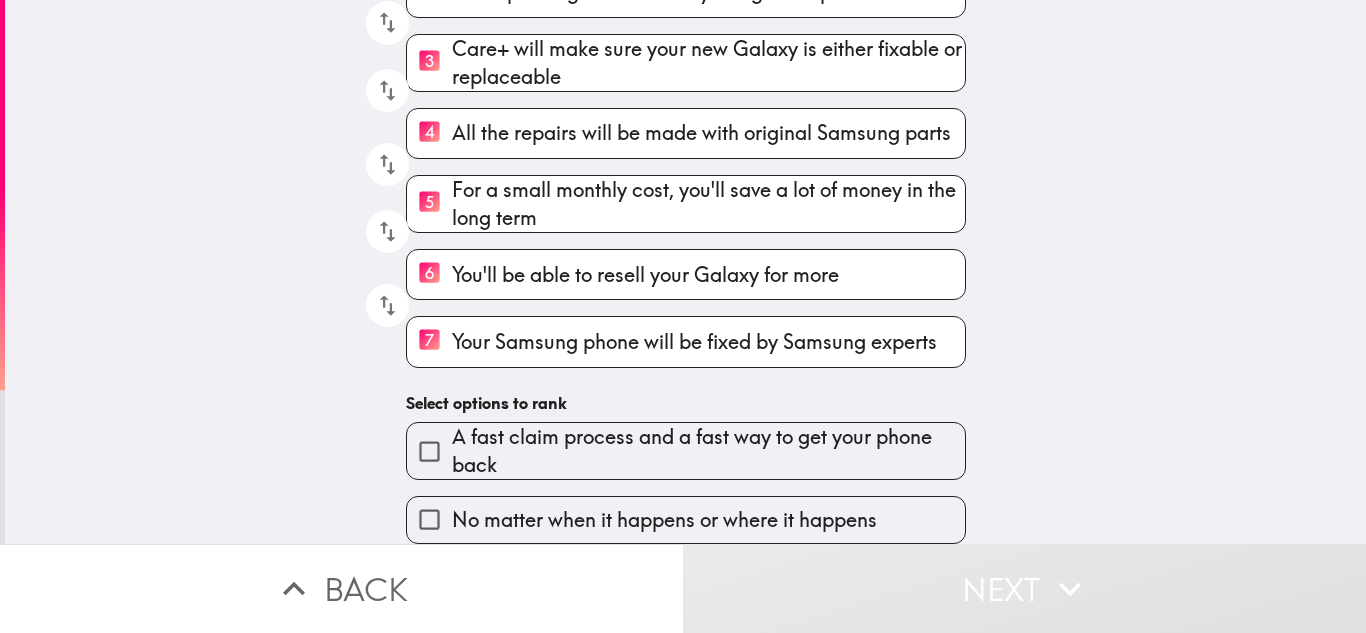 click on "6 You'll be able to resell your Galaxy for more" at bounding box center [429, 274] 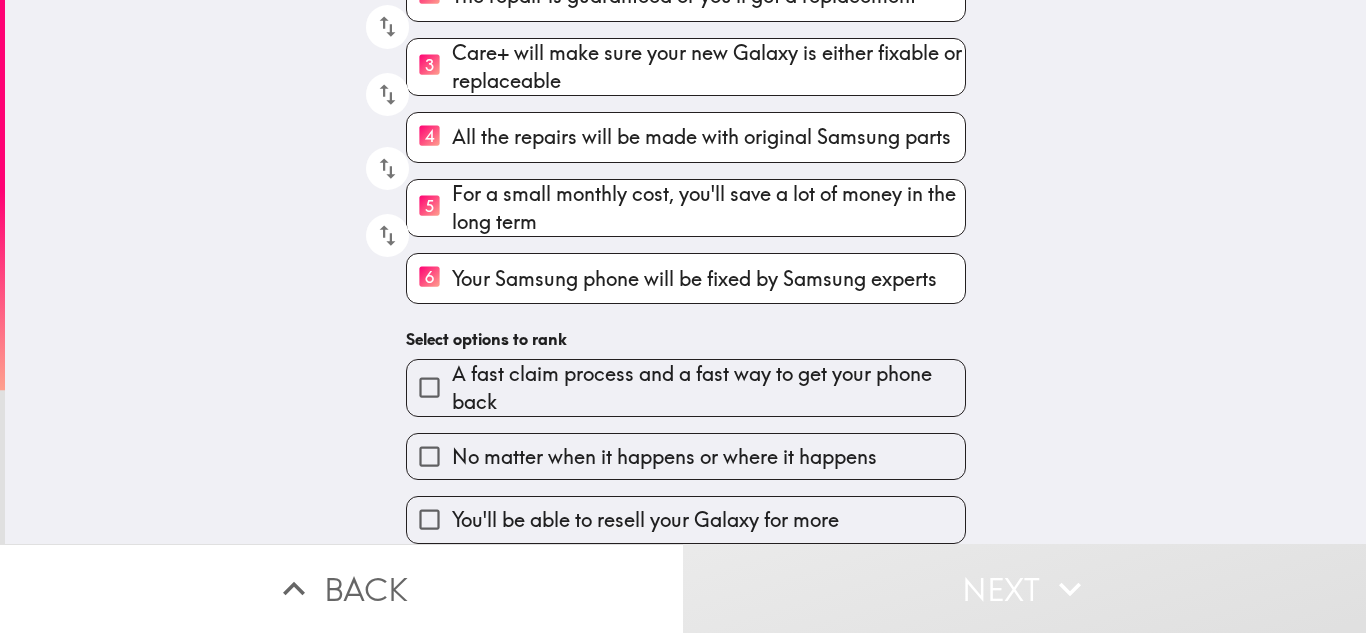 click on "No matter when it happens or where it happens" at bounding box center (664, 457) 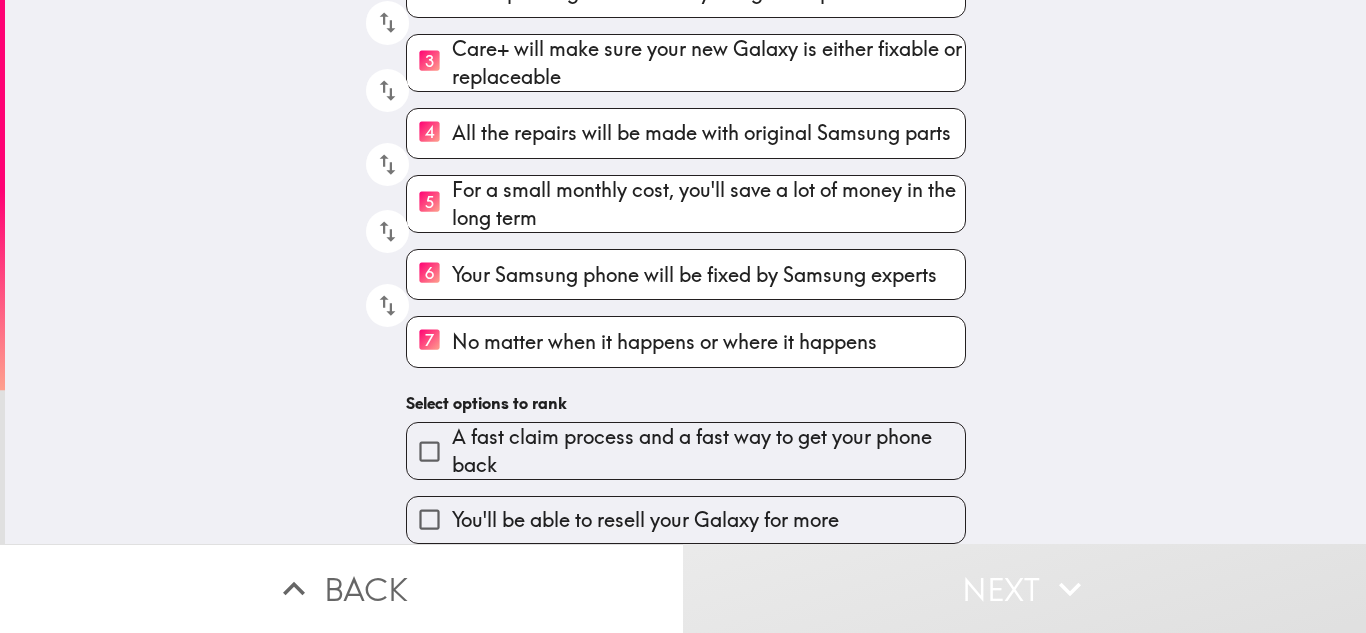 click on "You'll be able to resell your Galaxy for more" at bounding box center [645, 520] 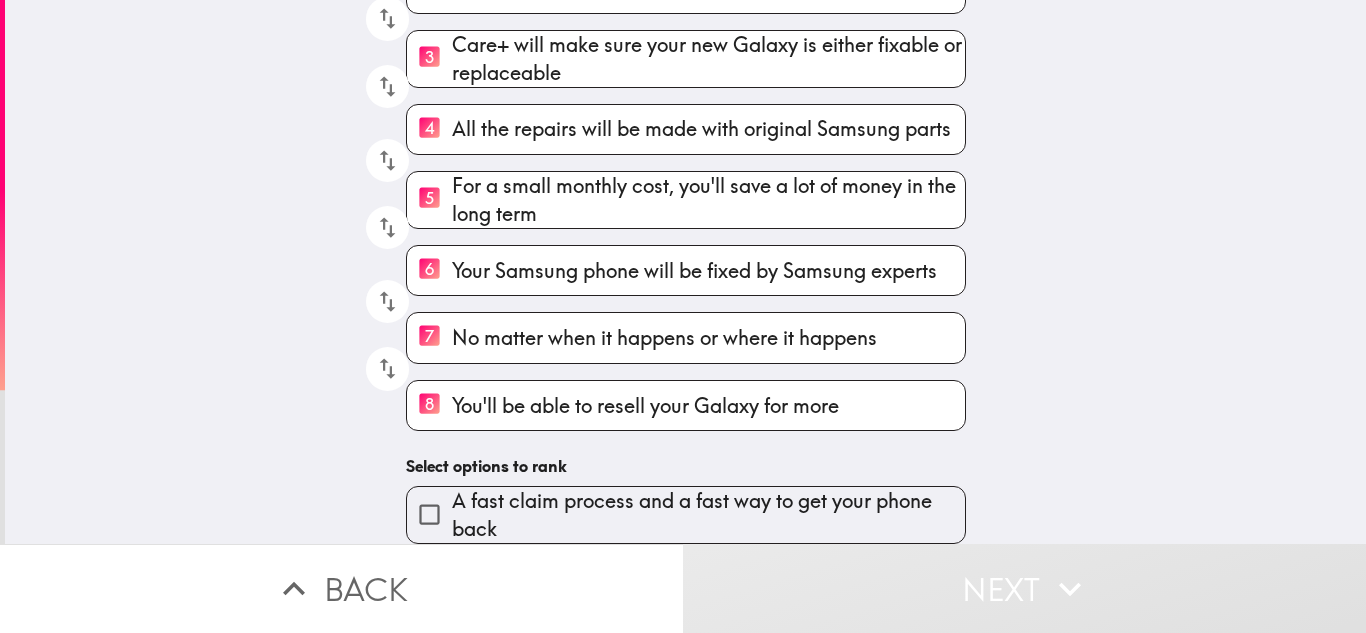 scroll, scrollTop: 322, scrollLeft: 0, axis: vertical 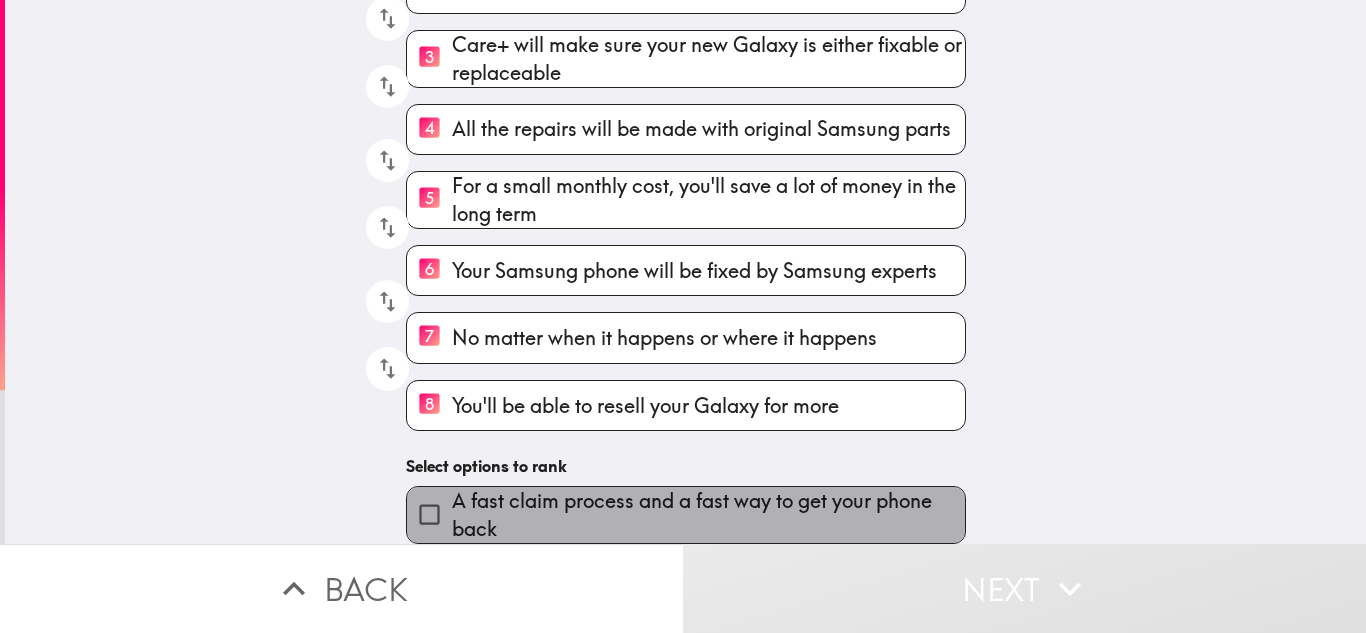 click on "A fast claim process and a fast way to get your phone back" at bounding box center (708, 515) 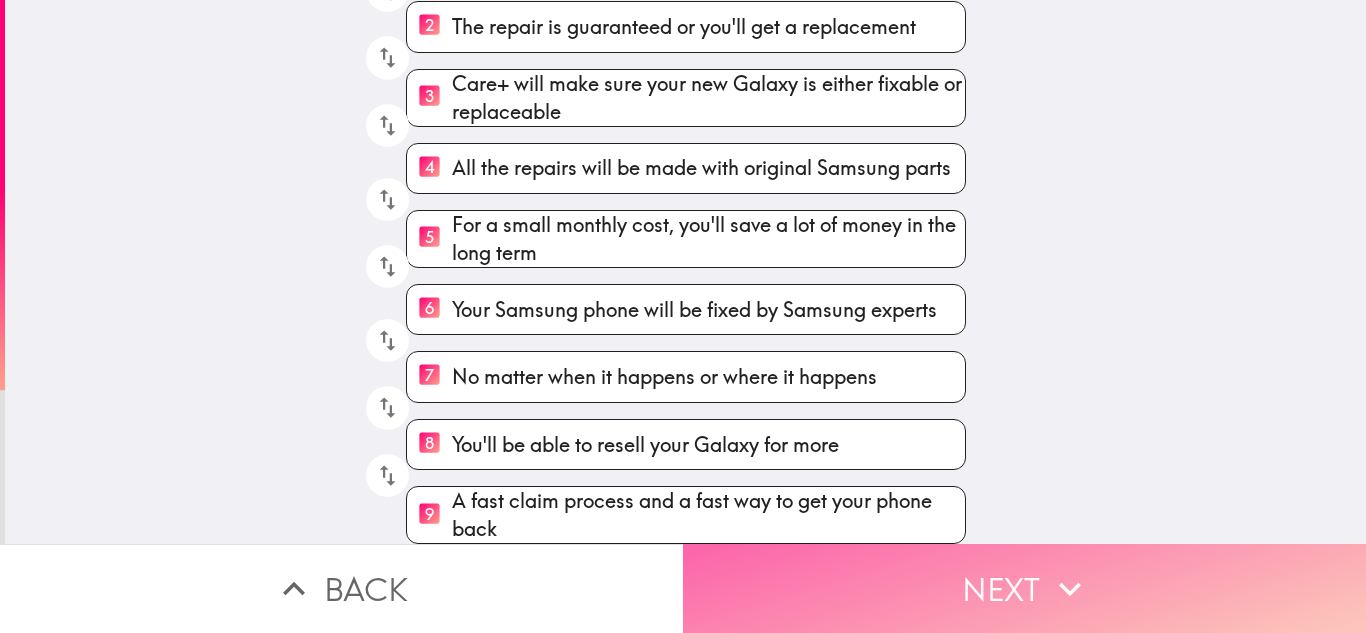 click on "Next" at bounding box center [1024, 588] 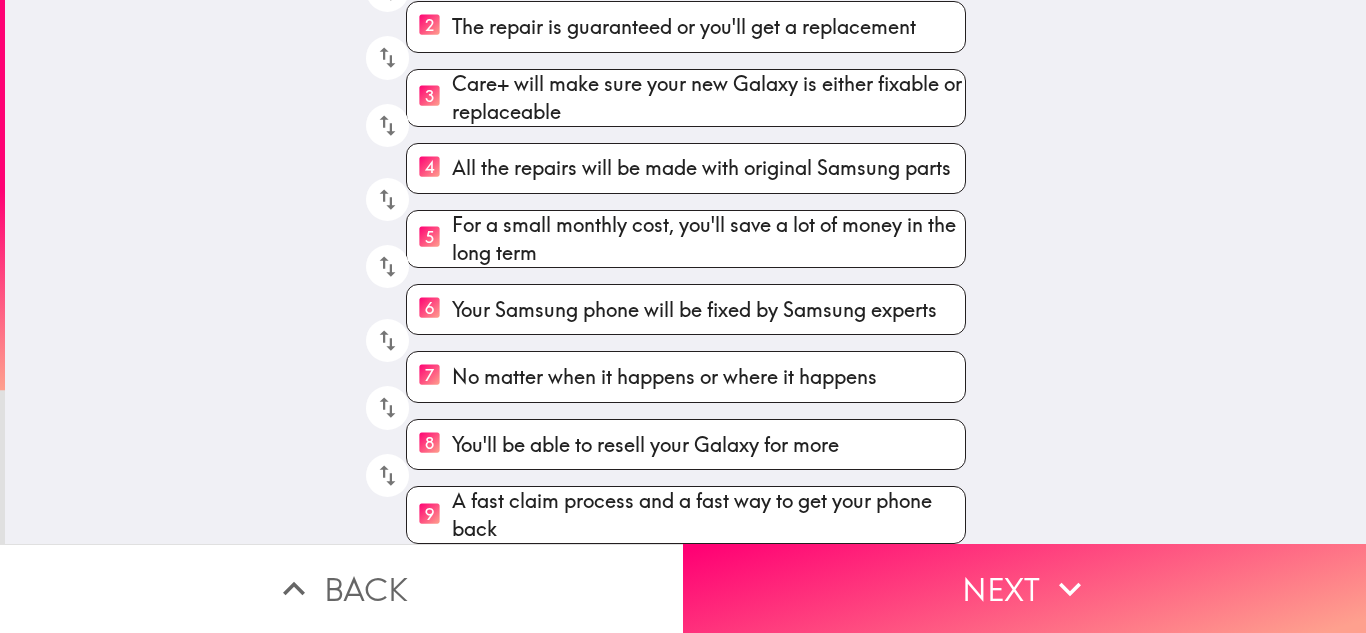 scroll, scrollTop: 54, scrollLeft: 0, axis: vertical 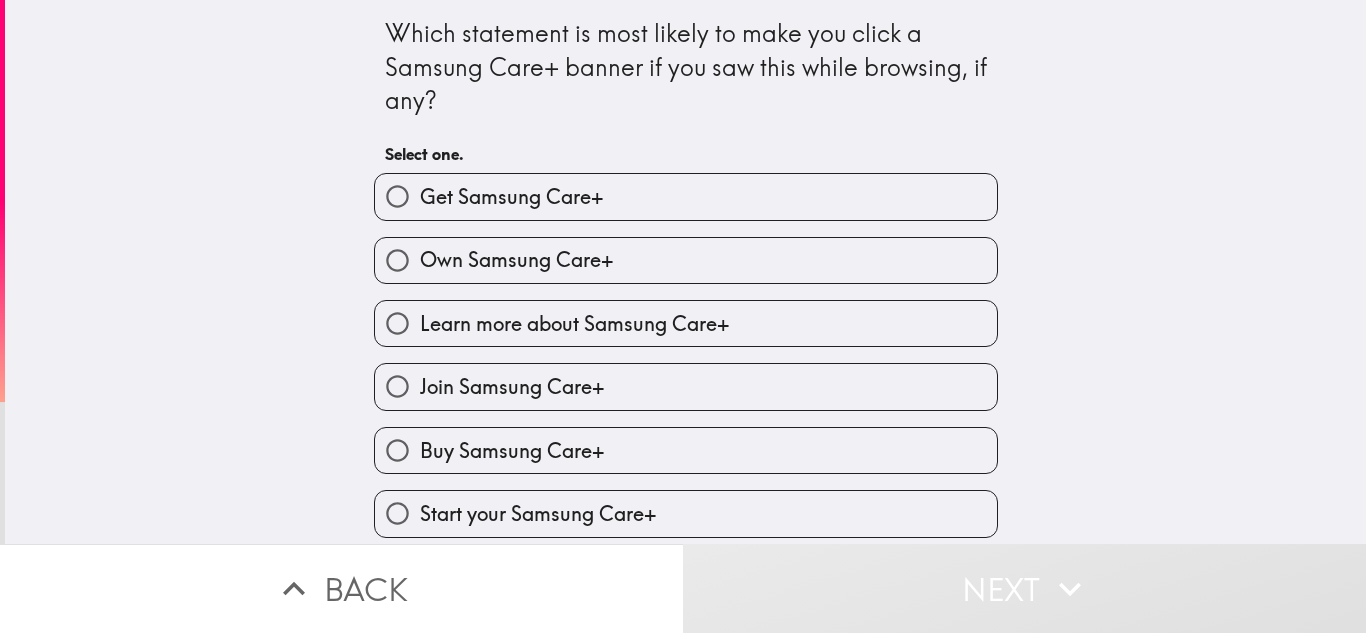 click on "Get Samsung Care+" at bounding box center (511, 197) 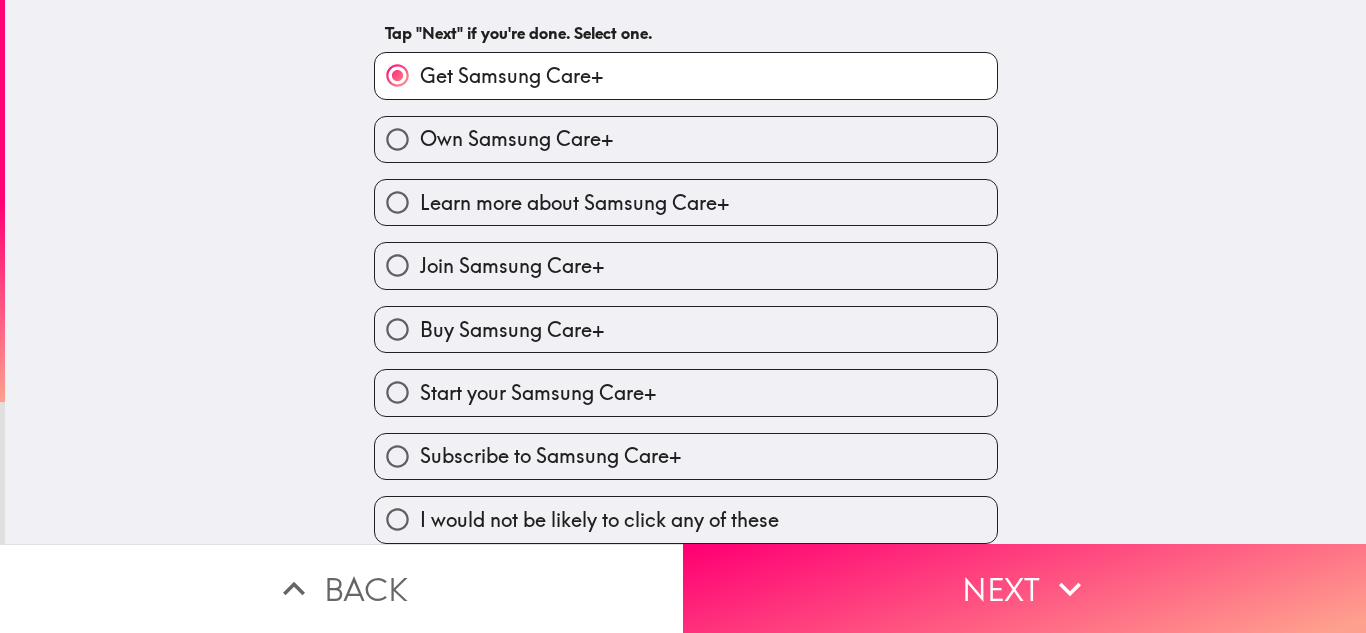 scroll, scrollTop: 136, scrollLeft: 0, axis: vertical 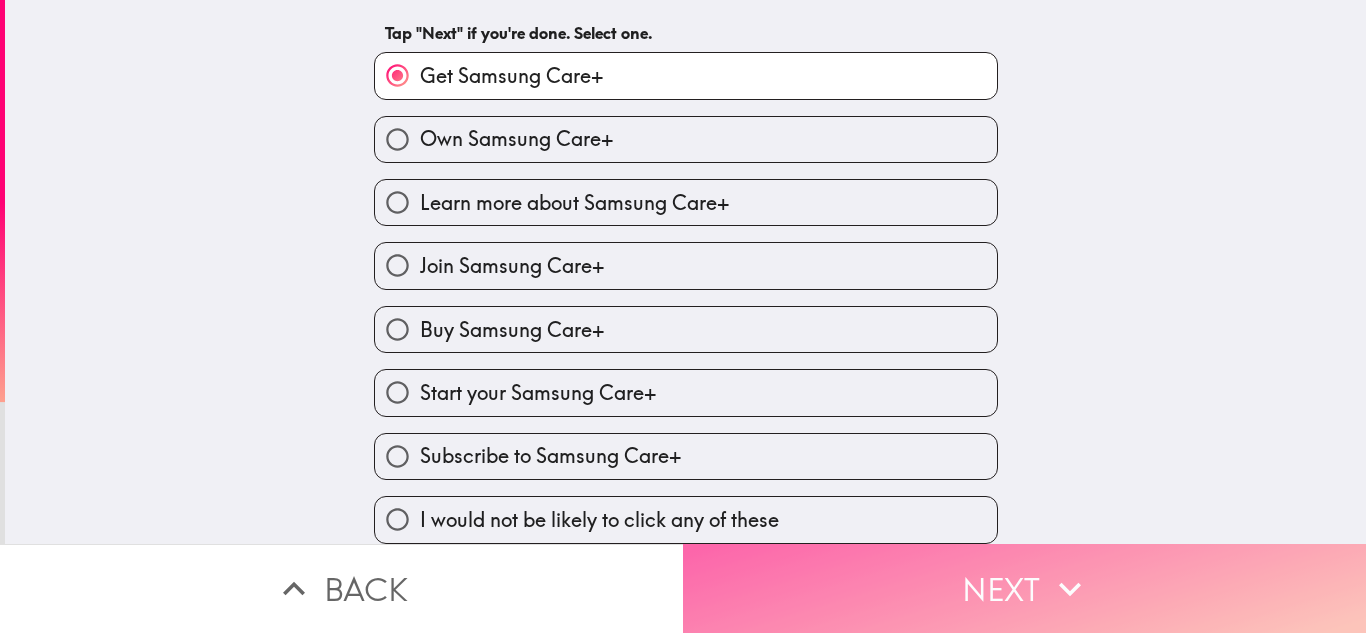 click on "Next" at bounding box center (1024, 588) 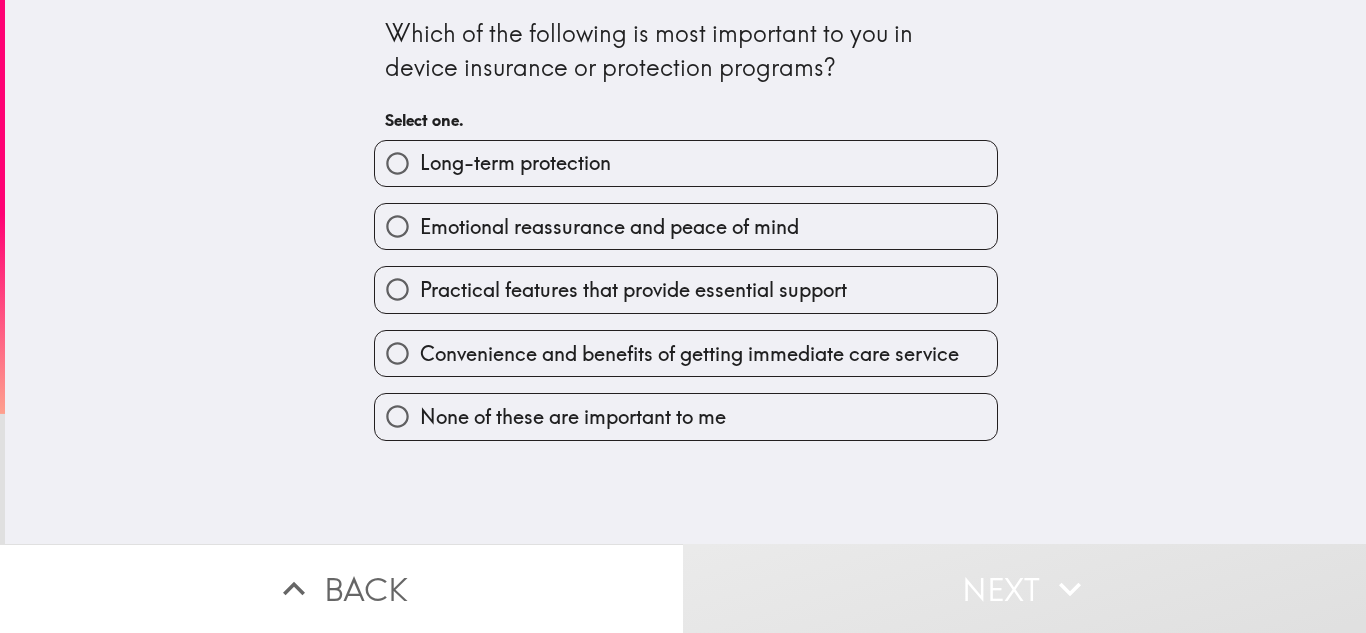 click on "Long-term protection" at bounding box center (515, 163) 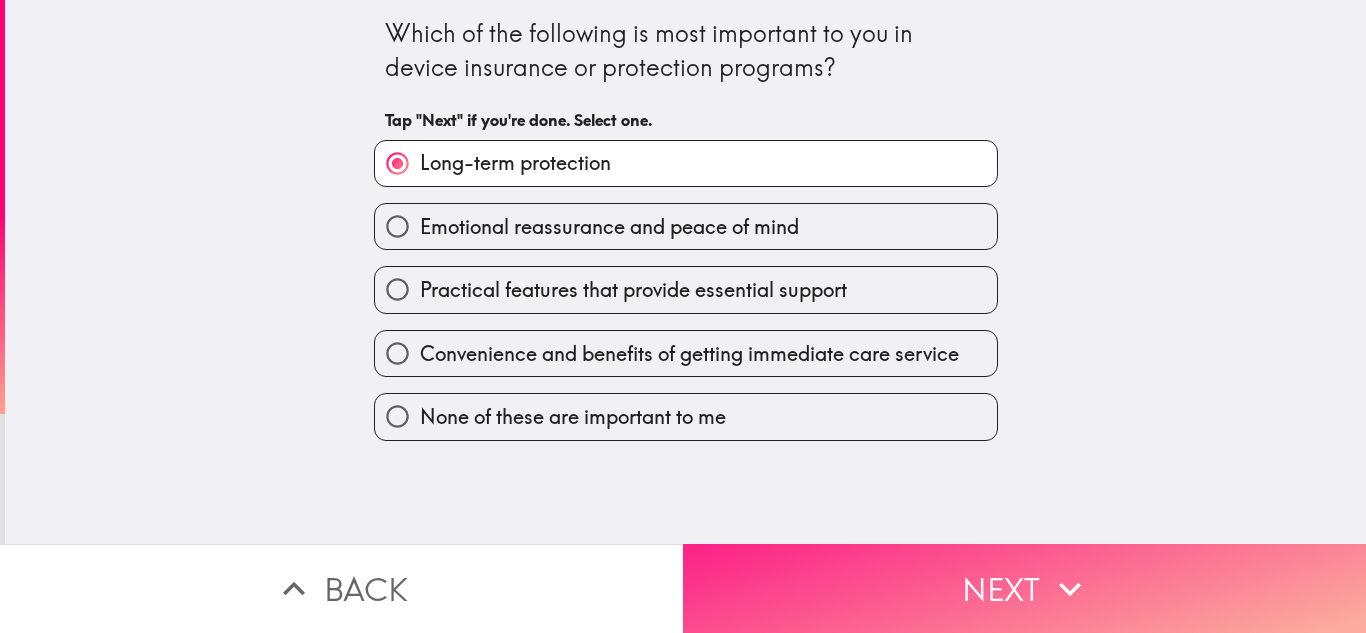 click on "Next" at bounding box center [1024, 588] 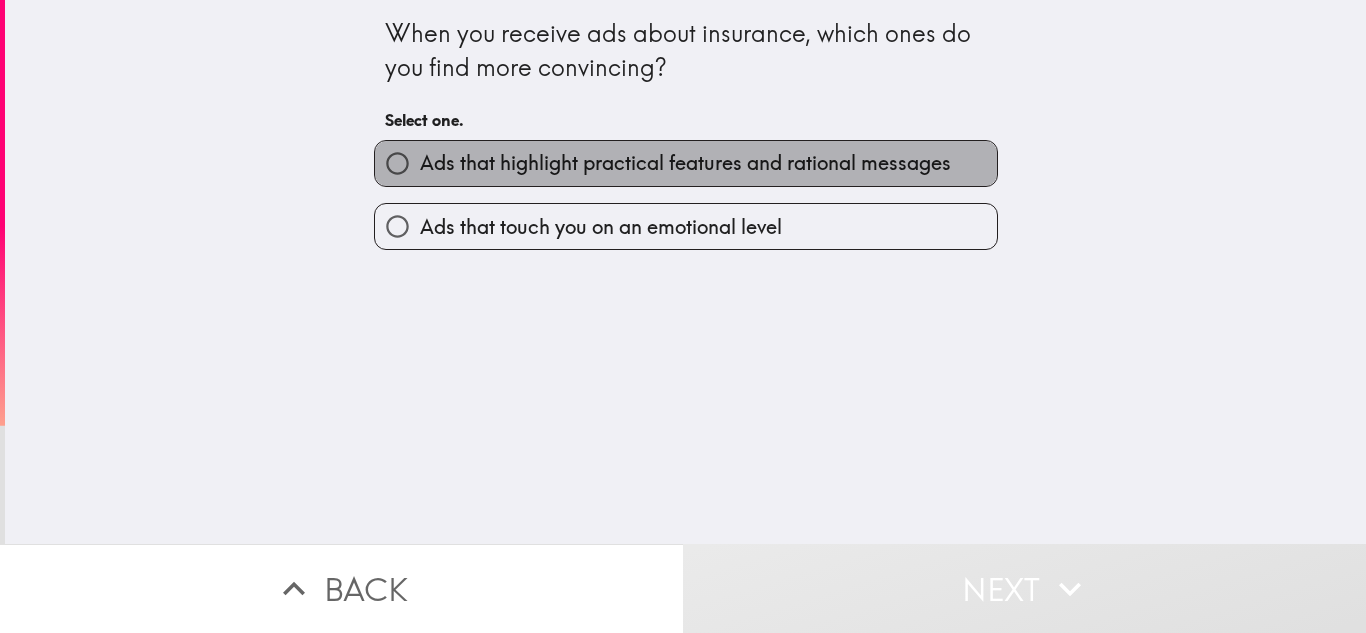 click on "Ads that highlight practical features and rational messages" at bounding box center [685, 163] 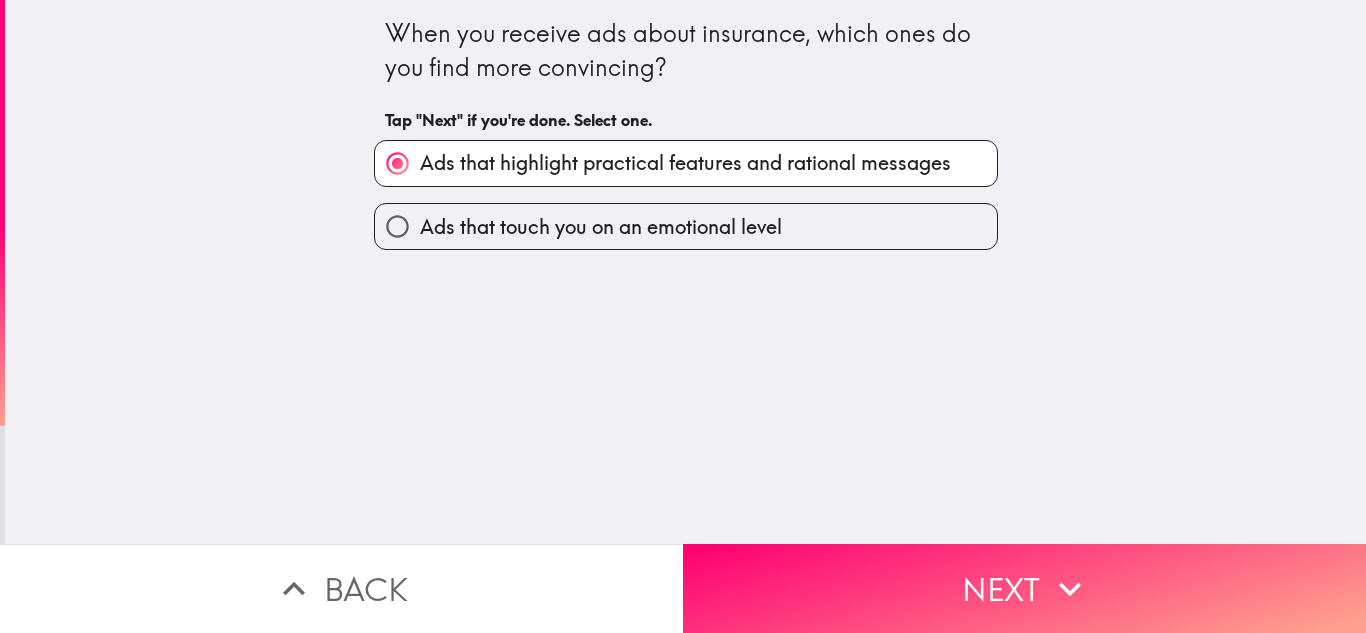 click on "Next" at bounding box center [1024, 588] 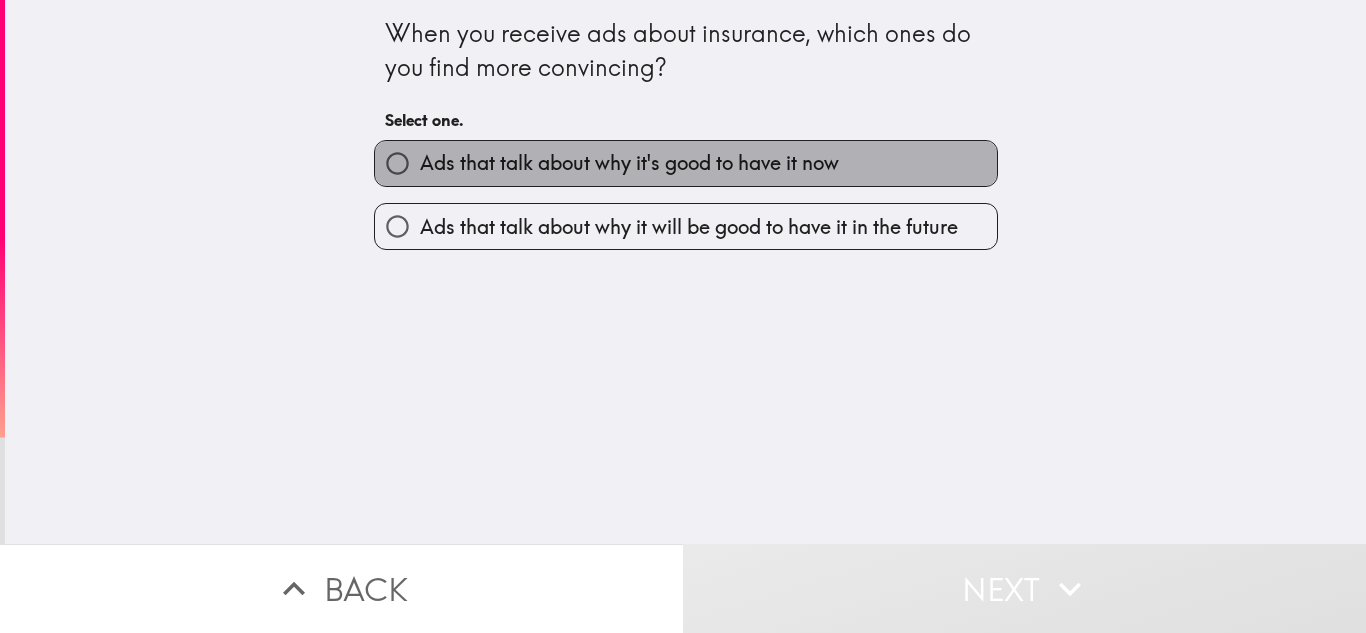 click on "Ads that talk about why it's good to have it now" at bounding box center (629, 163) 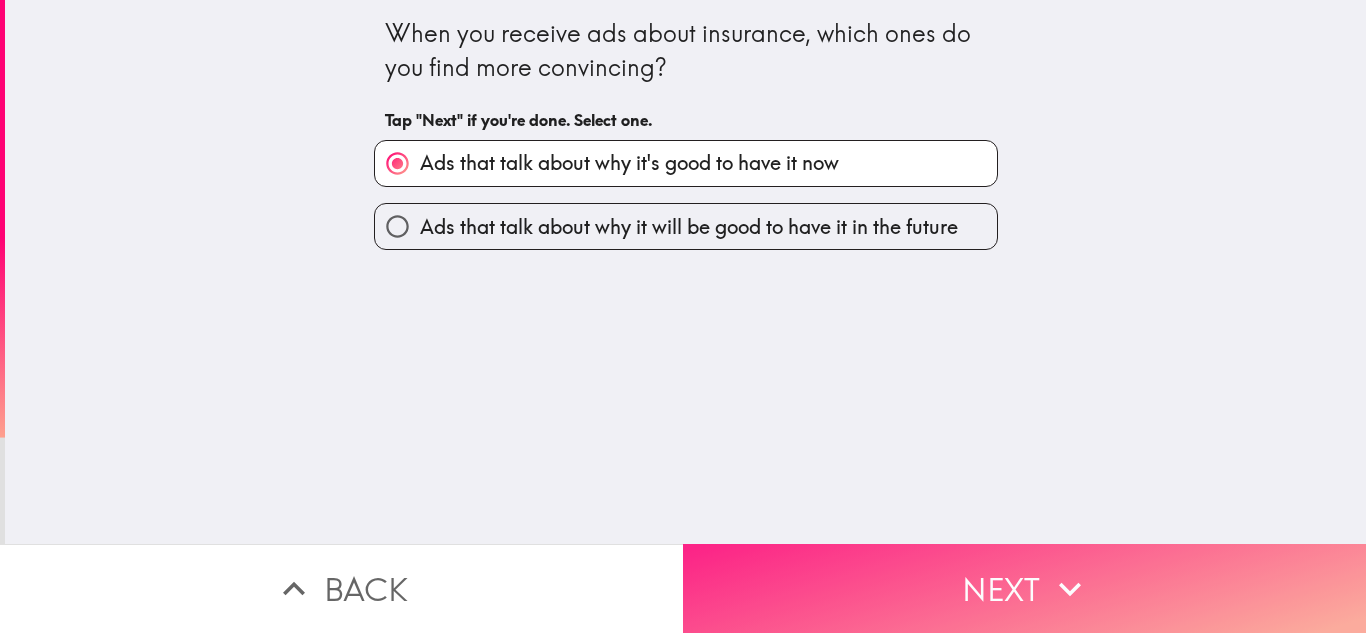 click on "Next" at bounding box center [1024, 588] 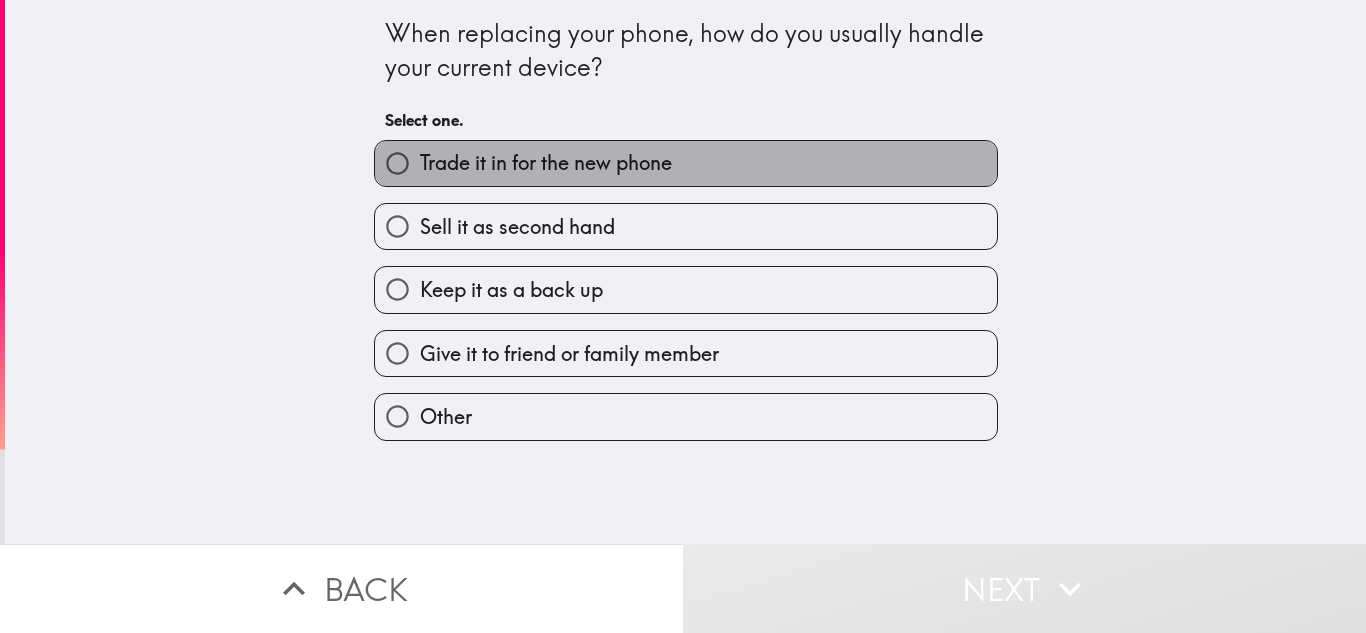 click on "Trade it in for the new phone" at bounding box center [546, 163] 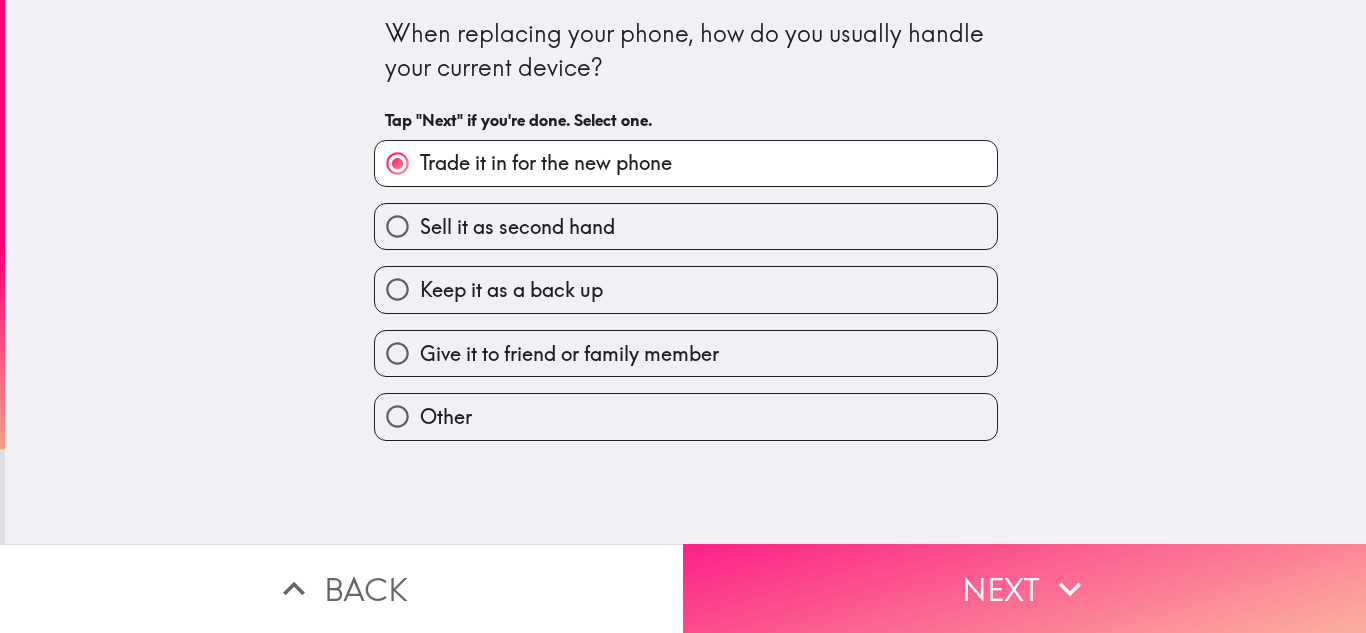 click on "Next" at bounding box center (1024, 588) 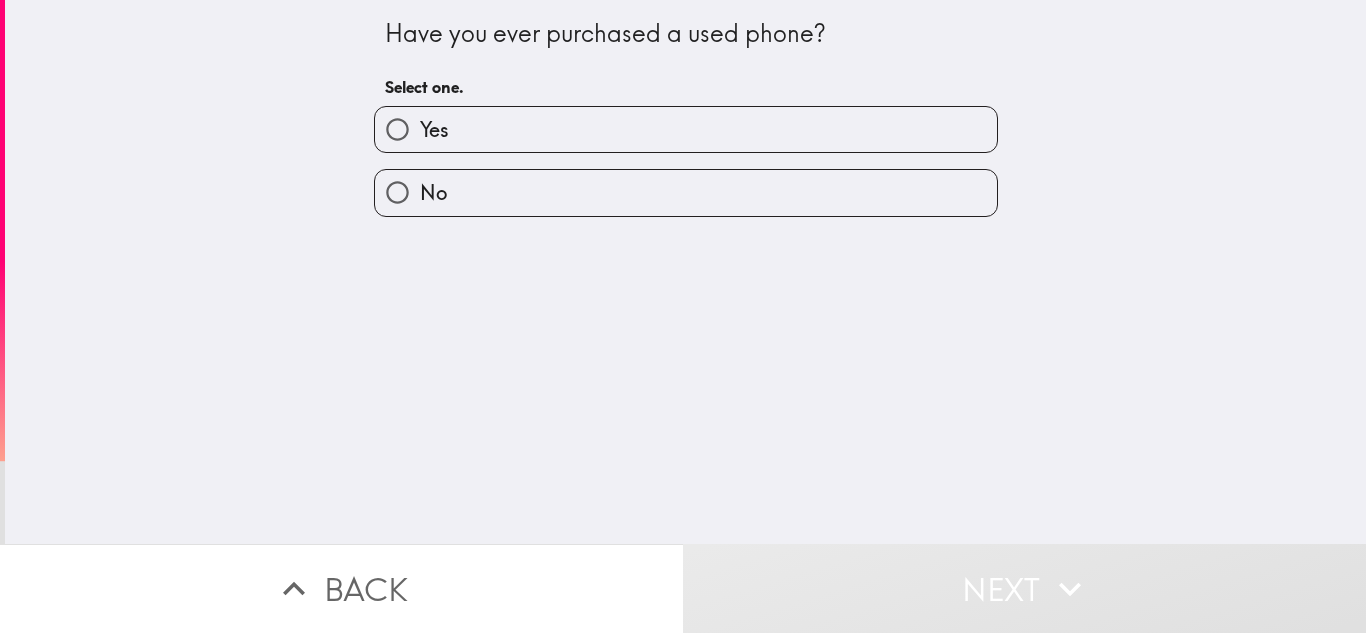 click on "No" at bounding box center [686, 192] 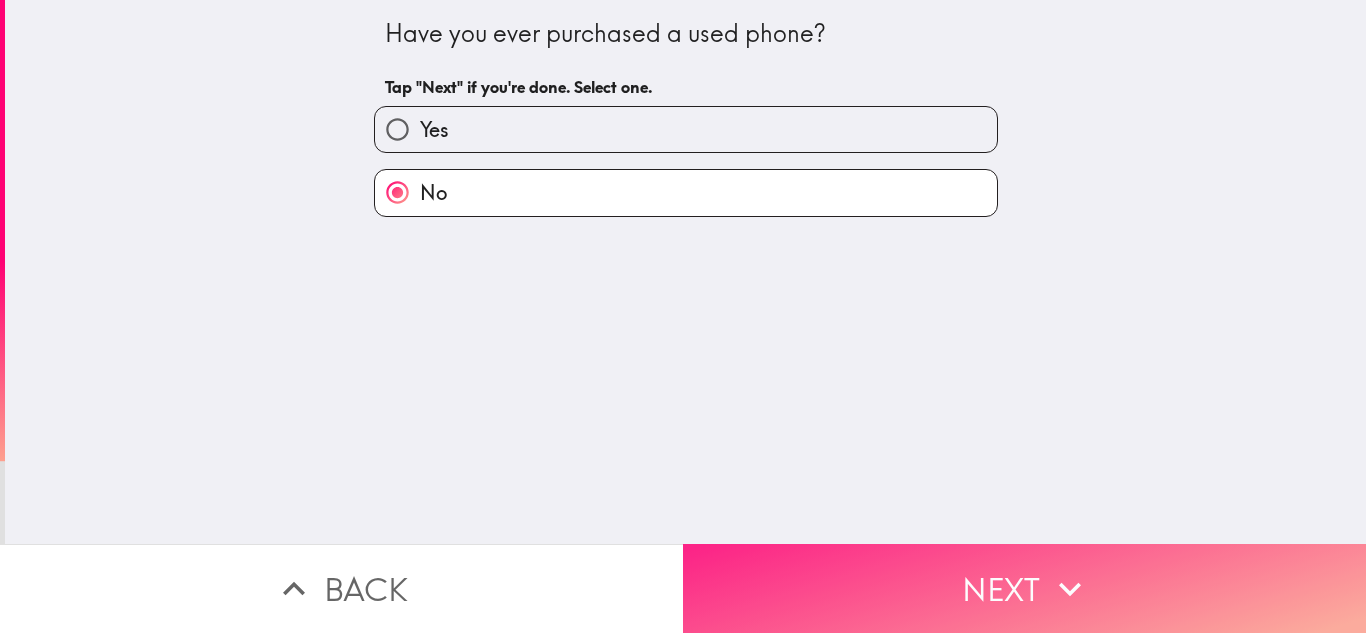 click on "Next" at bounding box center (1024, 588) 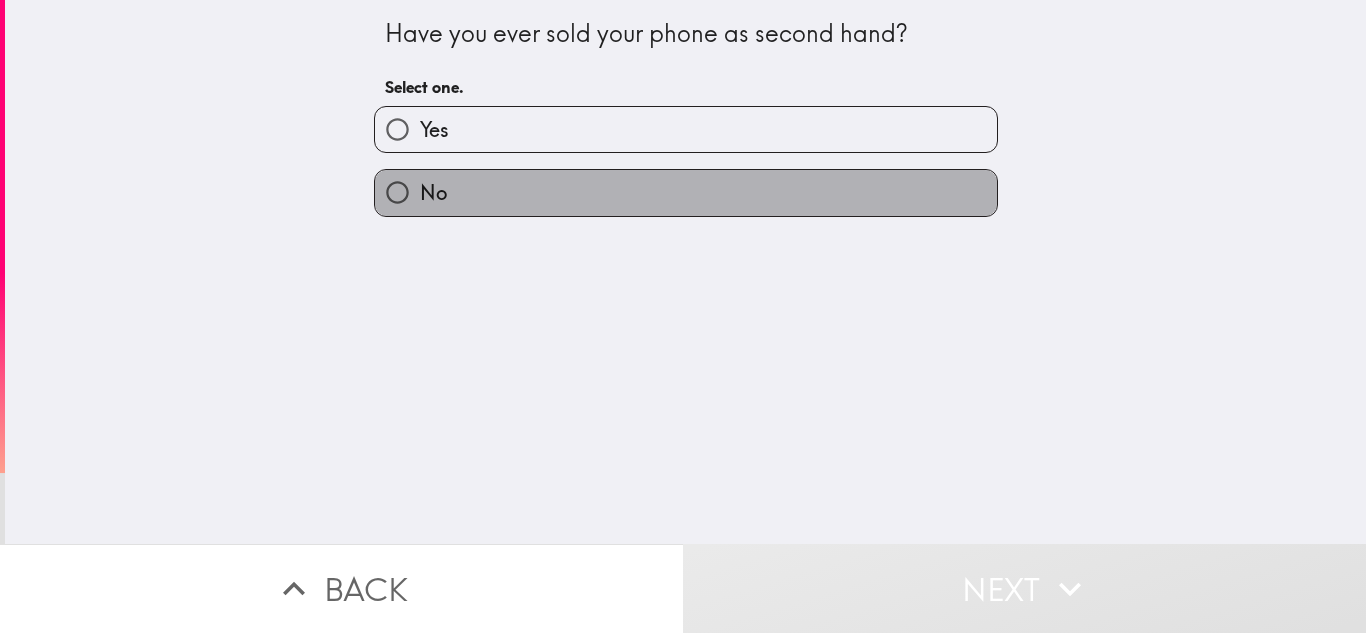 click on "No" at bounding box center [686, 192] 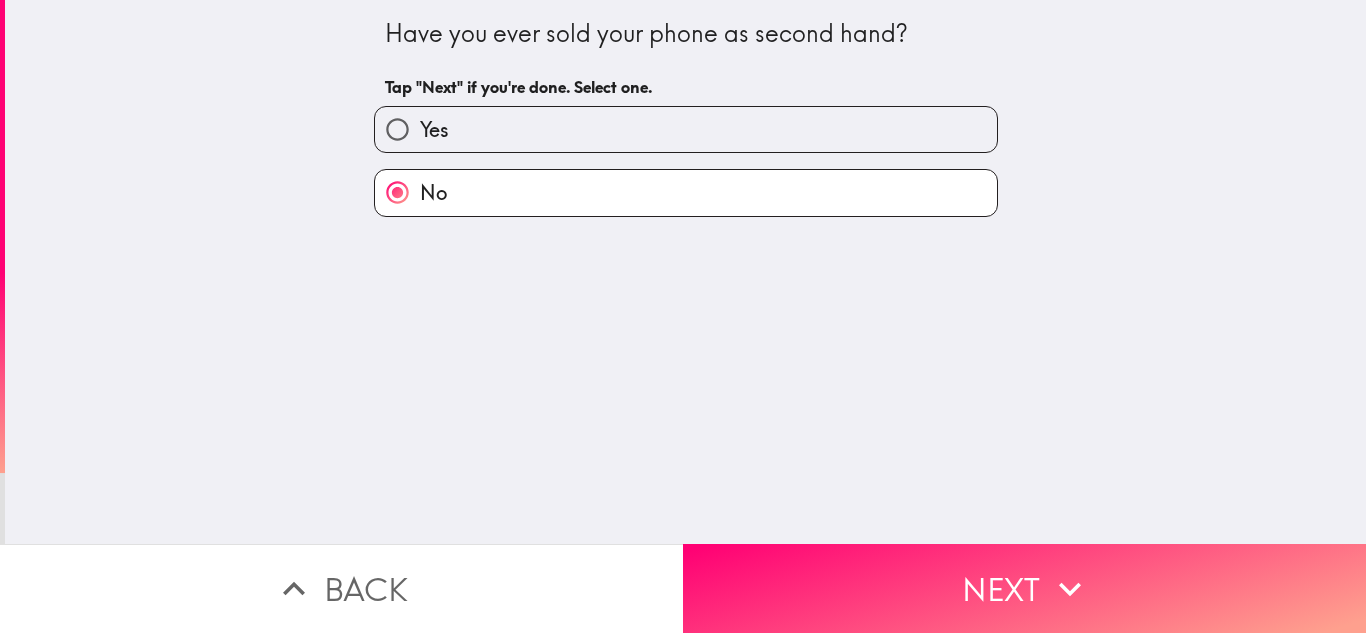 click on "Next" at bounding box center [1024, 588] 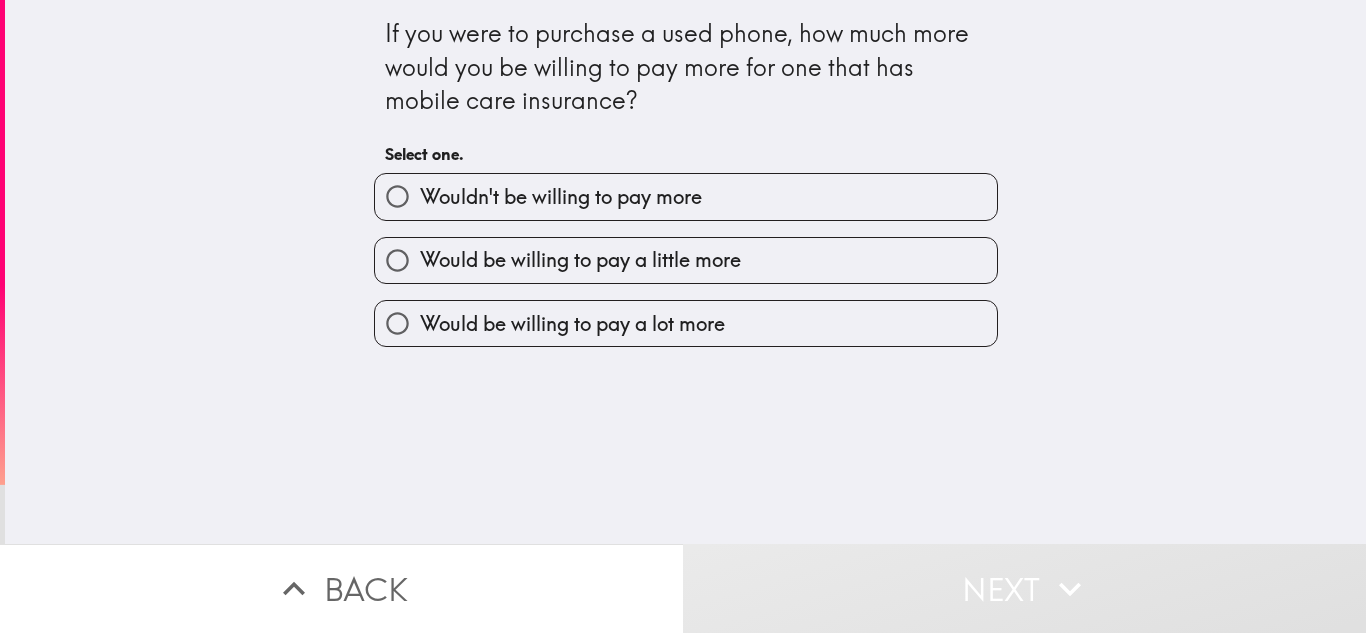 click on "Would be willing to pay a little more" at bounding box center [580, 260] 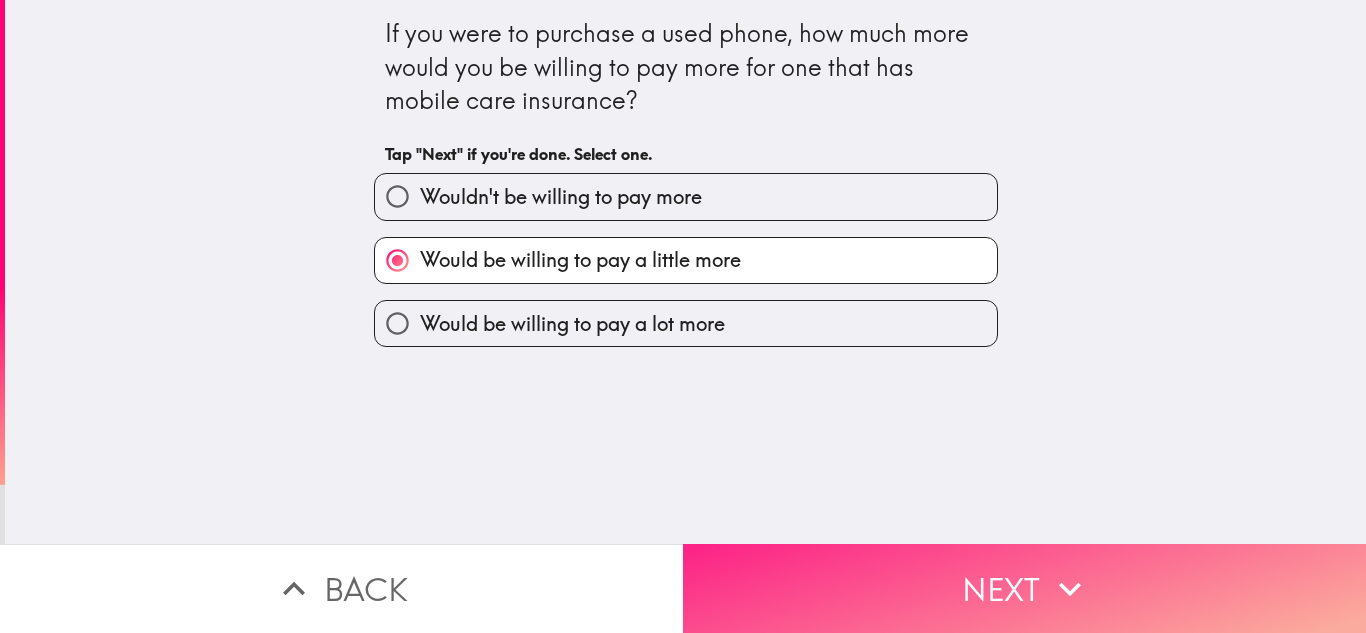 click on "Next" at bounding box center [1024, 588] 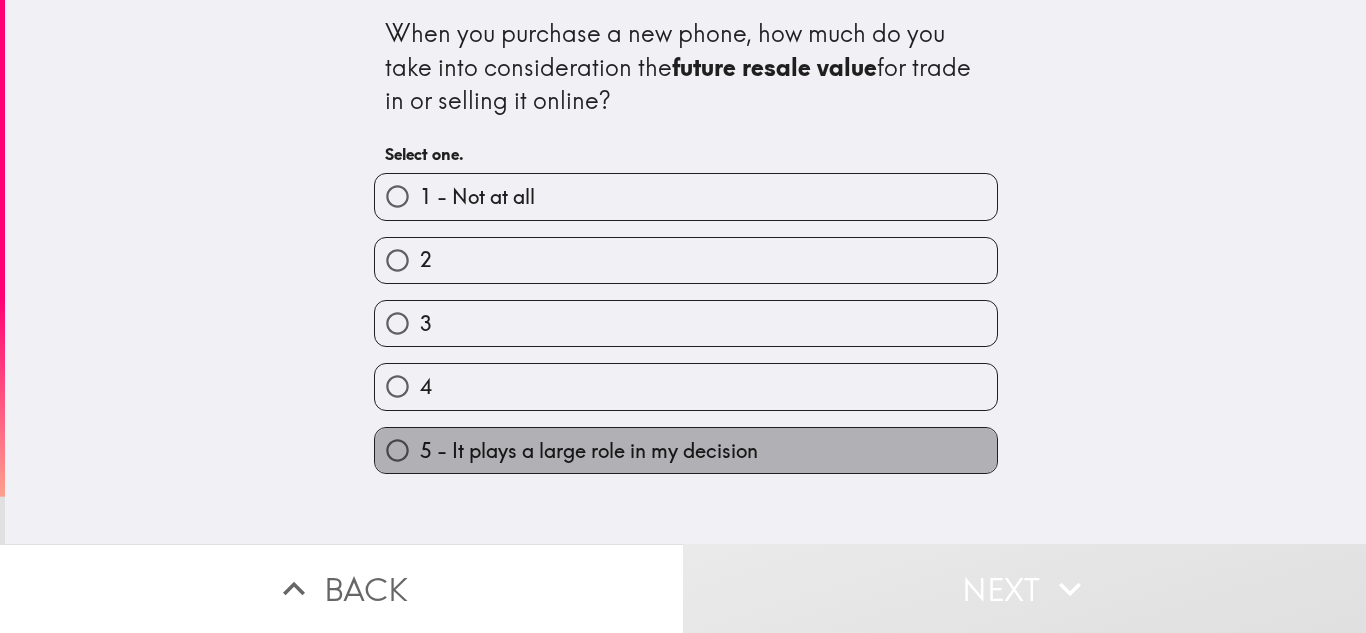 click on "5 - It plays a large role in my decision" at bounding box center [589, 451] 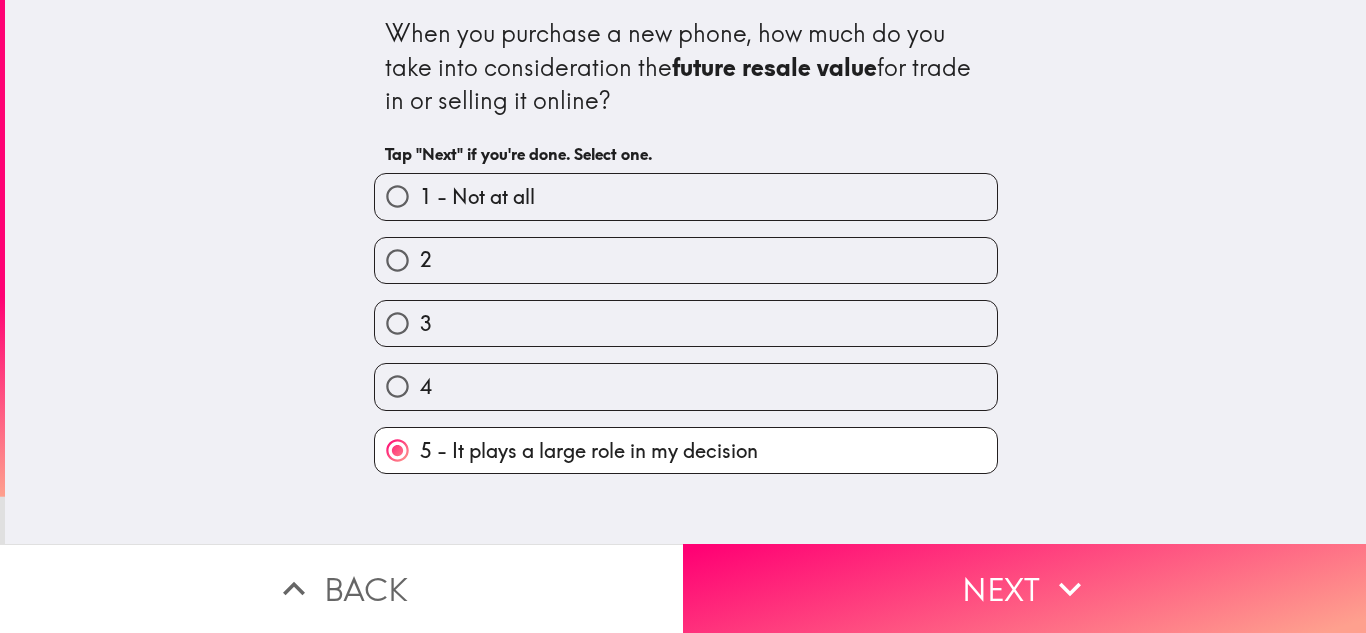 click on "4" at bounding box center [686, 386] 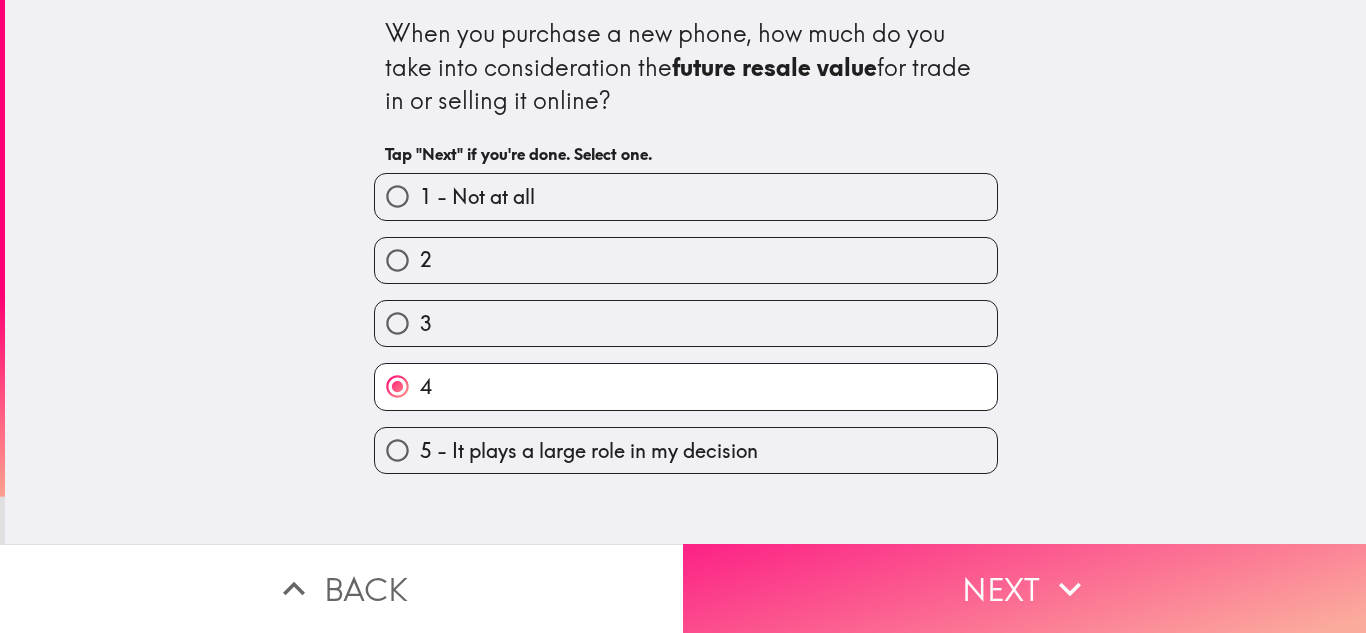 click on "Next" at bounding box center (1024, 588) 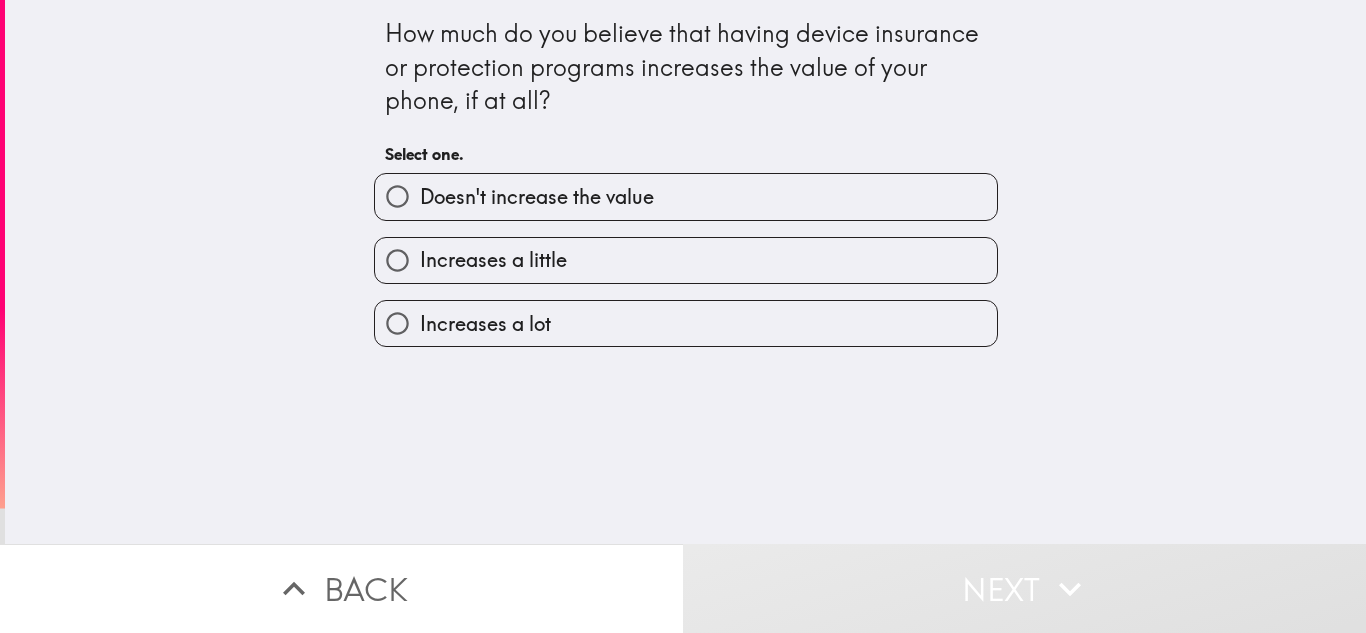 click on "Increases a lot" at bounding box center [686, 323] 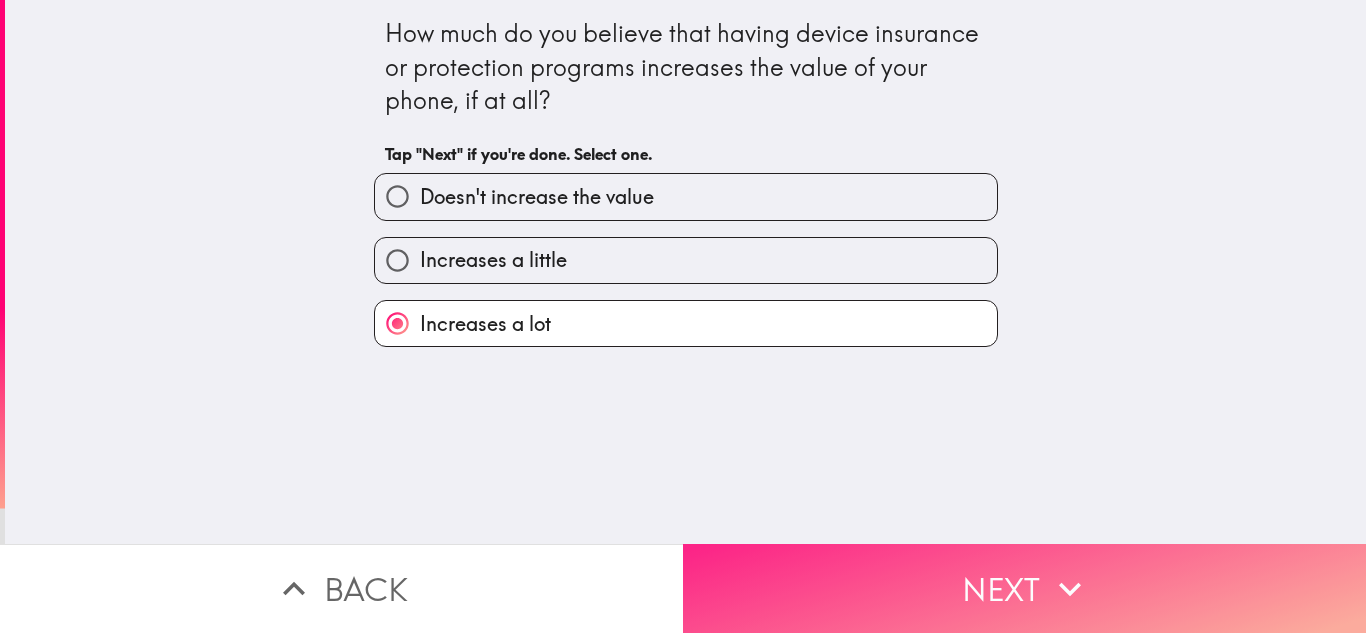 click on "Next" at bounding box center (1024, 588) 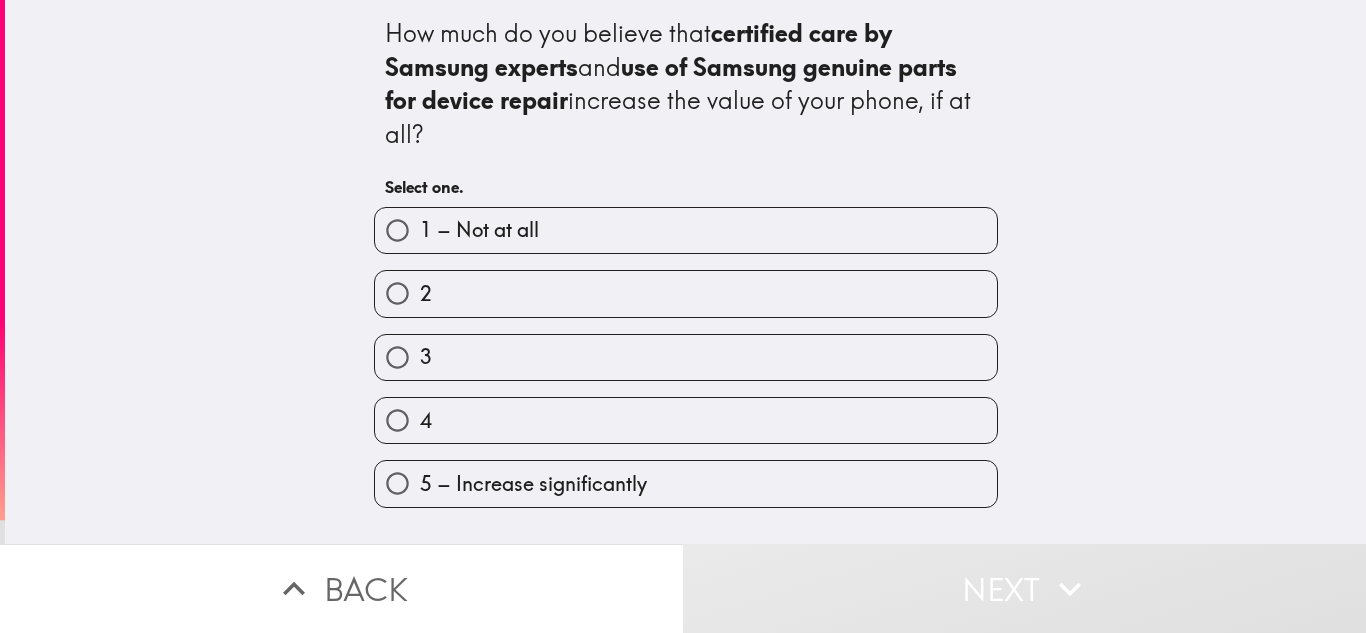 click on "5 – Increase significantly" at bounding box center (533, 484) 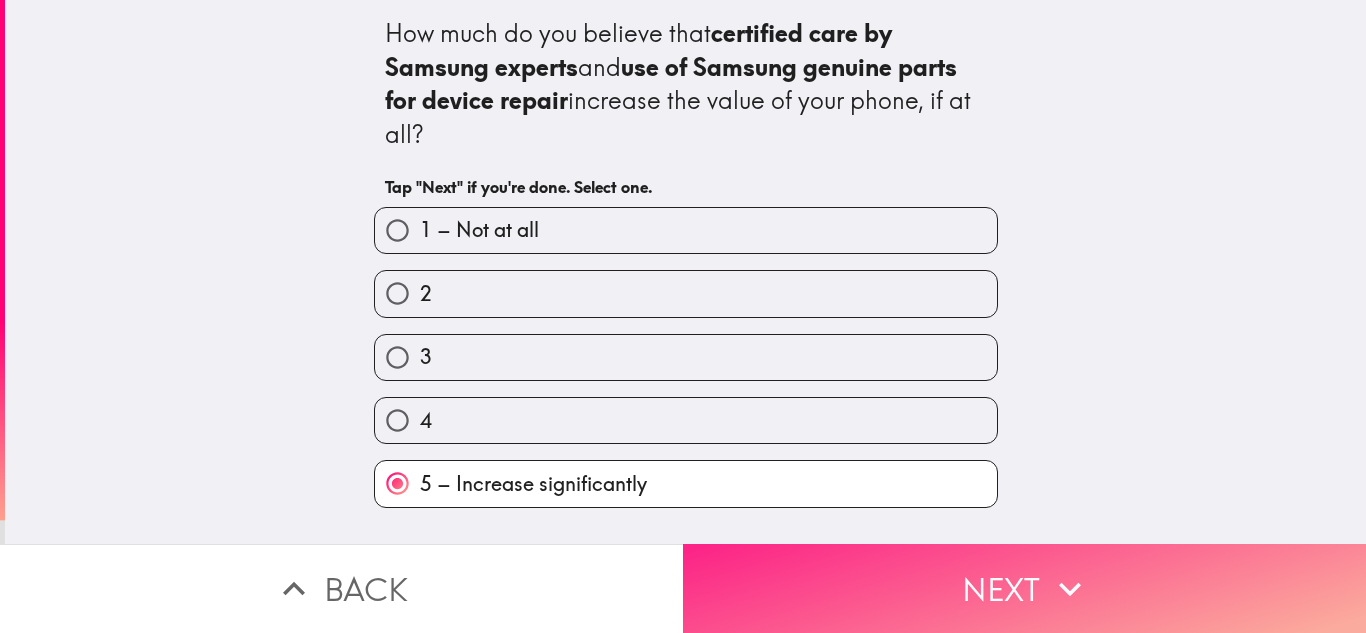 click on "Next" at bounding box center [1024, 588] 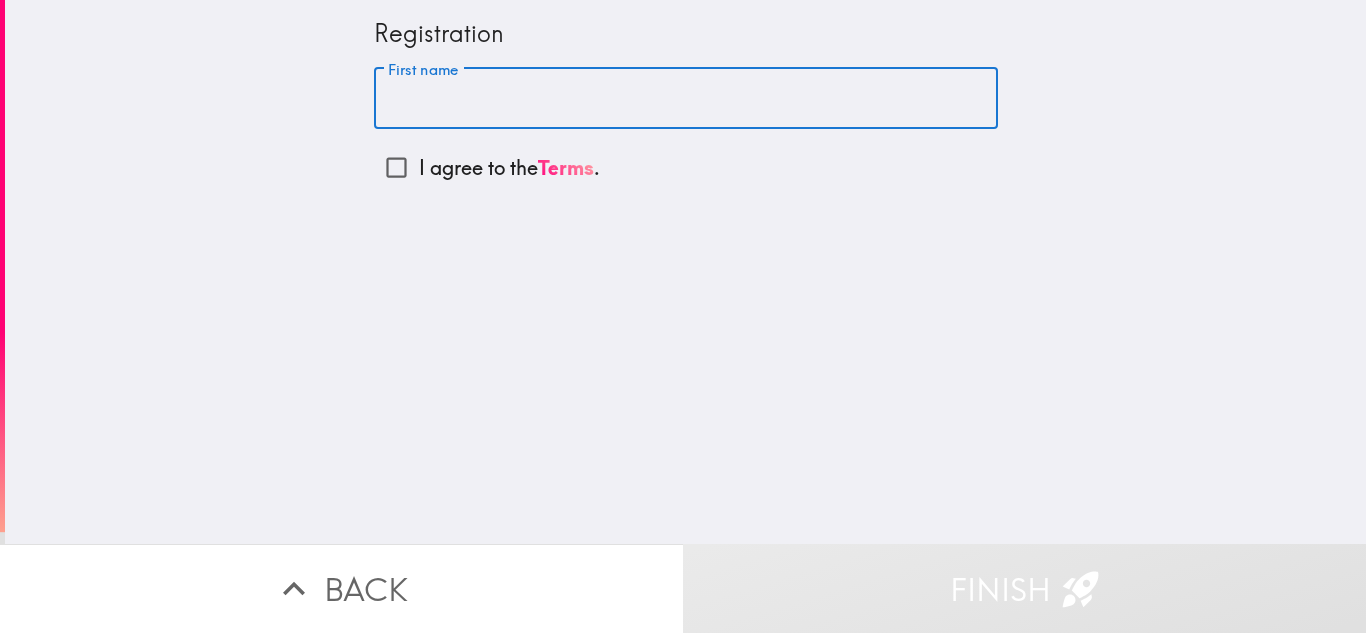 click on "First name" at bounding box center [686, 99] 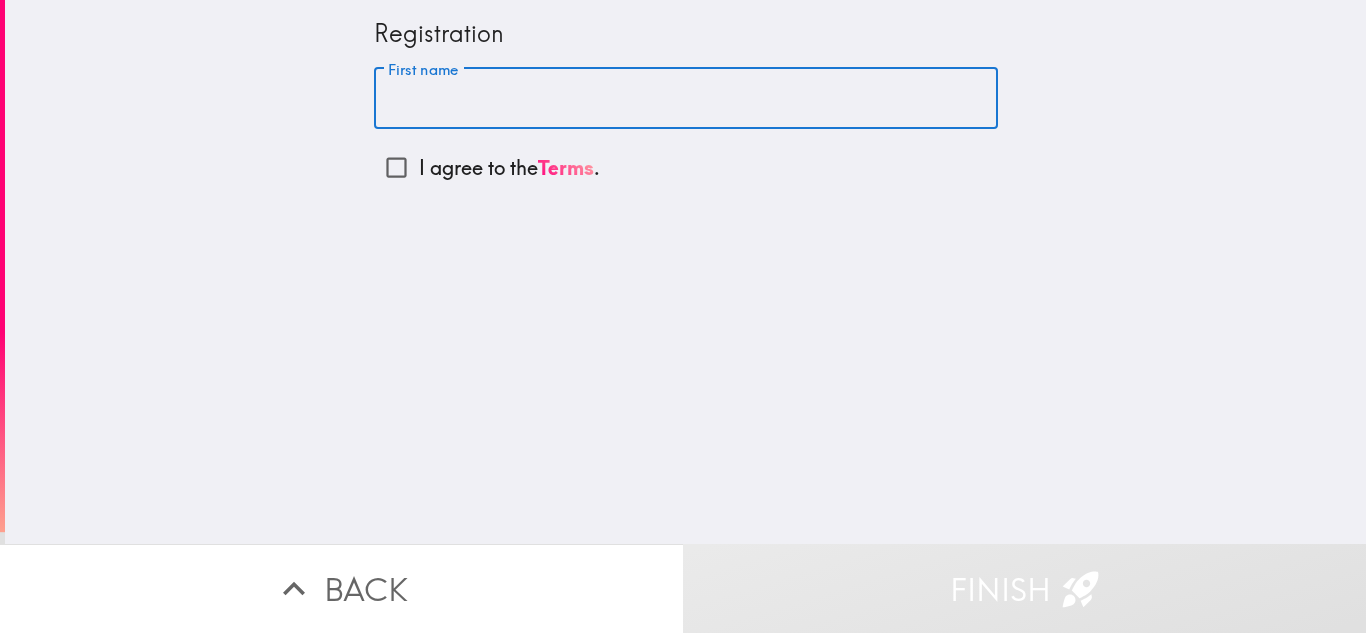 click on "Registration First name First name I agree to the  Terms ." at bounding box center (685, 272) 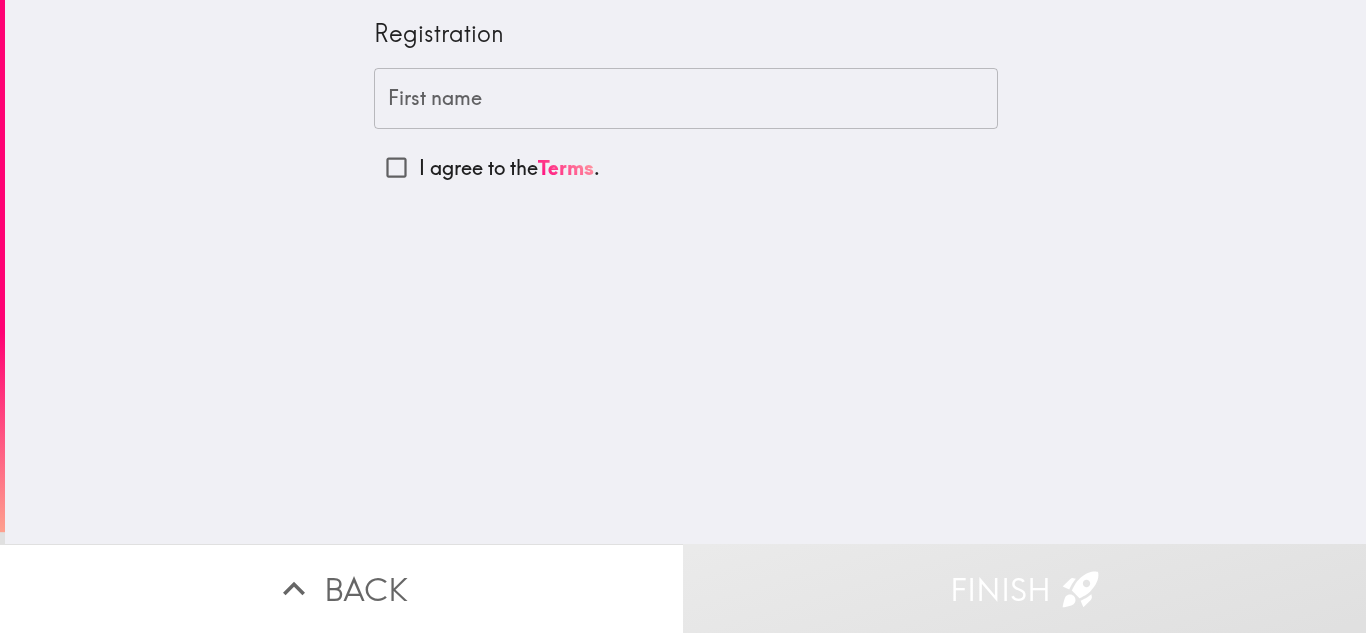 click on "First name" at bounding box center [686, 99] 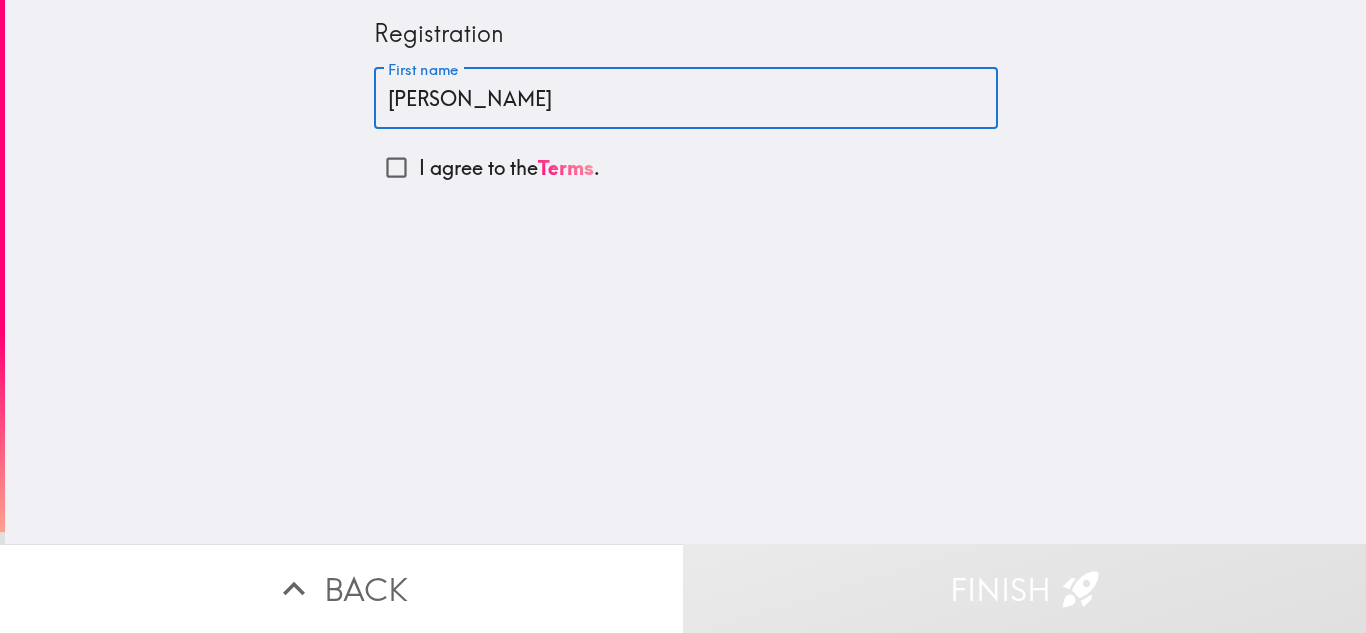 type on "[PERSON_NAME]" 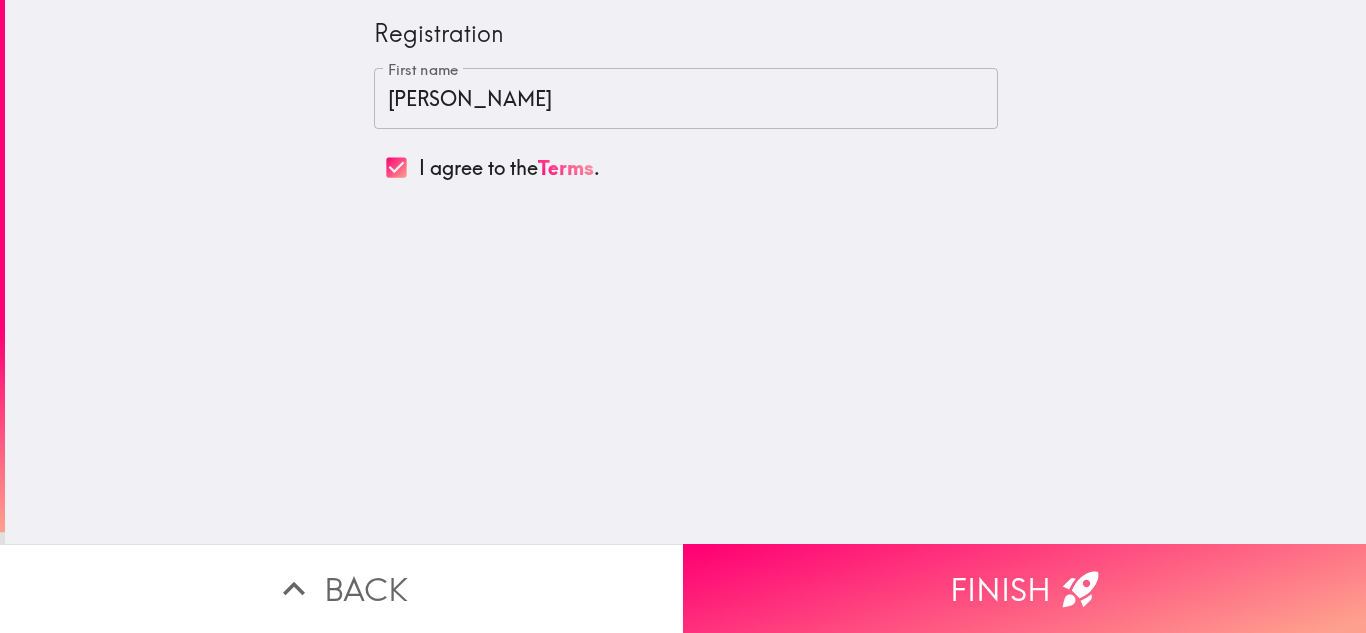 click on "Finish" at bounding box center (1024, 588) 